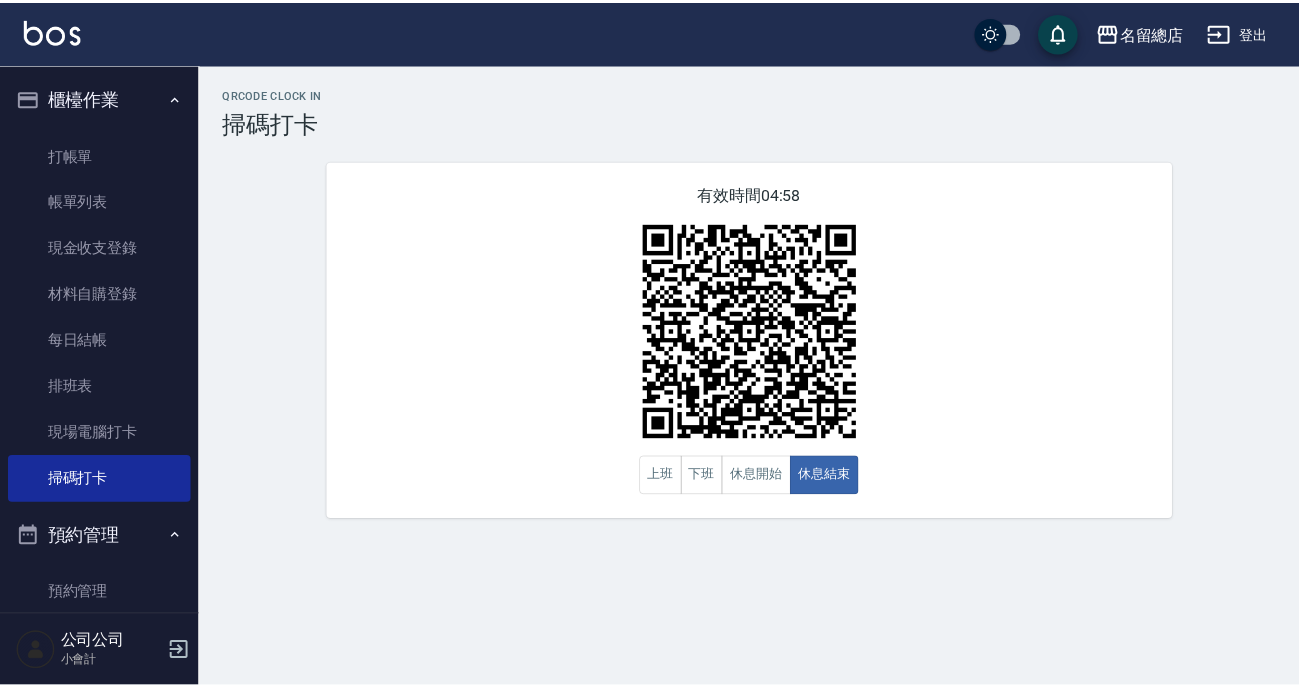 scroll, scrollTop: 0, scrollLeft: 0, axis: both 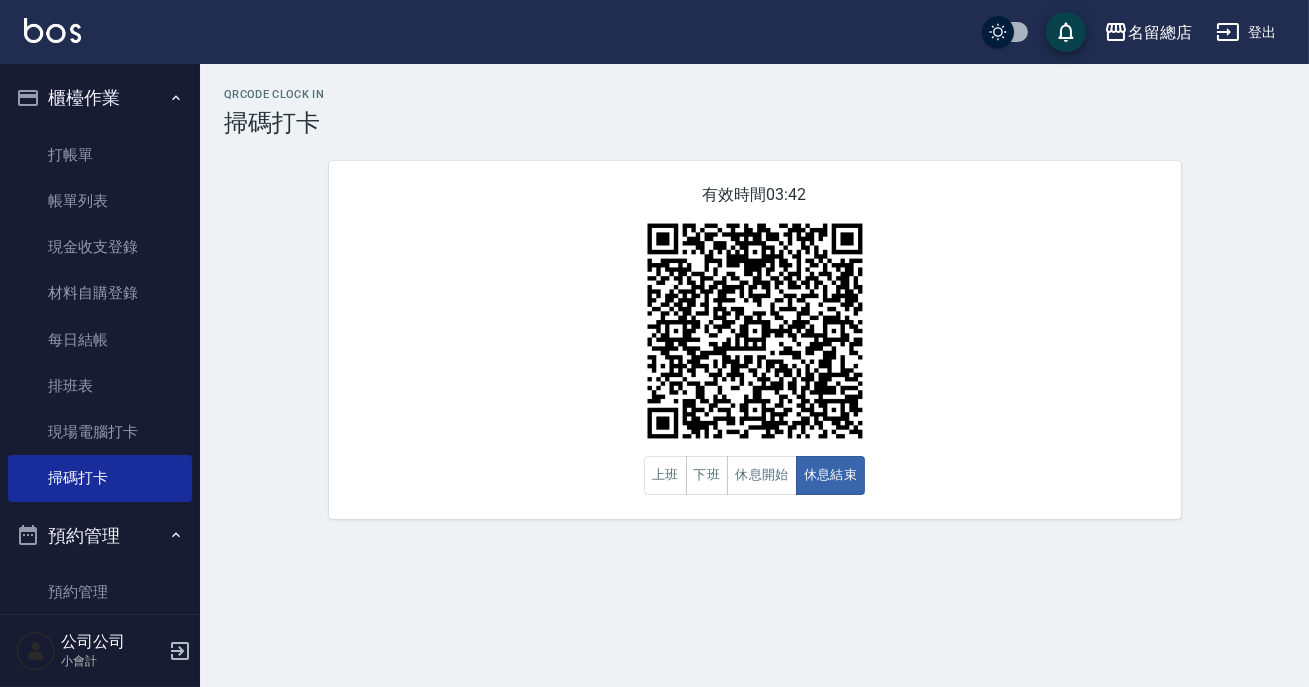 click on "QRcode Clock In 掃碼打卡 有效時間 03:42 上班 下班 休息開始 休息結束" at bounding box center [754, 303] 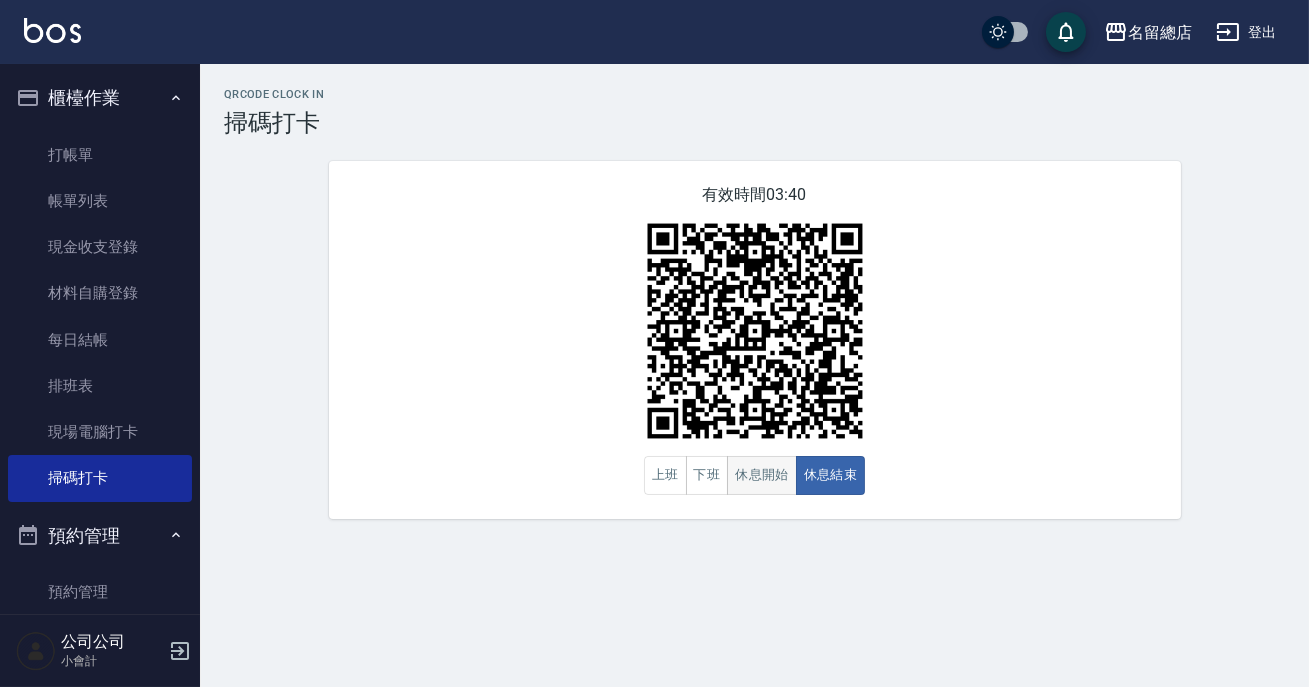 click on "休息開始" at bounding box center (762, 475) 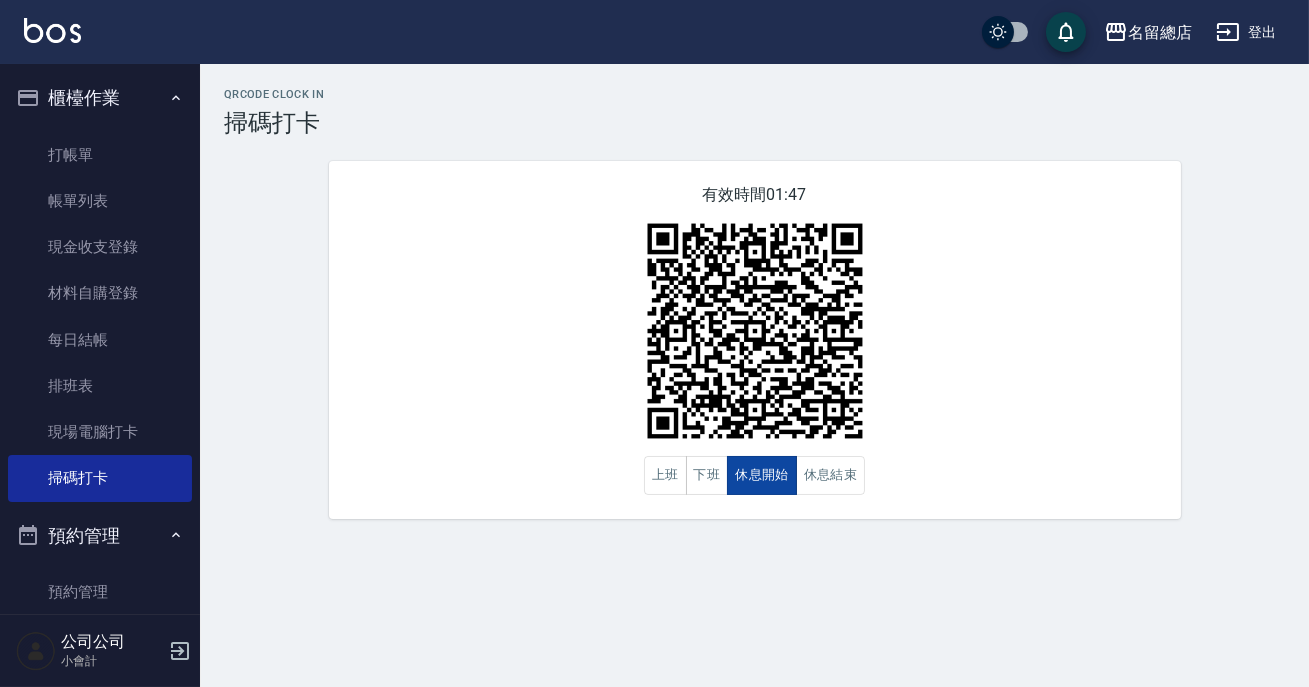 click on "休息開始" at bounding box center (762, 475) 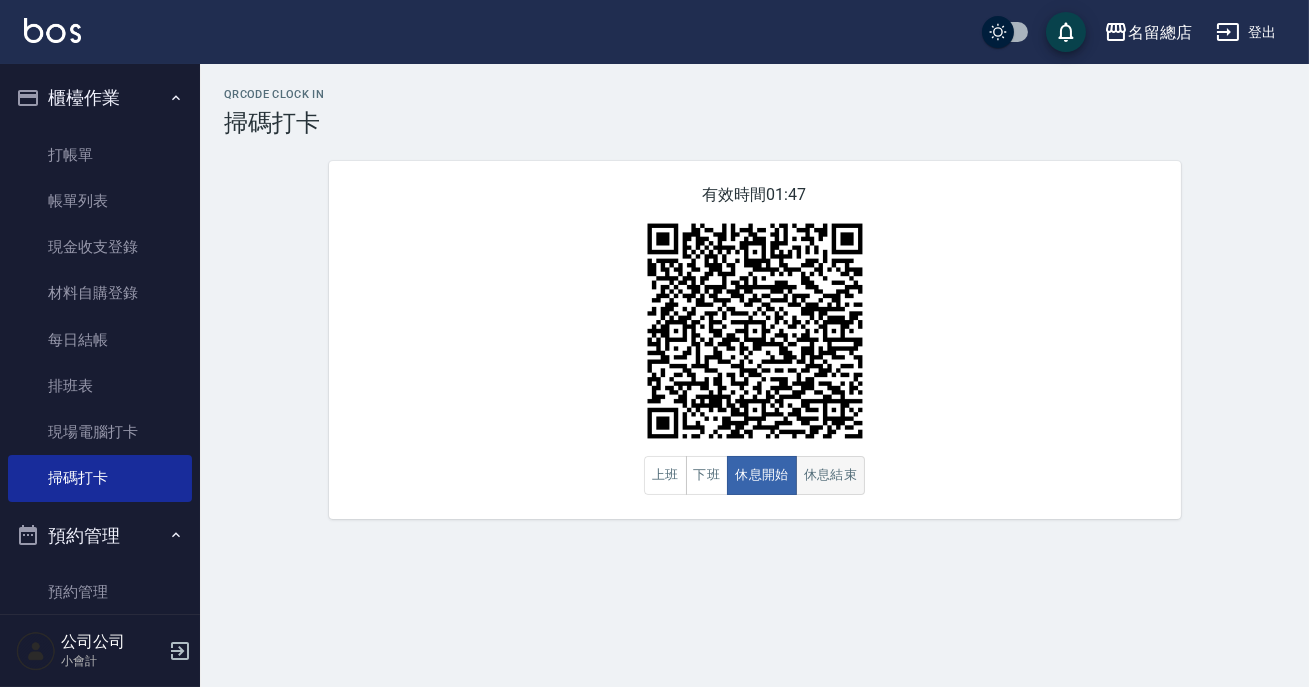 click on "休息結束" at bounding box center (831, 475) 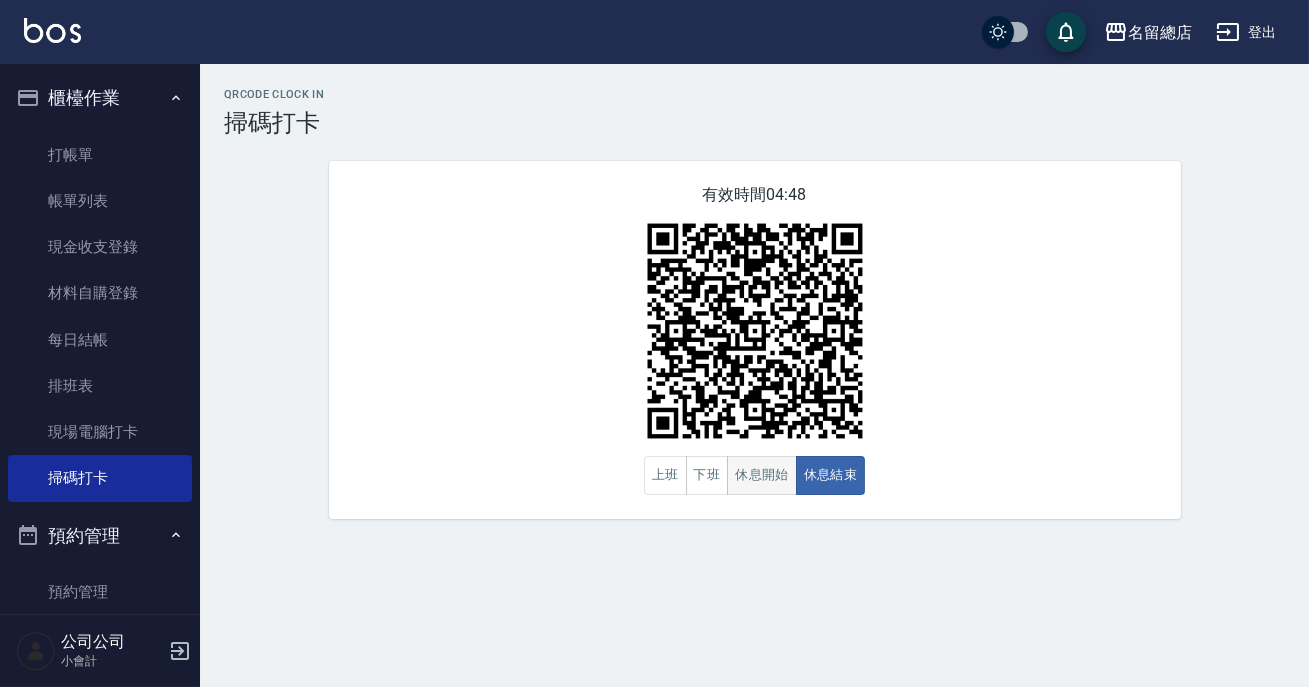 click on "休息開始" at bounding box center [762, 475] 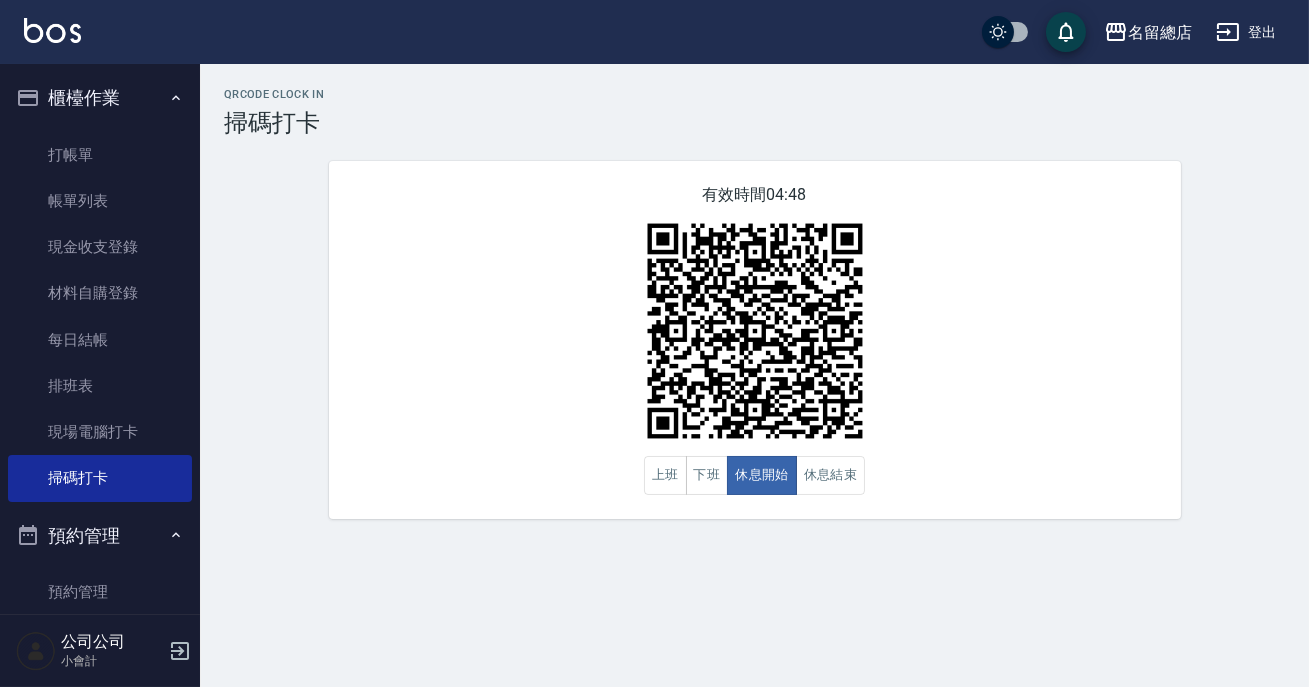 click on "有效時間 04:48 上班 下班 休息開始 休息結束" at bounding box center (755, 340) 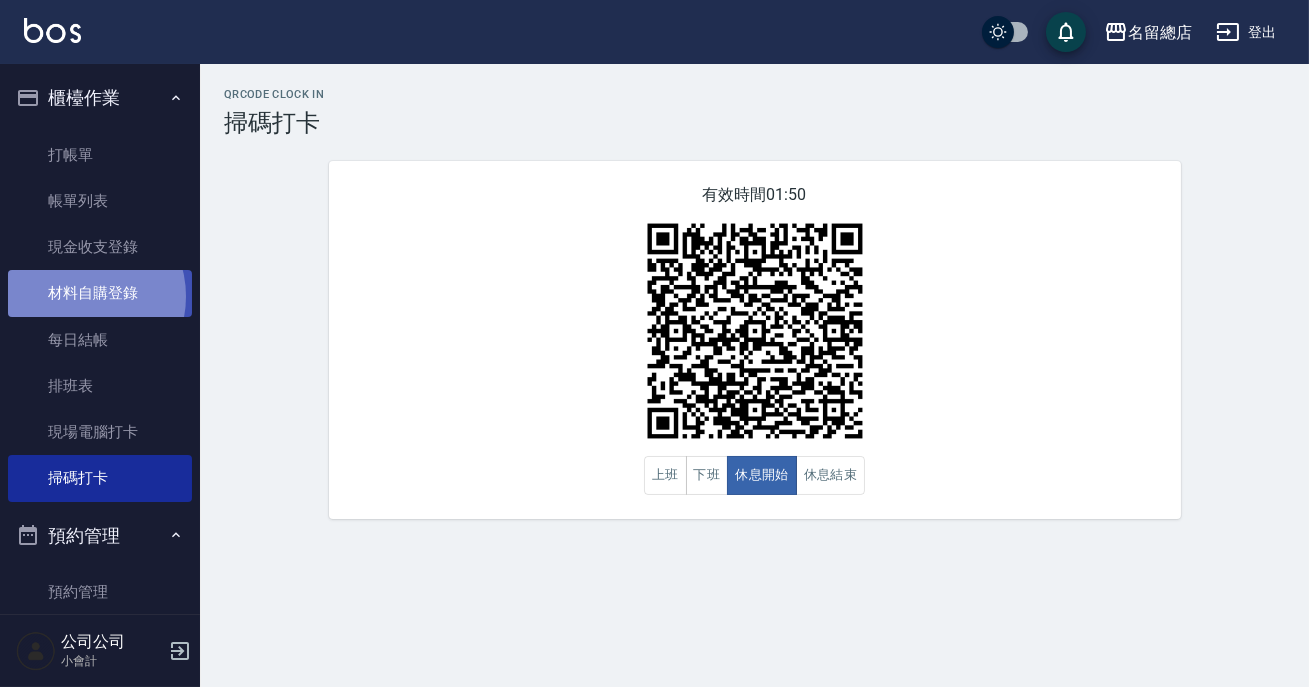 click on "材料自購登錄" at bounding box center (100, 293) 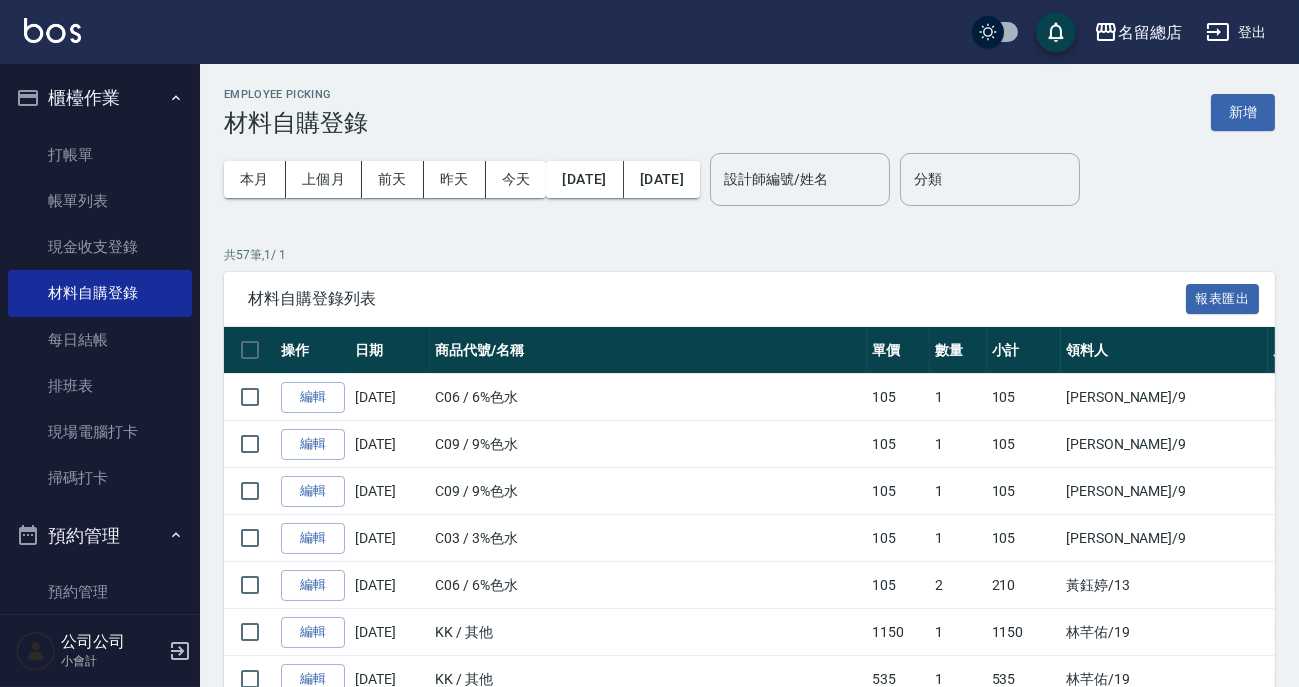 click on "Employee Picking 材料自購登錄 新增 本月 上個月 前天 昨天 今天 2025/07/01 2025/07/12 設計師編號/姓名 設計師編號/姓名 分類 分類 共  57  筆, 1  /   1 材料自購登錄列表 報表匯出 操作 日期 商品代號/名稱 單價 數量 小計 領料人 用途 備註 編輯 07/12/2025 C06 / 6%色水 105 1 105 王忻鈺 /9 自購 編輯 07/12/2025 C09 / 9%色水 105 1 105 王忻鈺 /9 自購 編輯 07/11/2025 C09 / 9%色水 105 1 105 王忻鈺 /9 自購 編輯 07/11/2025 C03 / 3%色水 105 1 105 王忻鈺 /9 自購 編輯 07/11/2025 C06 / 6%色水 105 2 210 黃鈺婷 /13 自購 編輯 07/11/2025 KK / 其他 1150 1 1150 林芊佑 /19 自購 極一般50半包
極一般55五束 編輯 07/11/2025 KK / 其他 535 1 535 林芊佑 /19 自購 極一般50半包
極一般55五束 編輯 07/11/2025 K009 / 手套 20 1 20 蔡㚥晴 /33 自購 編輯 07/11/2025 E1 / 伊黛莉-生化還原液第一劑 110 1 110 陳鳳儀 /35 自購 編輯 07/11/2025 E1 / 伊黛莉-生化還原液第一劑 1" at bounding box center (749, 1610) 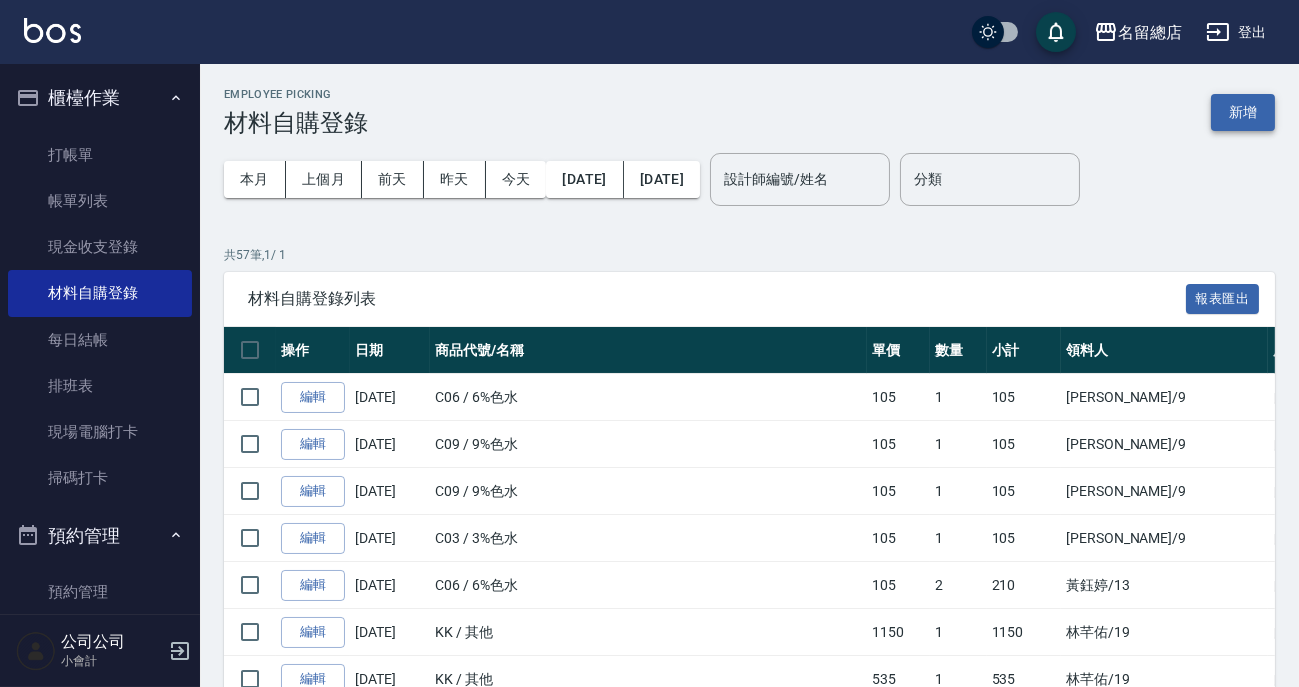 click on "新增" at bounding box center (1243, 112) 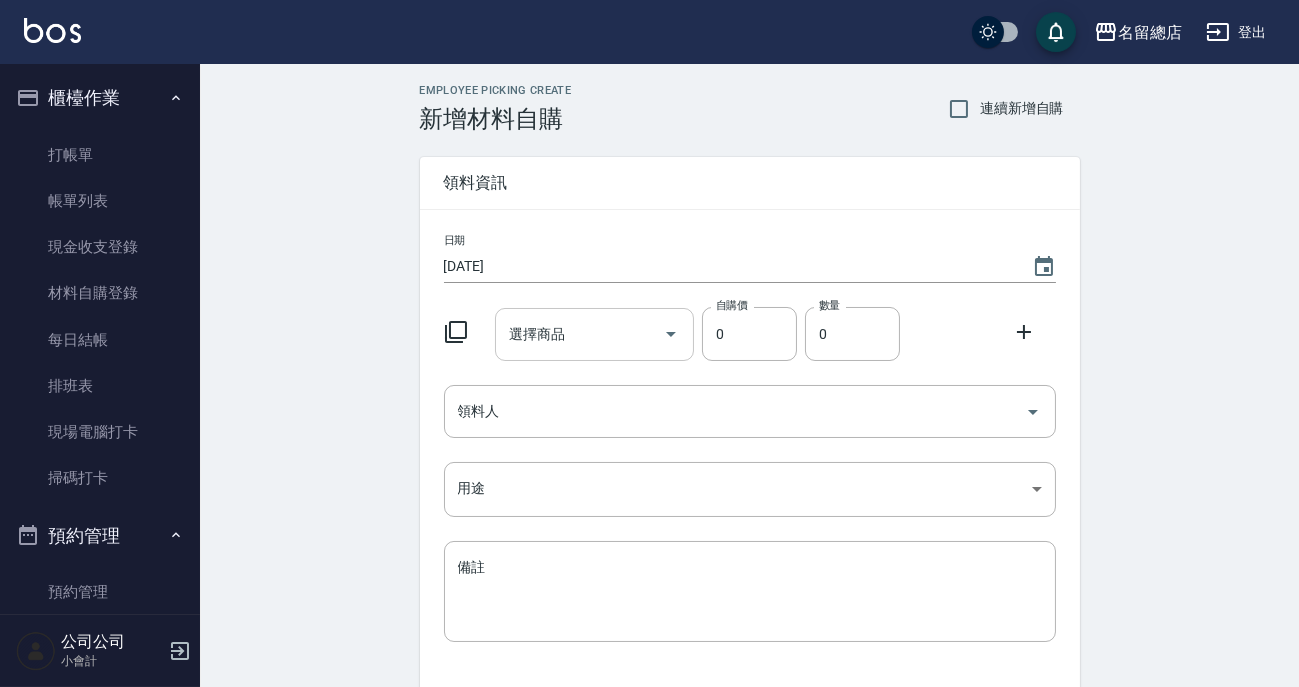 click on "選擇商品 選擇商品" at bounding box center [594, 334] 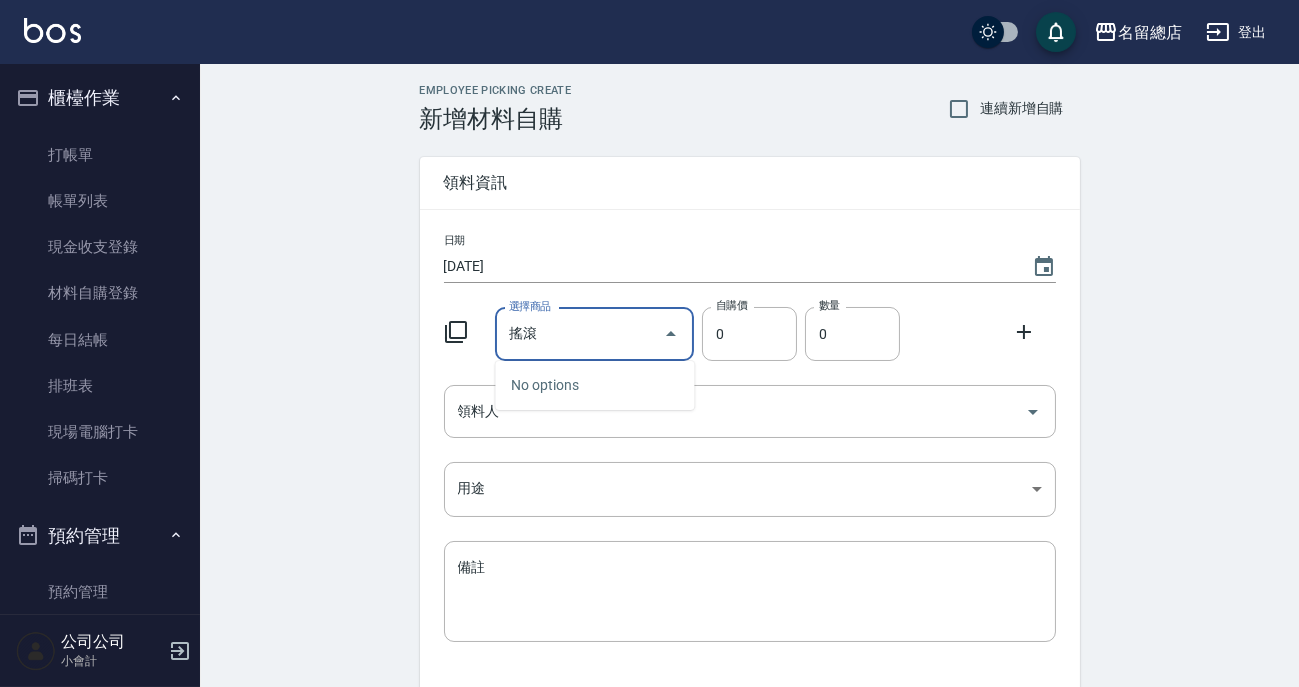 type on "搖" 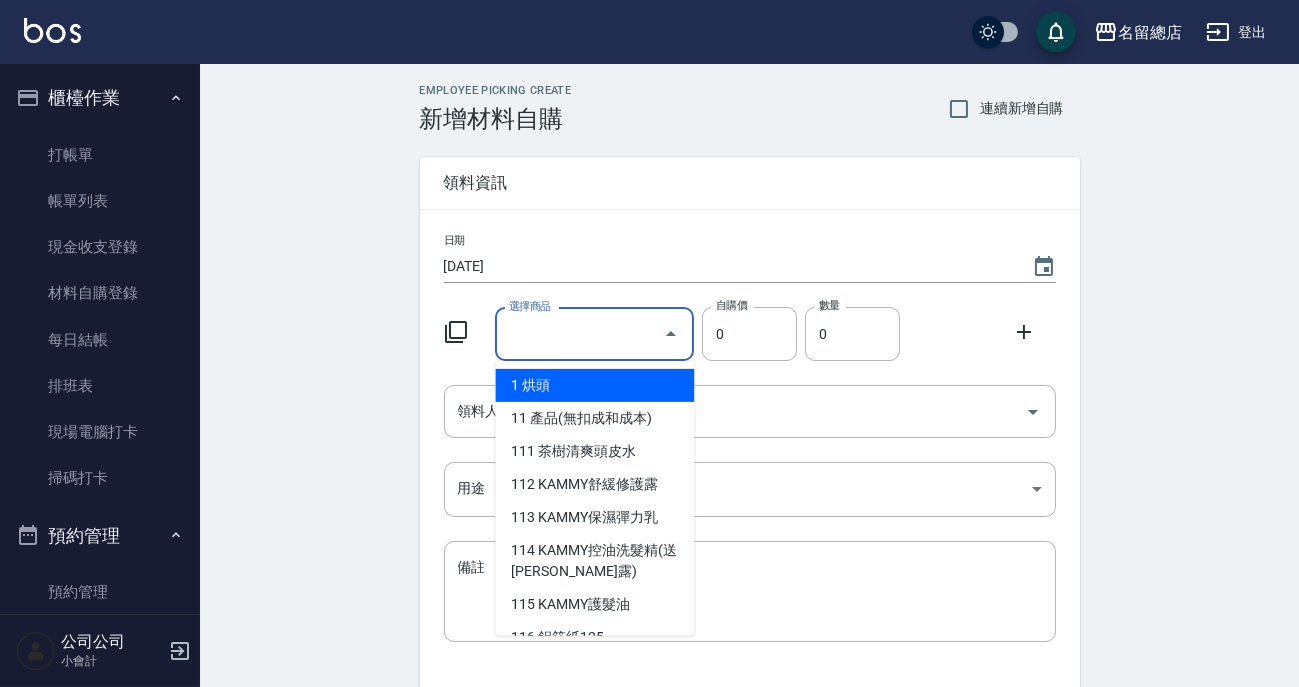 type on "＿" 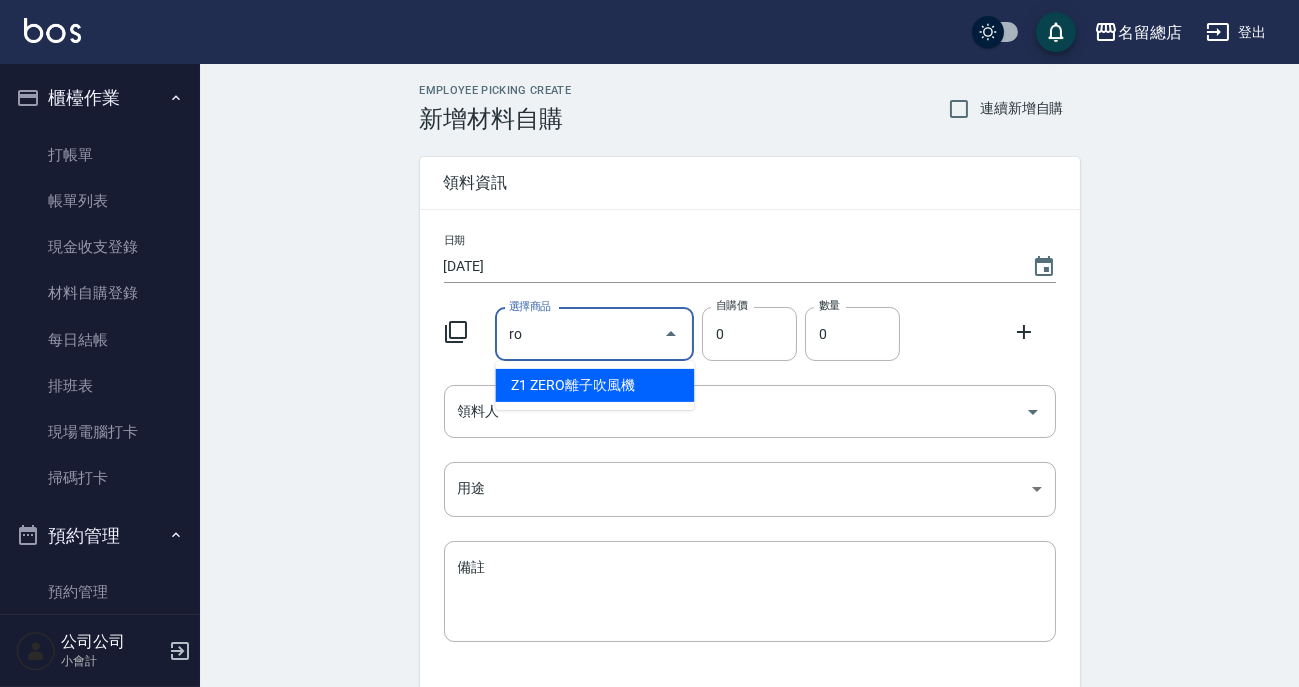 type on "r" 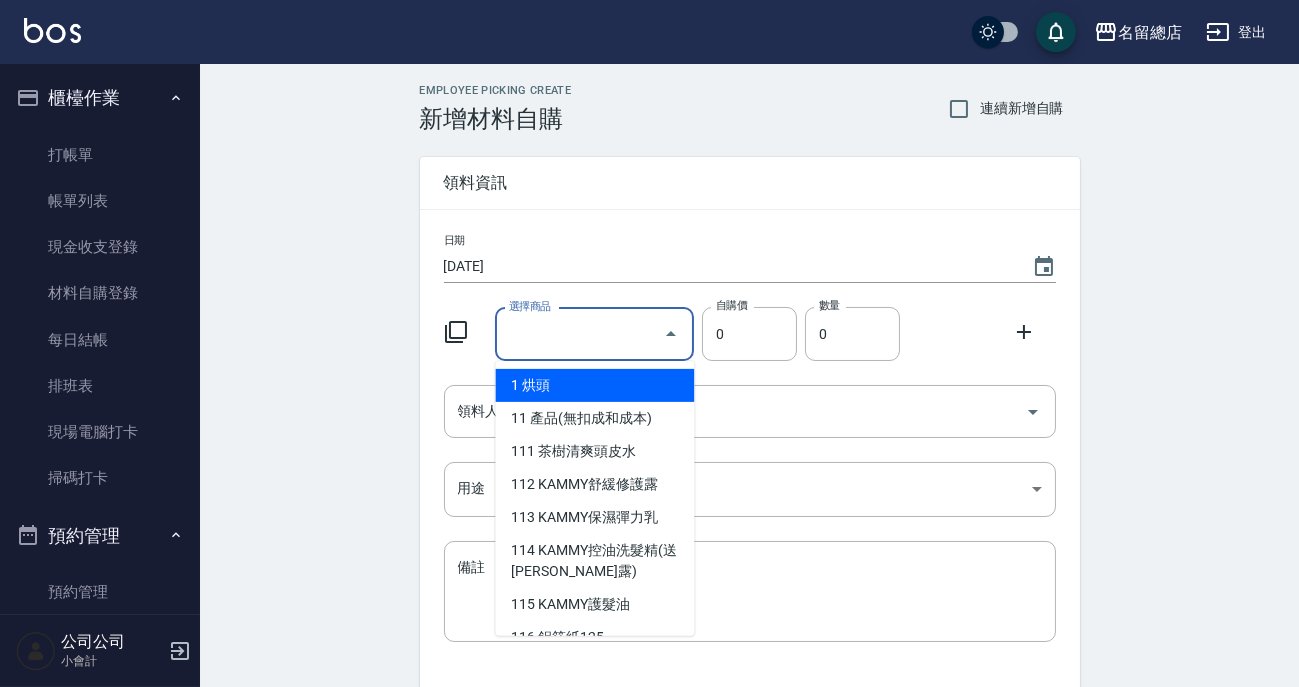 type on "1" 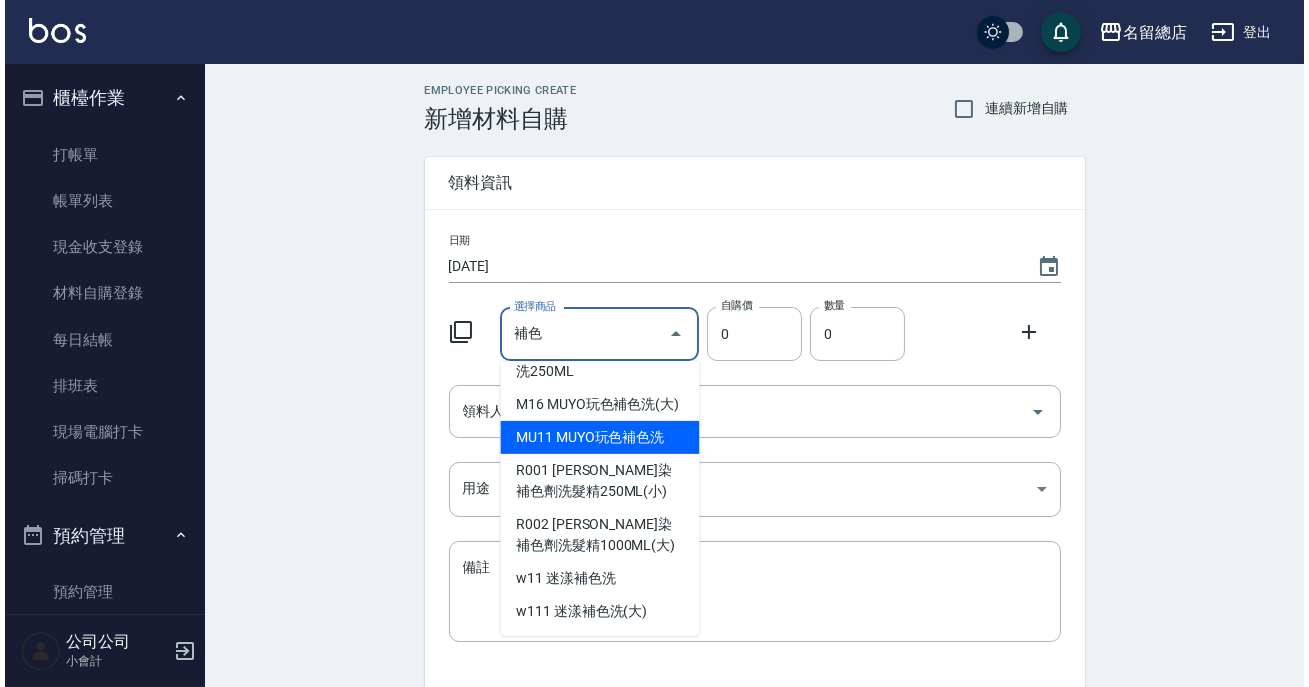 scroll, scrollTop: 0, scrollLeft: 0, axis: both 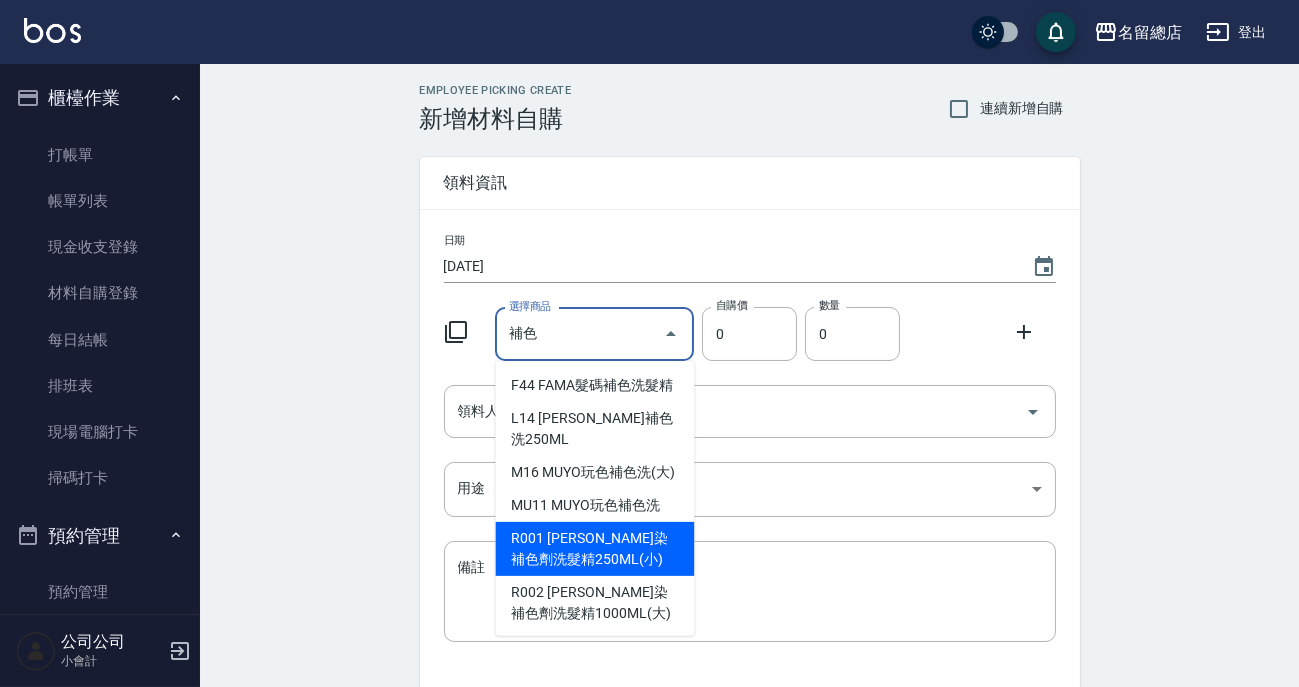 click on "R001 RENATA蕾娜塔彩染補色劑洗髮精250ML(小)" at bounding box center [594, 549] 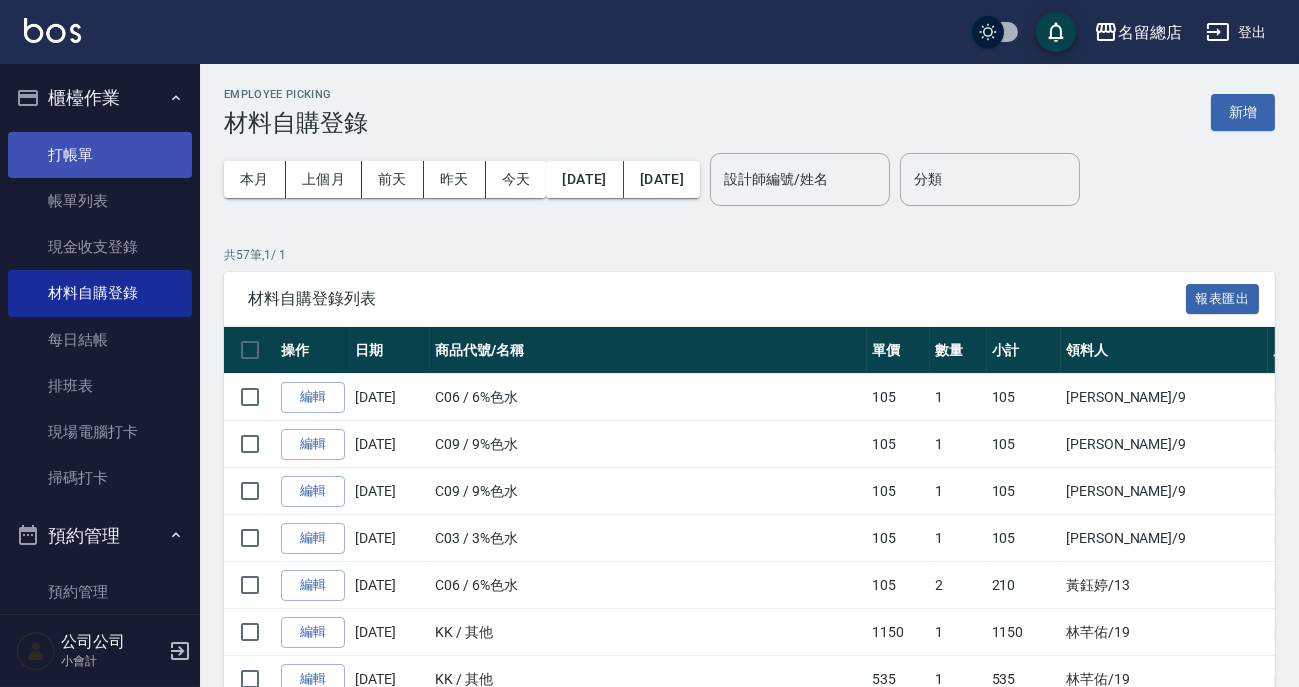 click on "打帳單" at bounding box center [100, 155] 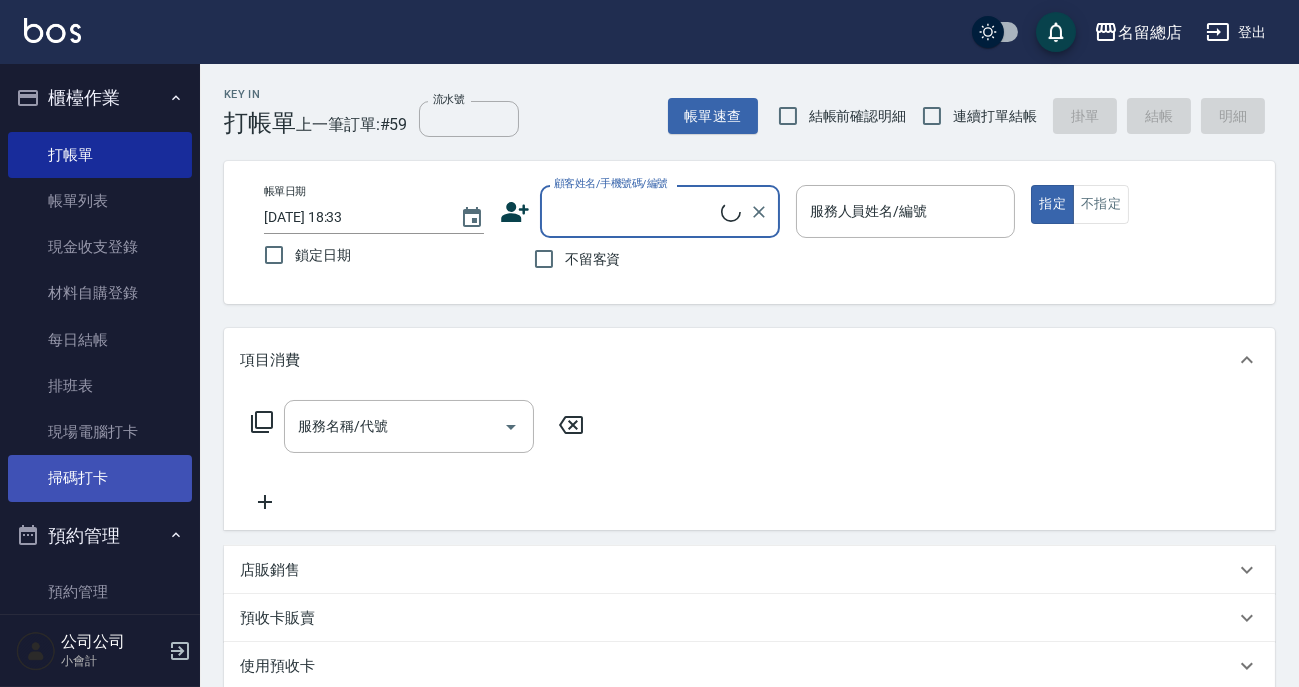 click on "掃碼打卡" at bounding box center (100, 478) 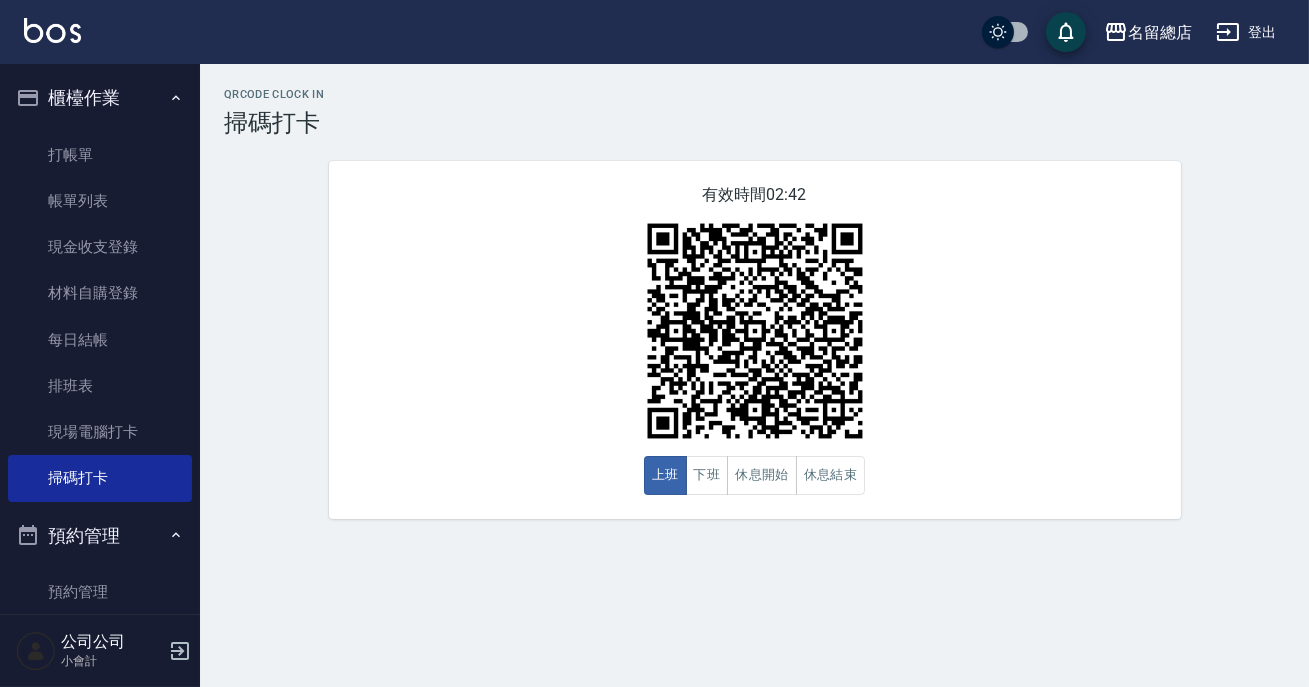 click on "QRcode Clock In 掃碼打卡 有效時間 02:42 上班 下班 休息開始 休息結束" at bounding box center [654, 343] 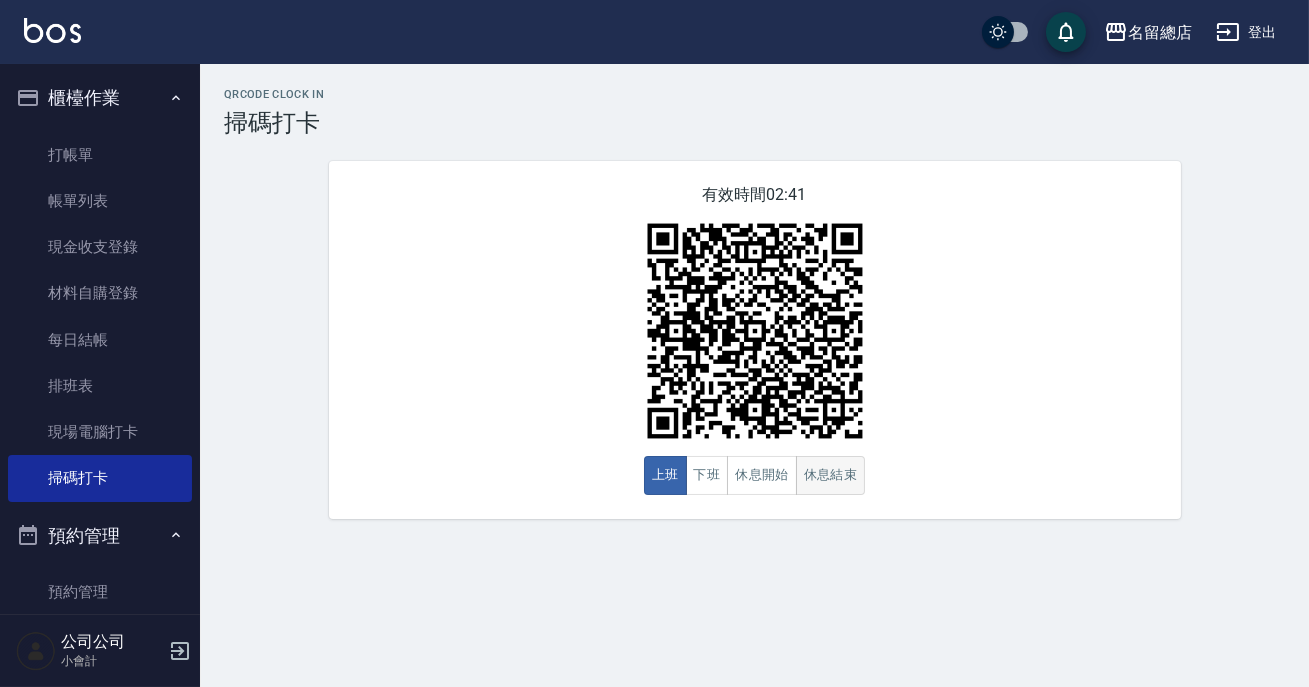 click on "休息結束" at bounding box center [831, 475] 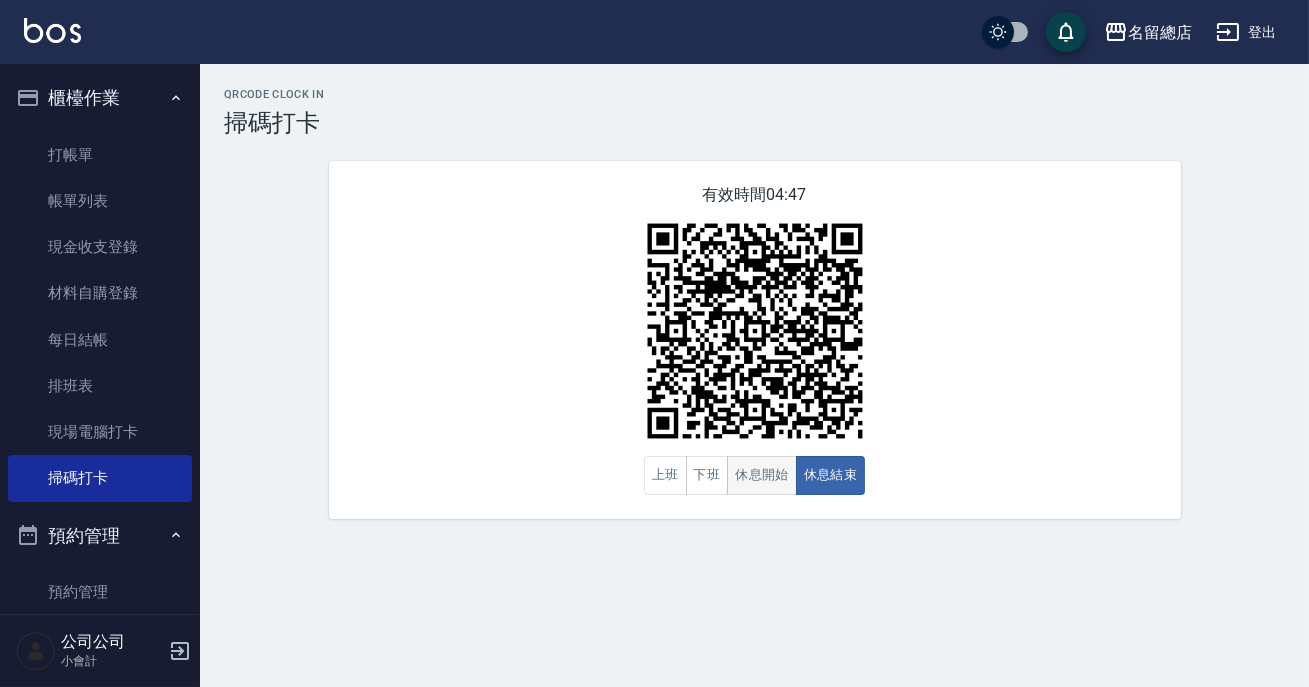 click on "休息開始" at bounding box center [762, 475] 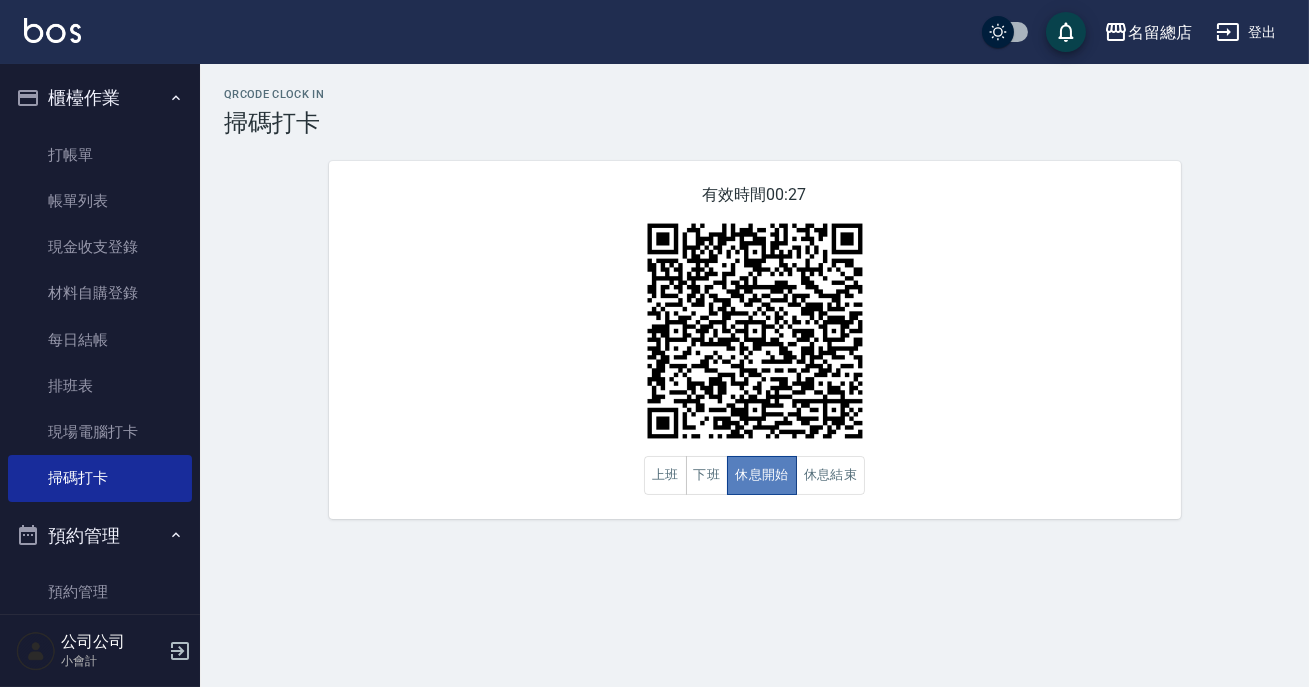 click on "休息開始" at bounding box center (762, 475) 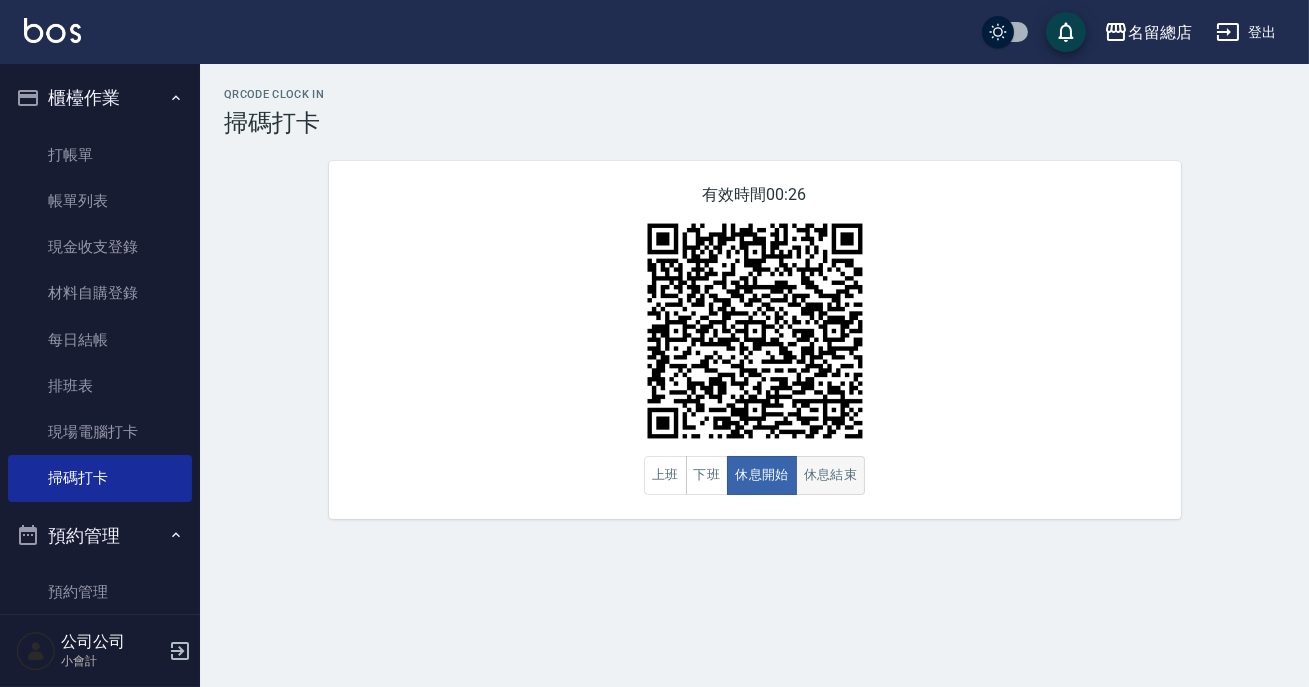 drag, startPoint x: 852, startPoint y: 462, endPoint x: 840, endPoint y: 475, distance: 17.691807 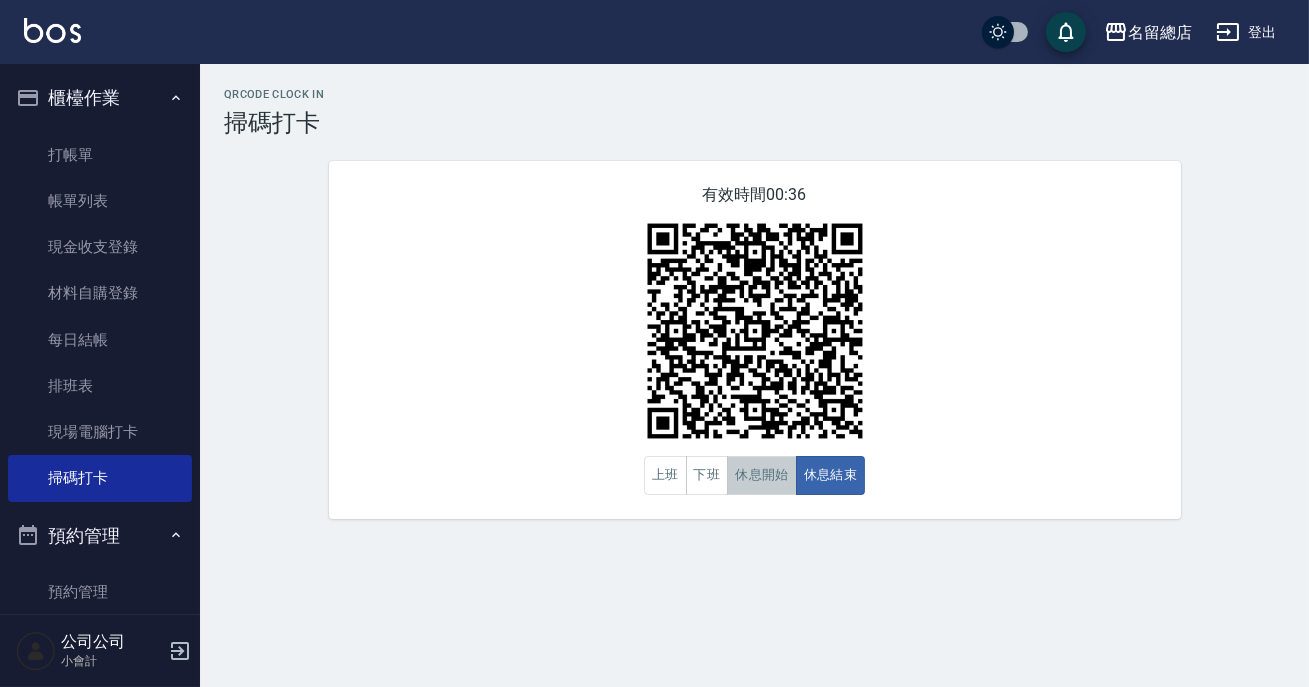 click on "休息開始" at bounding box center (762, 475) 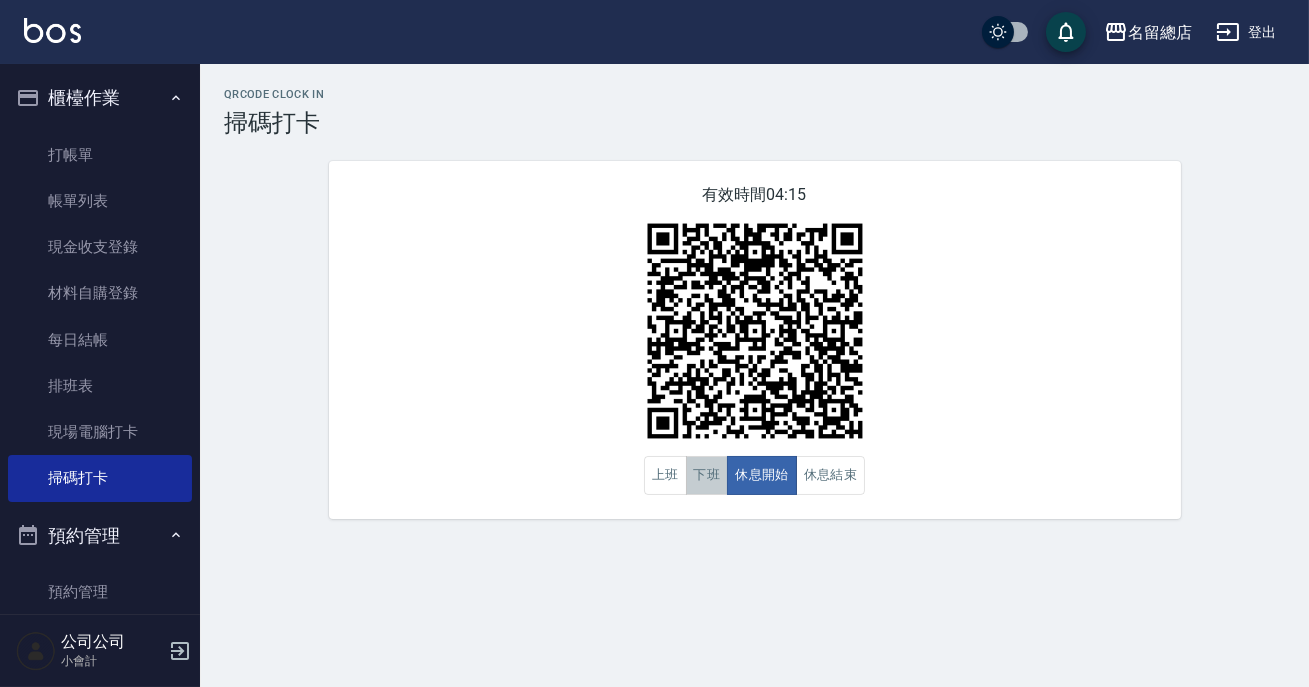 click on "下班" at bounding box center [707, 475] 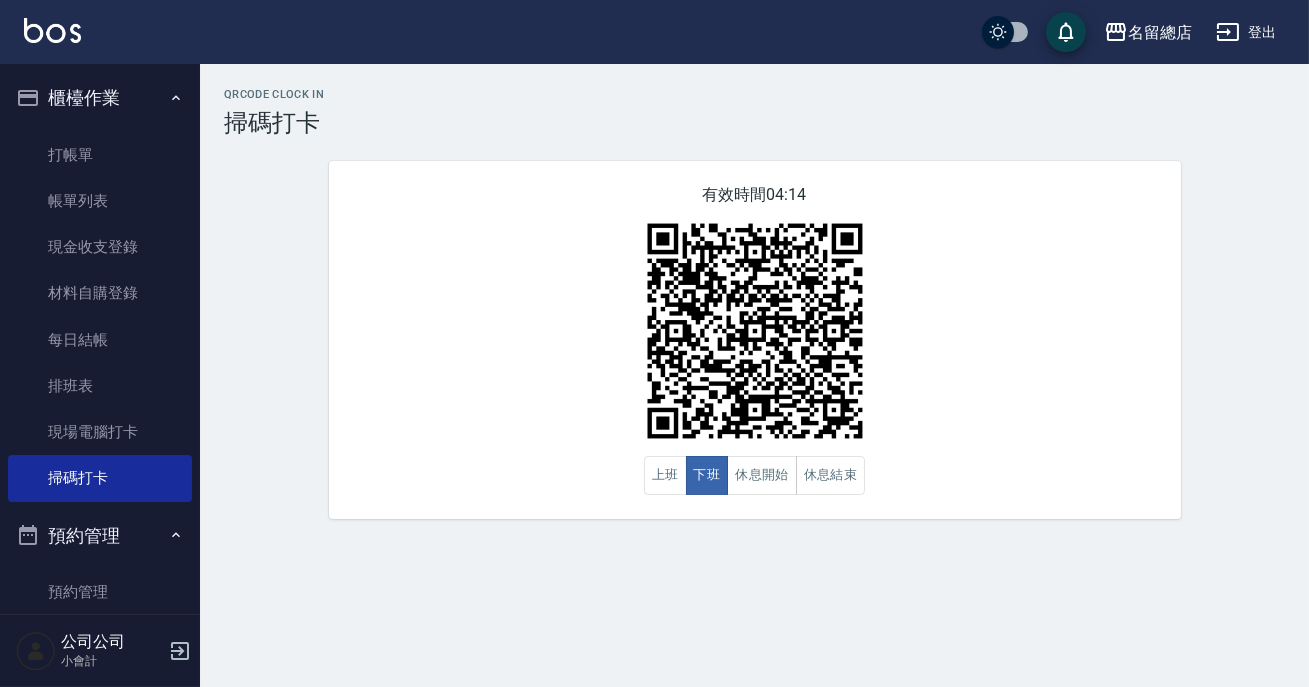 click on "QRcode Clock In 掃碼打卡 有效時間 04:14 上班 下班 休息開始 休息結束" at bounding box center (654, 343) 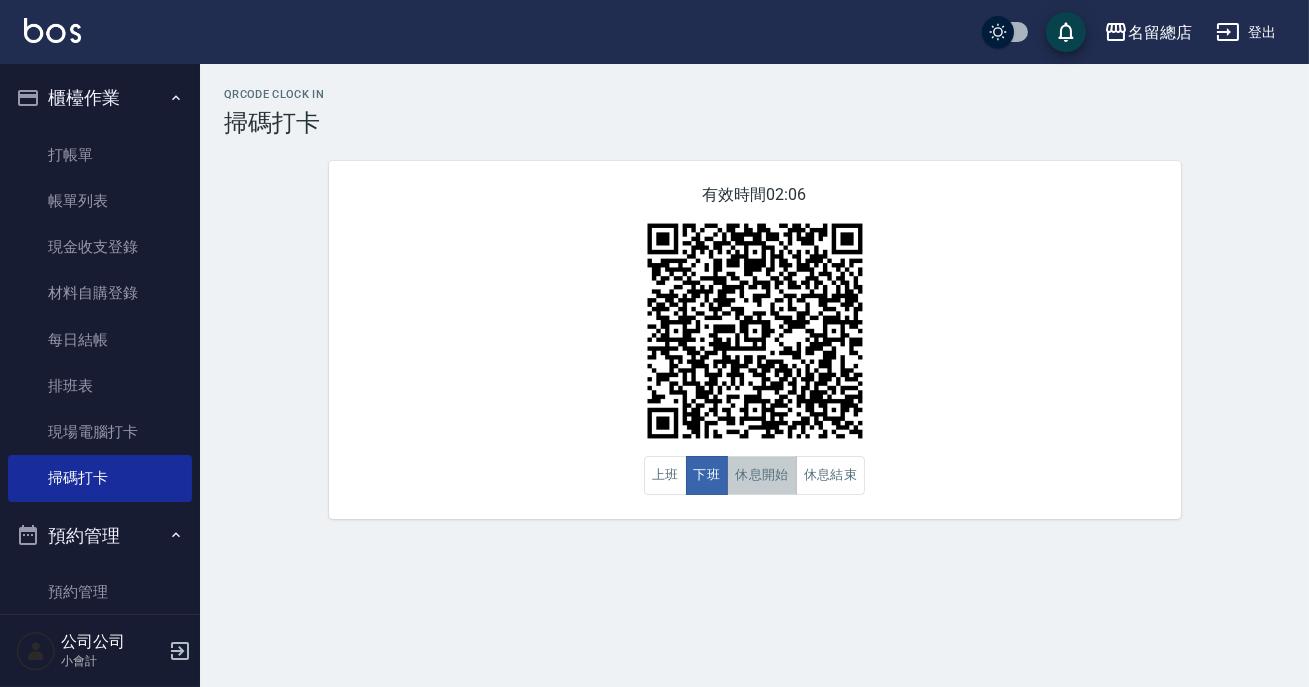 click on "休息開始" at bounding box center [762, 475] 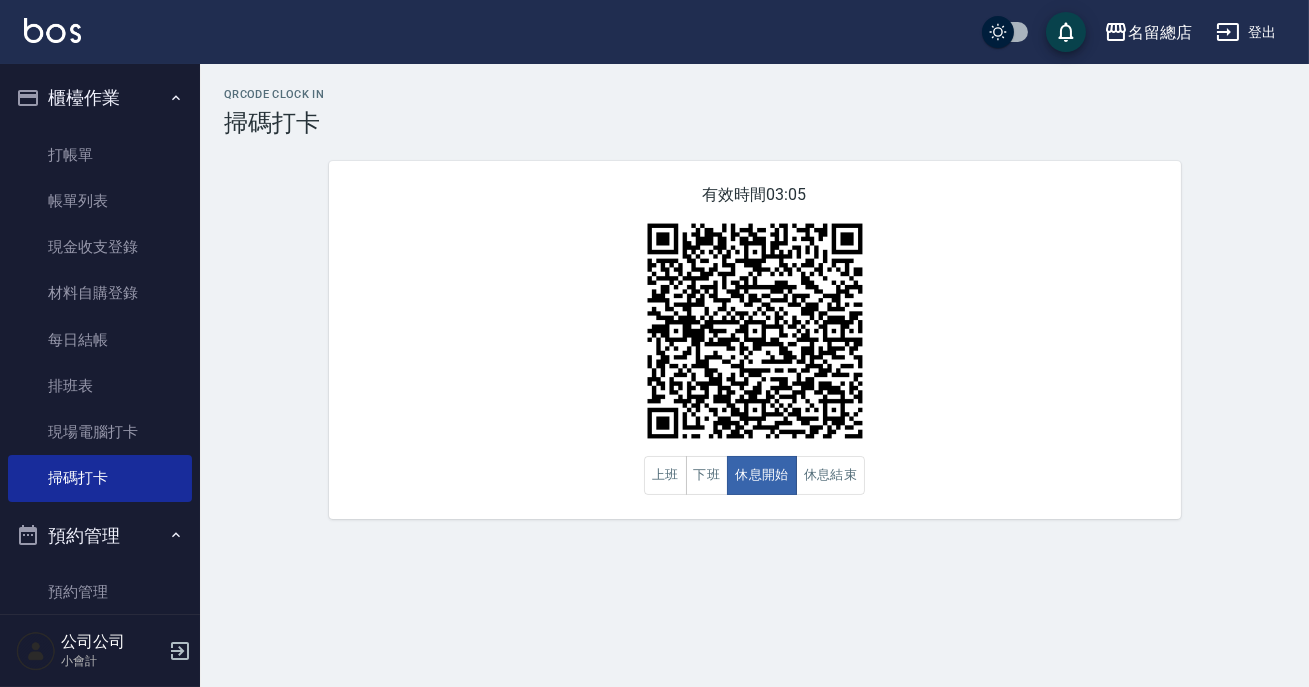 drag, startPoint x: 546, startPoint y: 374, endPoint x: 1252, endPoint y: 27, distance: 786.667 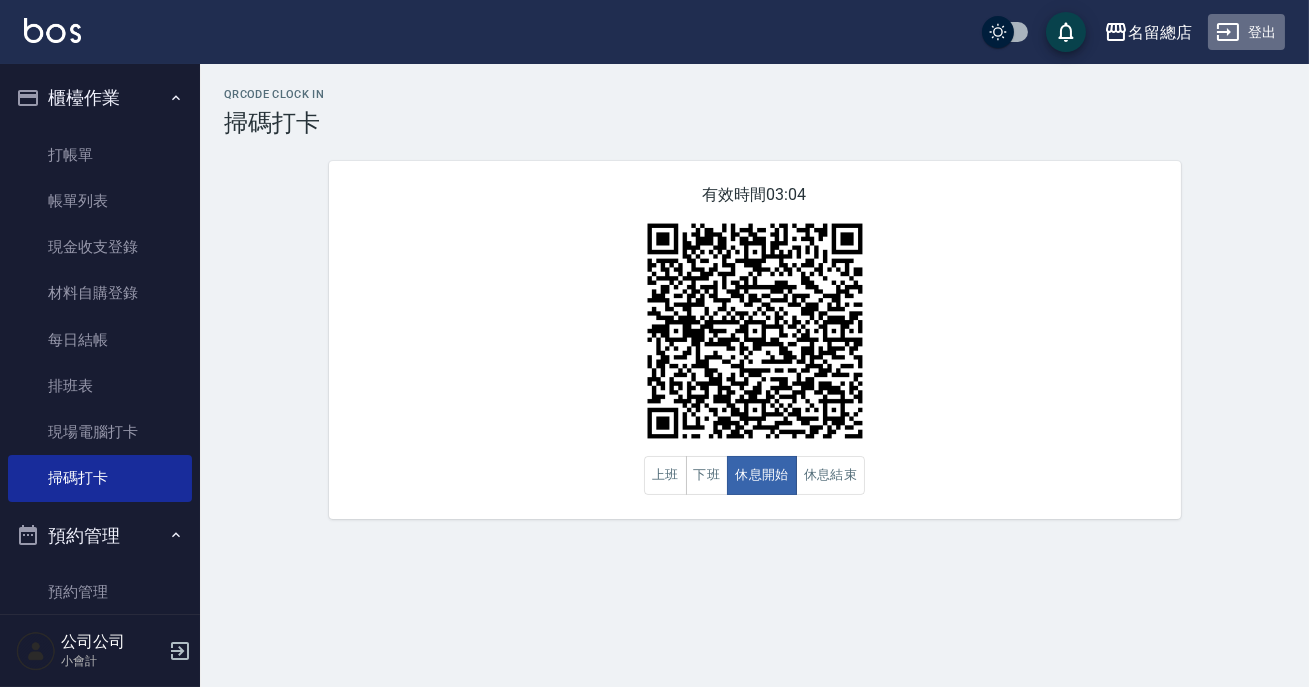 click on "登出" at bounding box center [1246, 32] 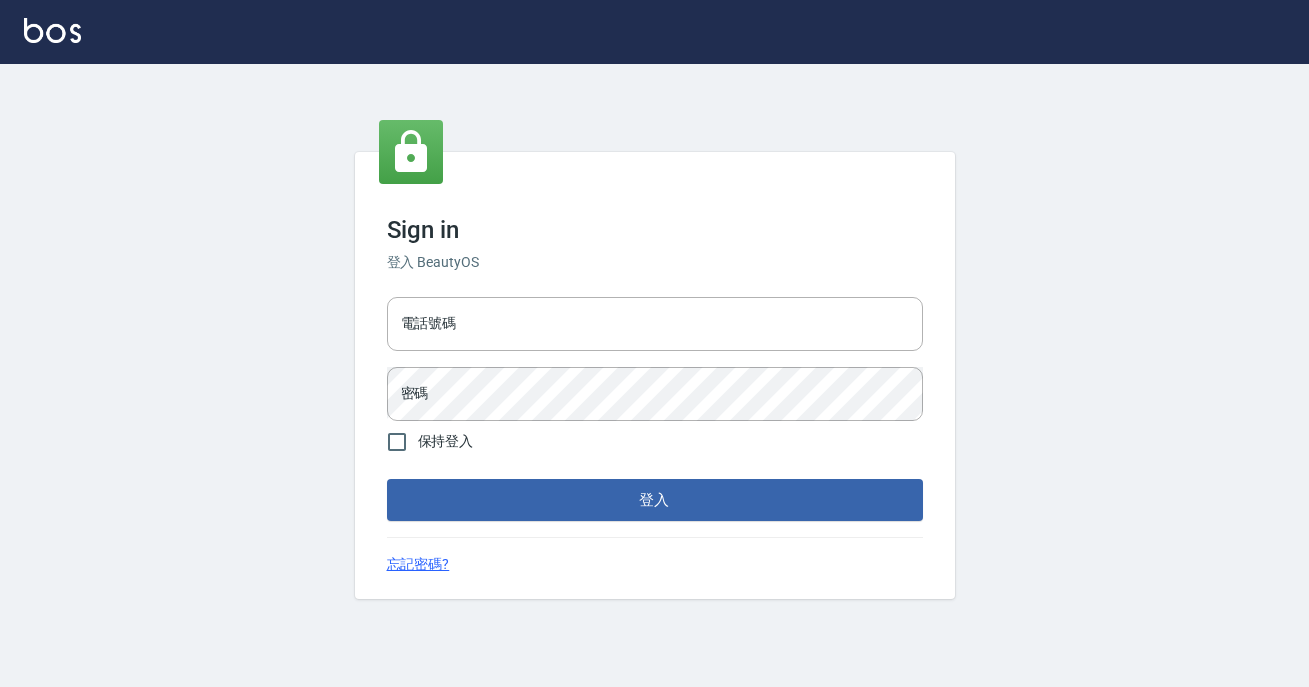 scroll, scrollTop: 0, scrollLeft: 0, axis: both 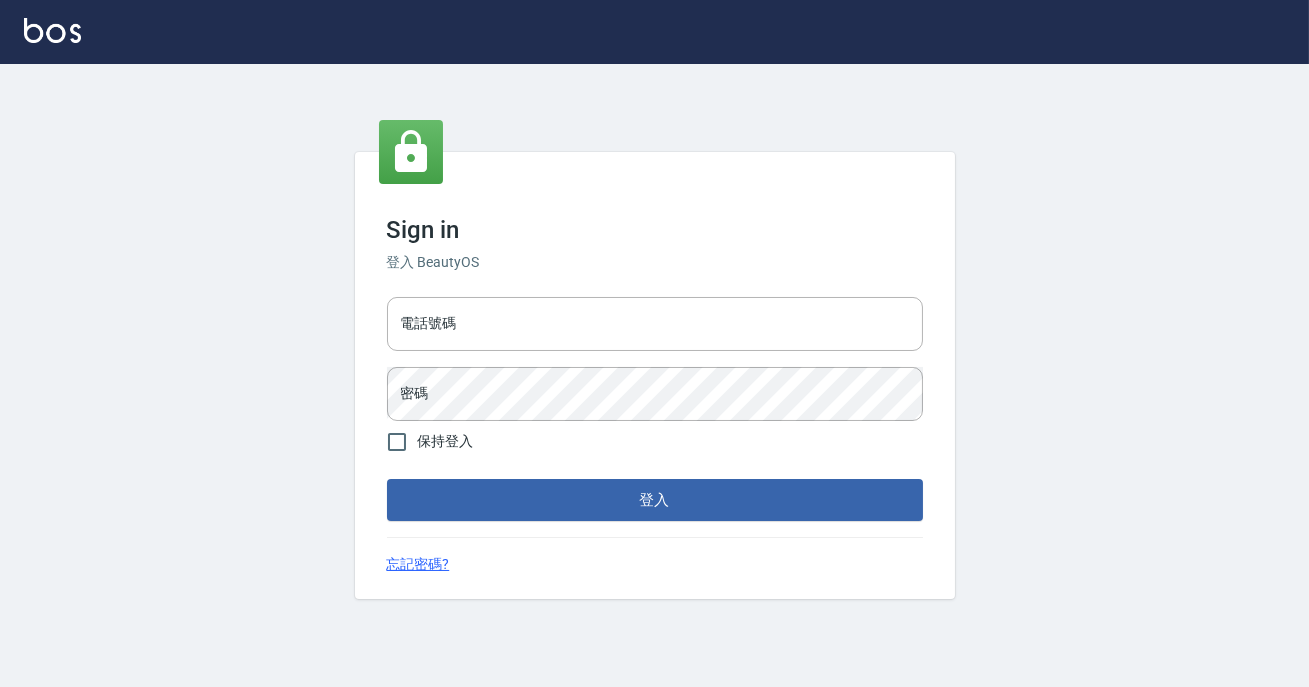 click on "電話號碼" at bounding box center [655, 324] 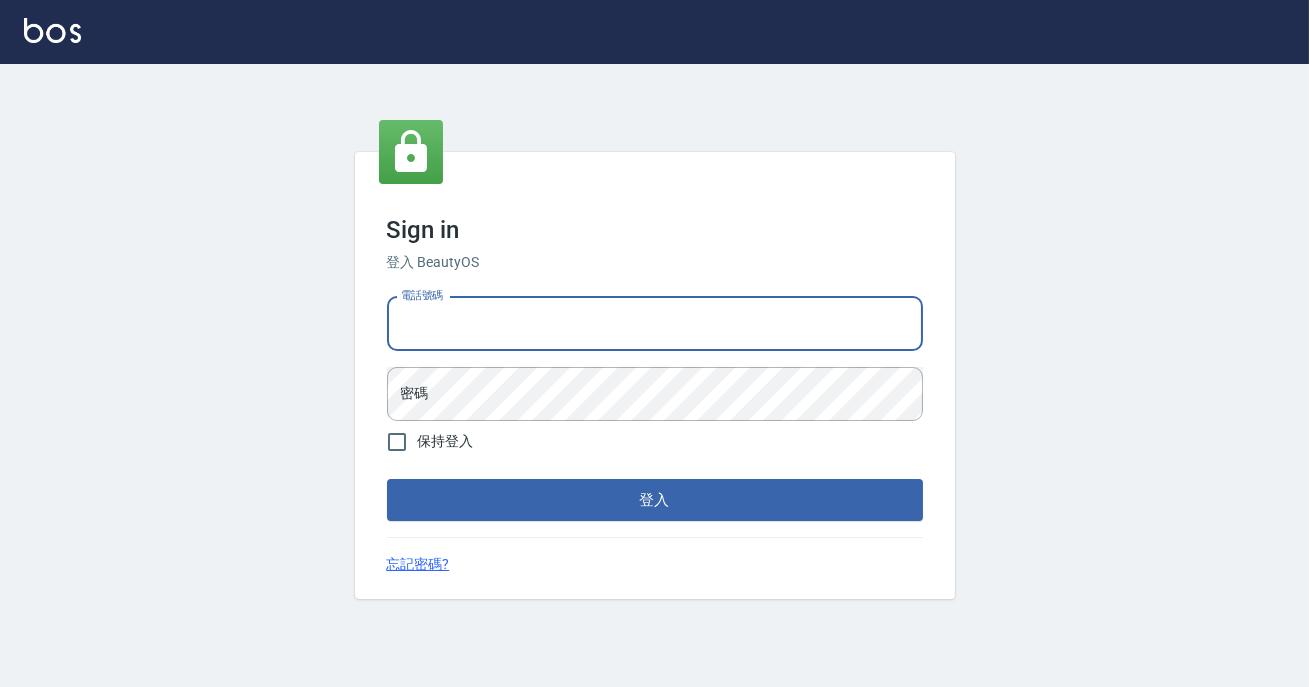 type on "0938245198" 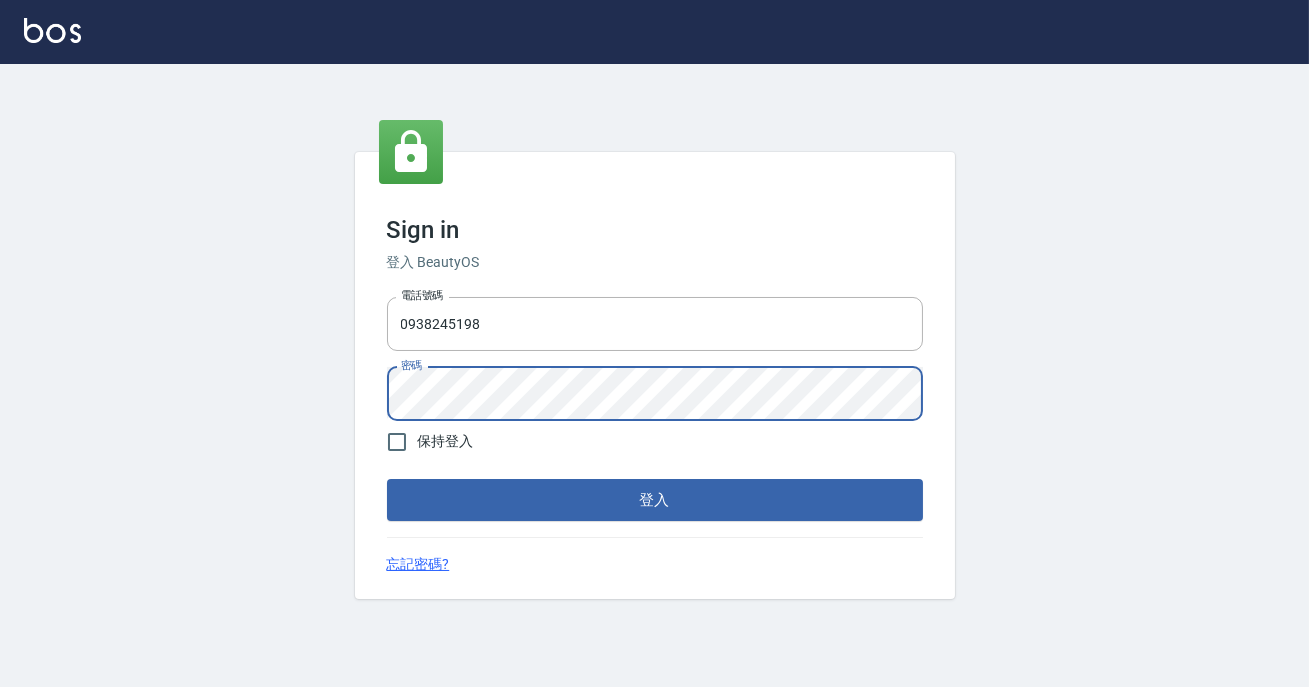 click on "登入" at bounding box center [655, 500] 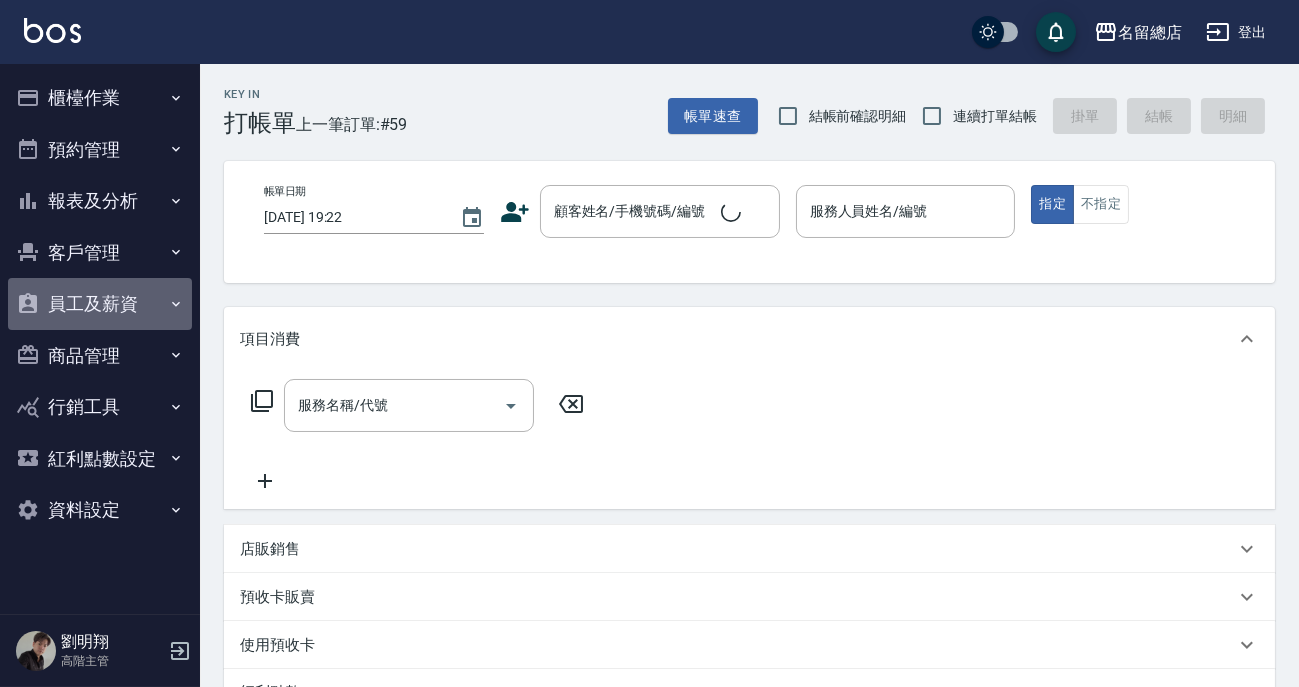 click on "員工及薪資" at bounding box center (100, 304) 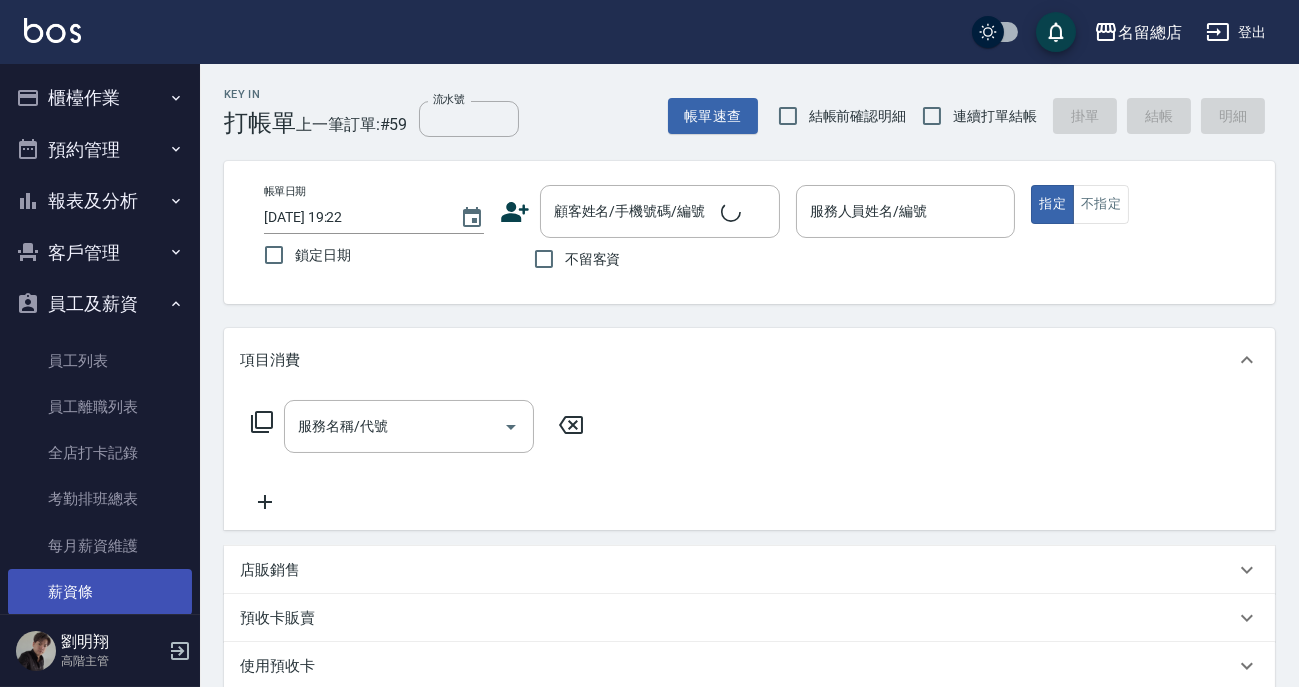 click on "薪資條" at bounding box center (100, 592) 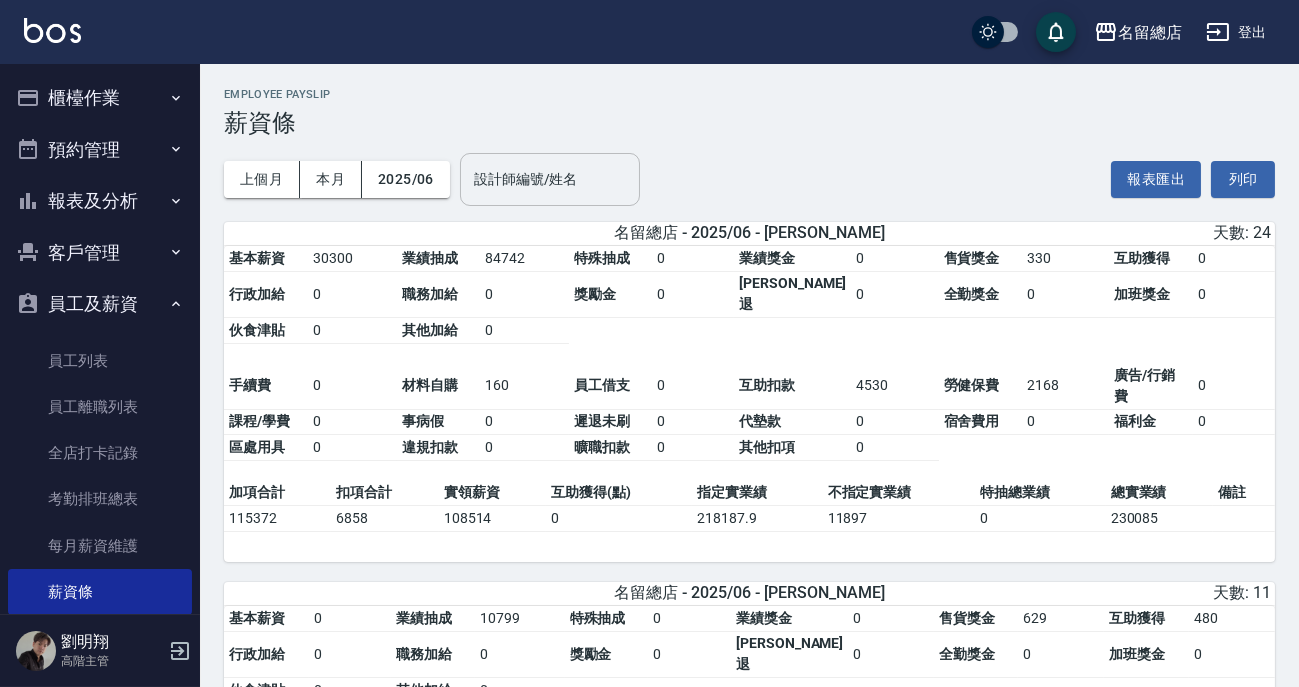 click on "設計師編號/姓名 設計師編號/姓名" at bounding box center (550, 179) 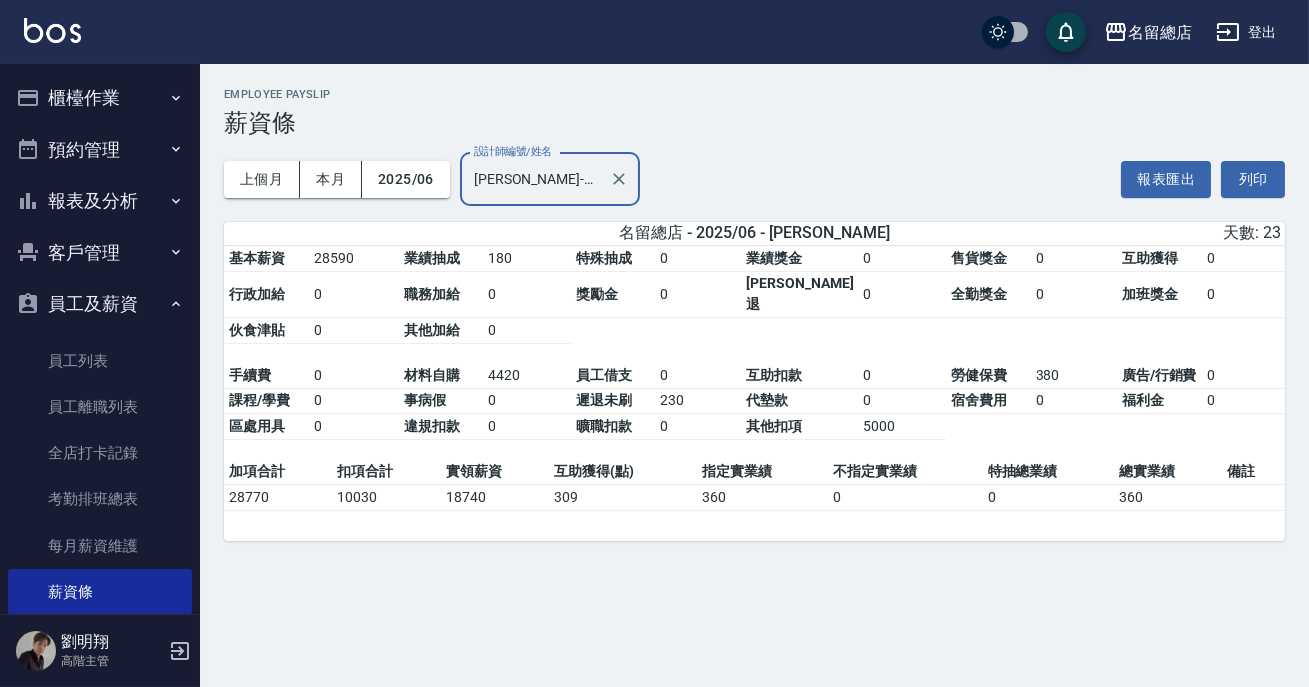 type on "[PERSON_NAME]-25" 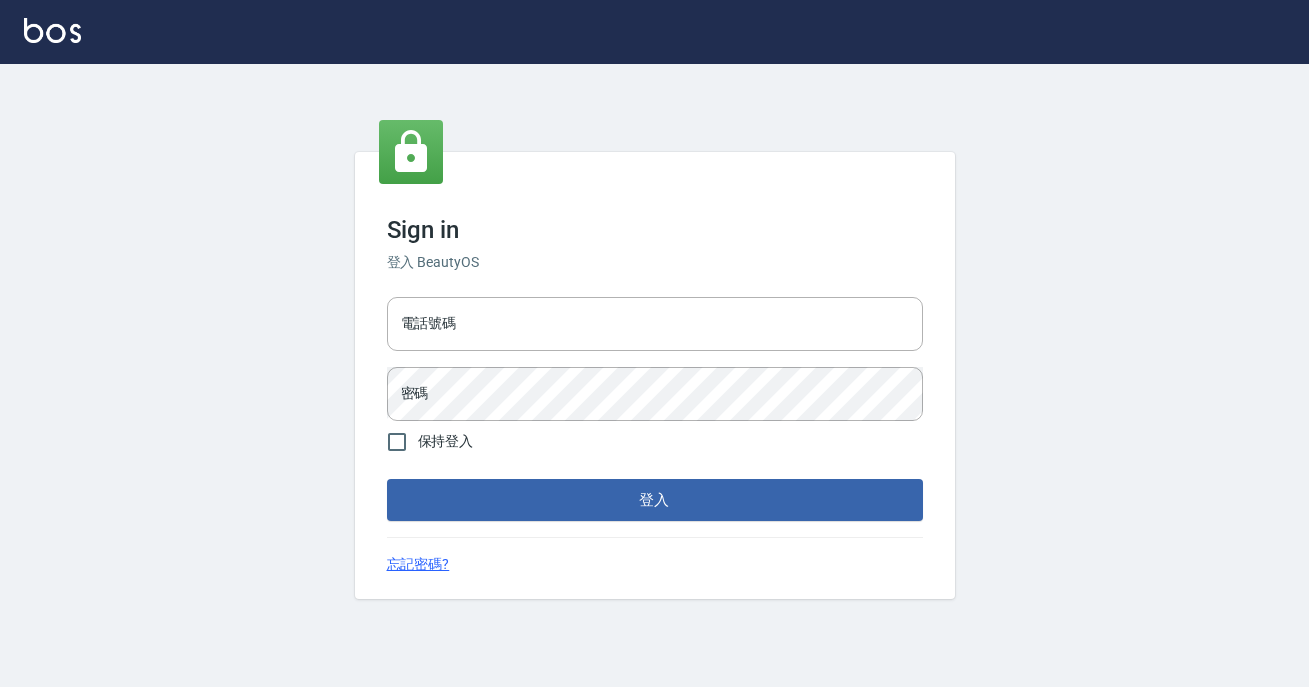 scroll, scrollTop: 0, scrollLeft: 0, axis: both 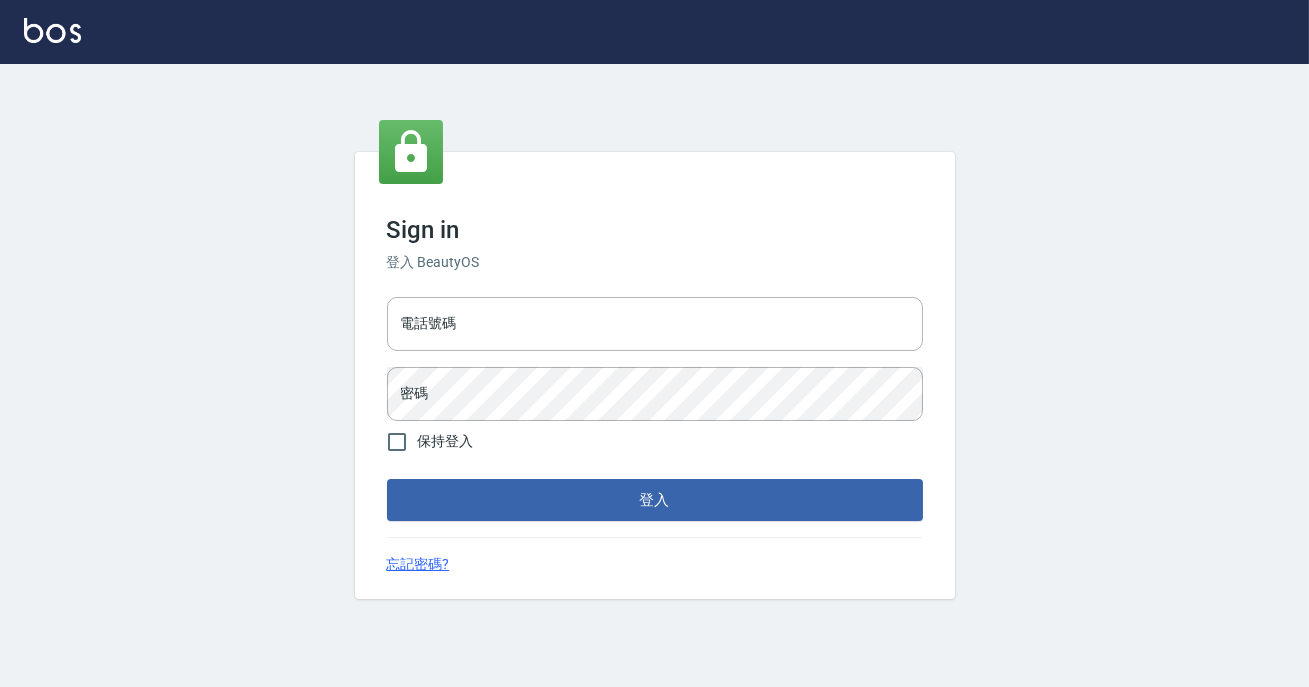 click at bounding box center (654, 32) 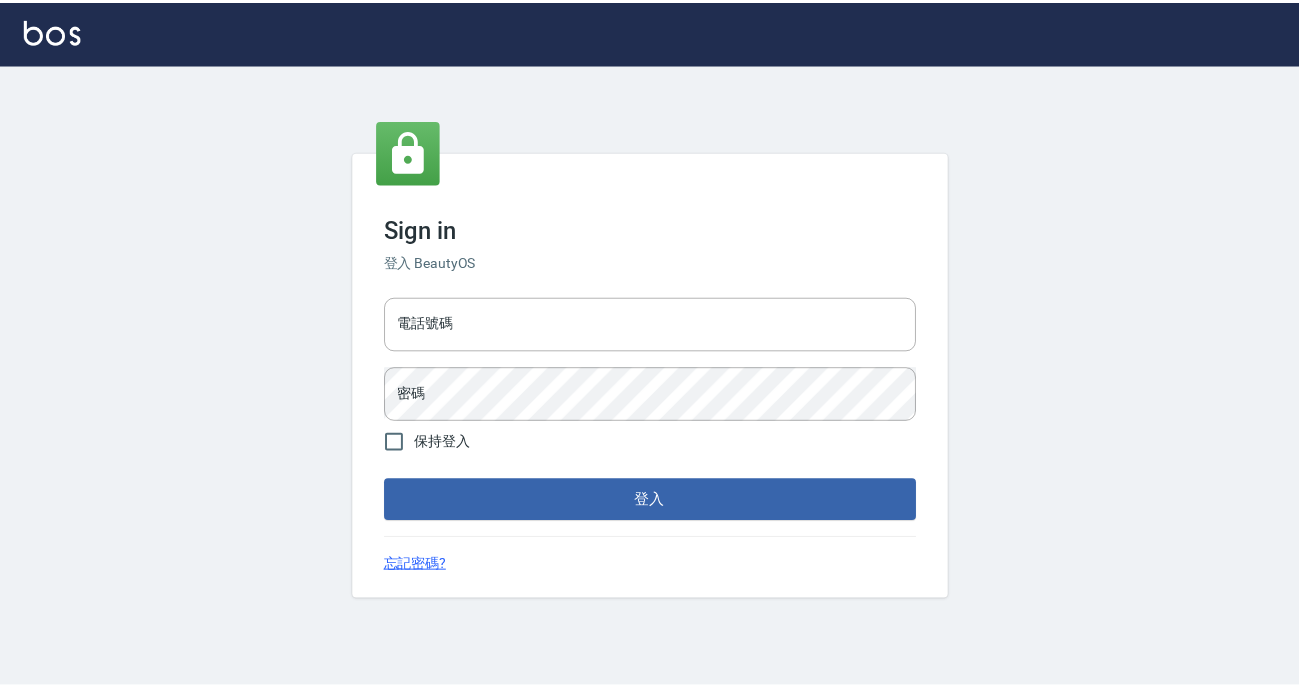 scroll, scrollTop: 0, scrollLeft: 0, axis: both 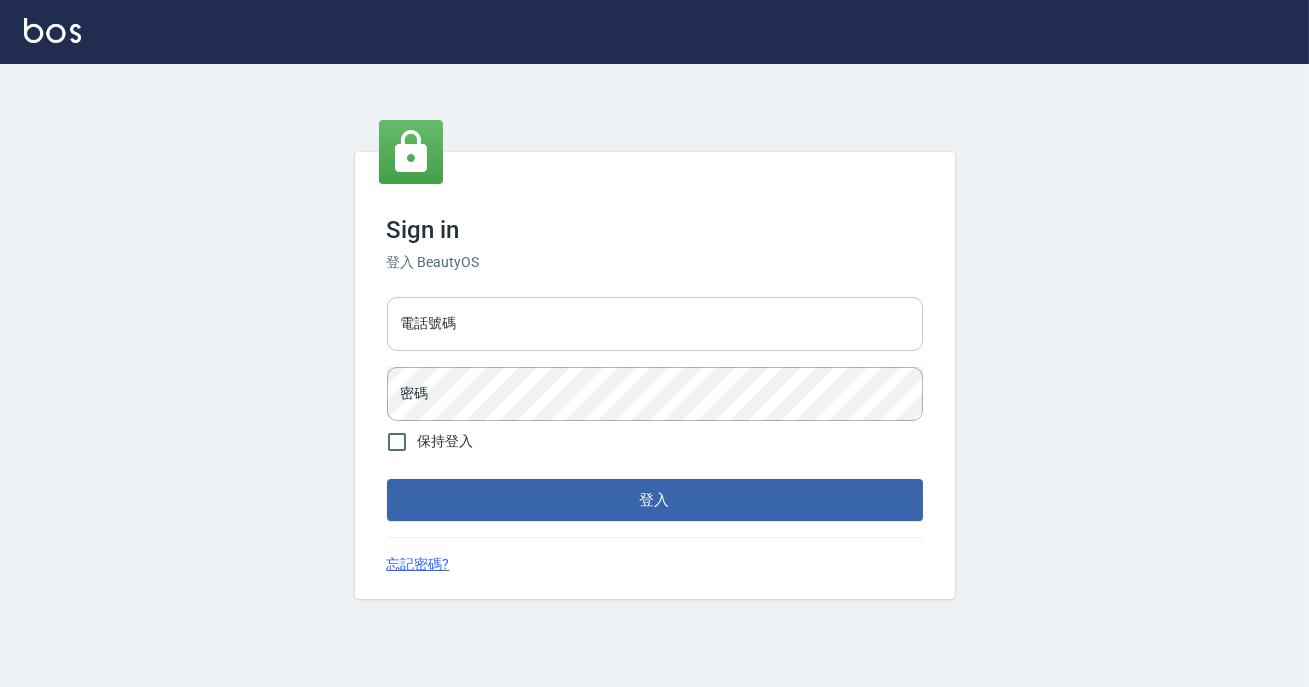 click on "電話號碼" at bounding box center (655, 324) 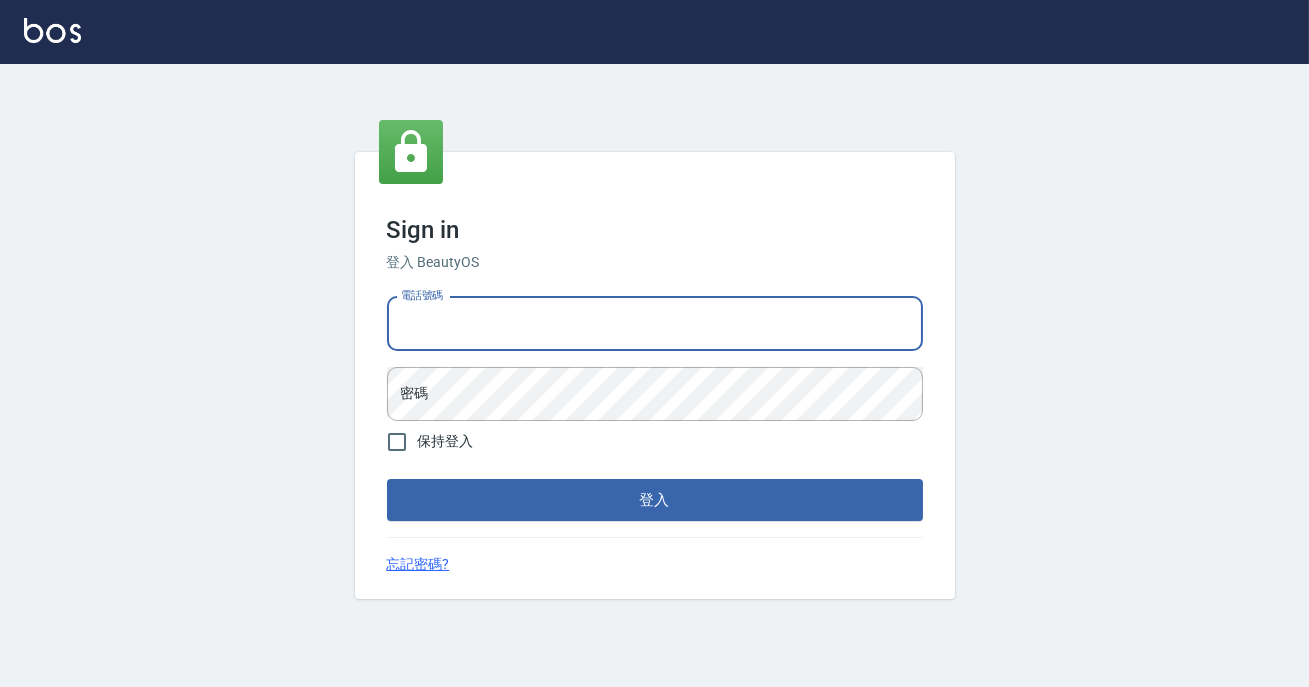 type on "0900000991" 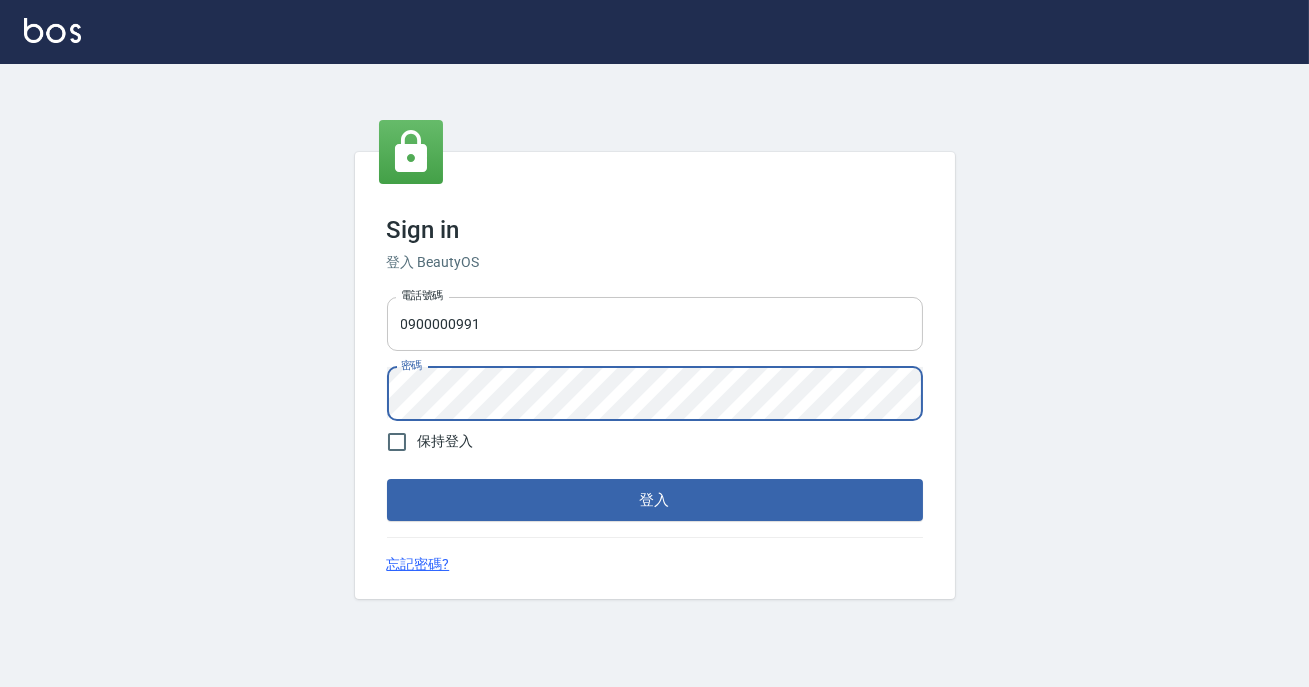 click on "登入" at bounding box center (655, 500) 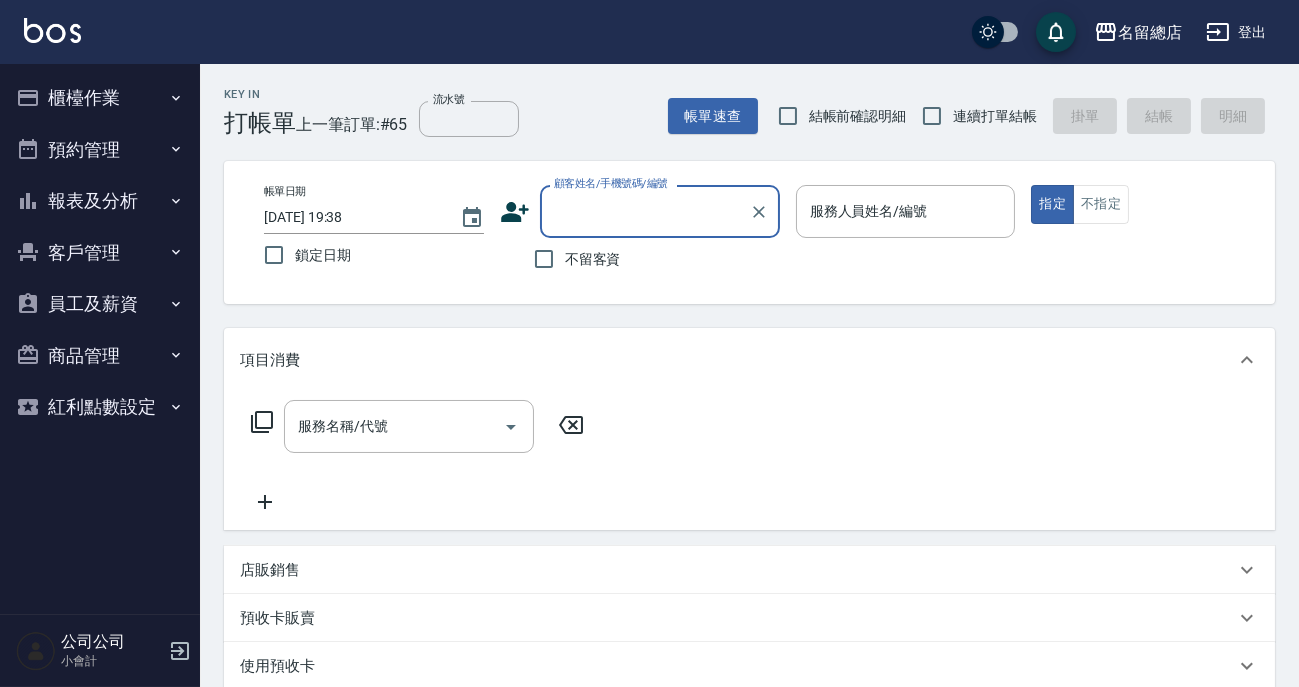 click on "櫃檯作業" at bounding box center (100, 98) 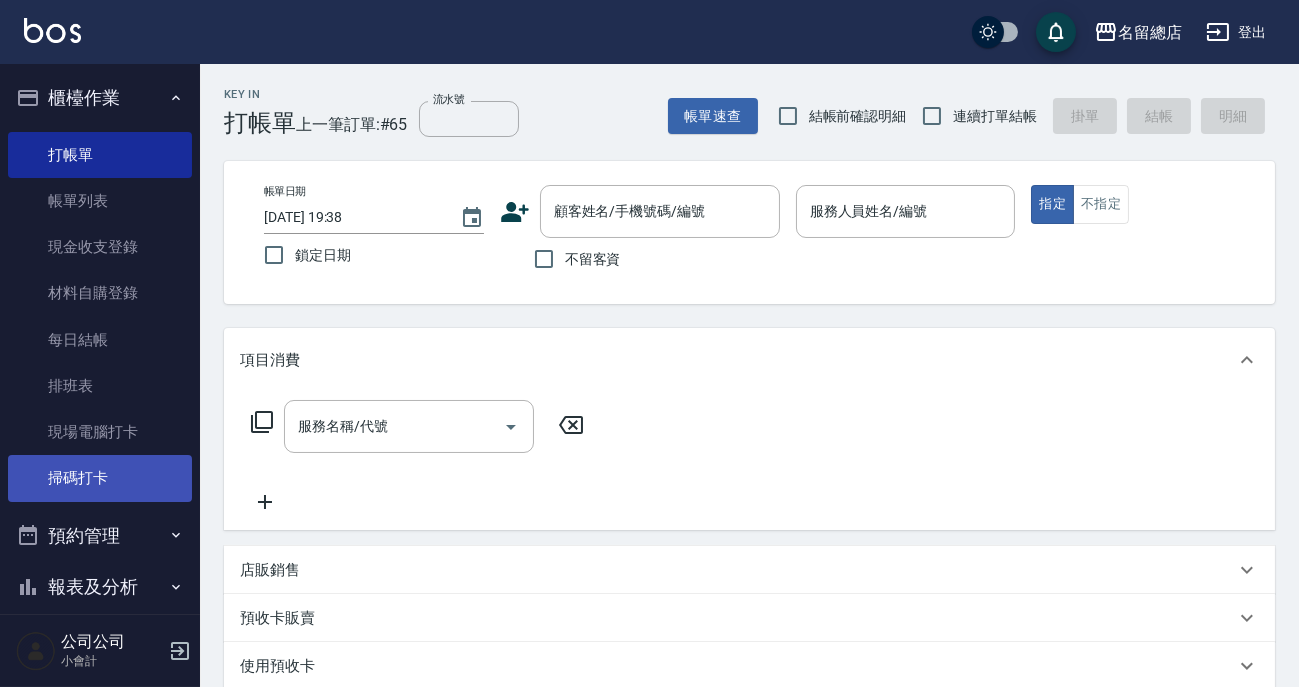 click on "掃碼打卡" at bounding box center [100, 478] 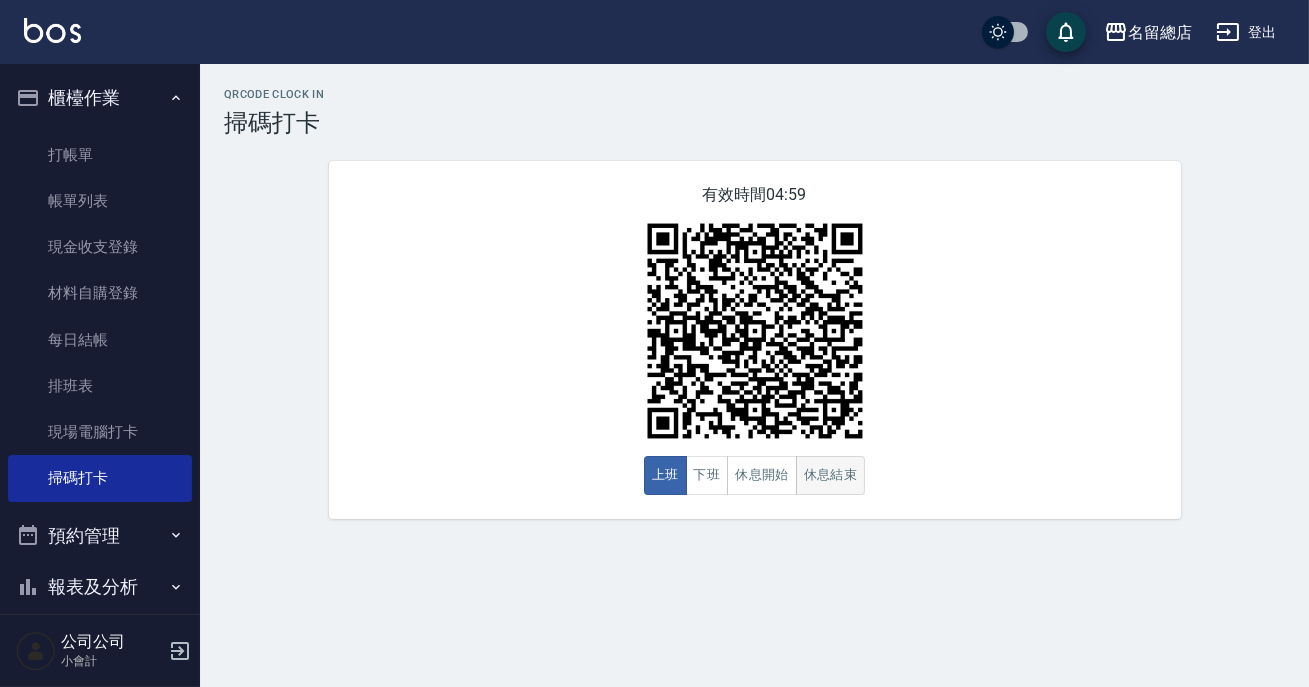 click on "休息結束" at bounding box center [831, 475] 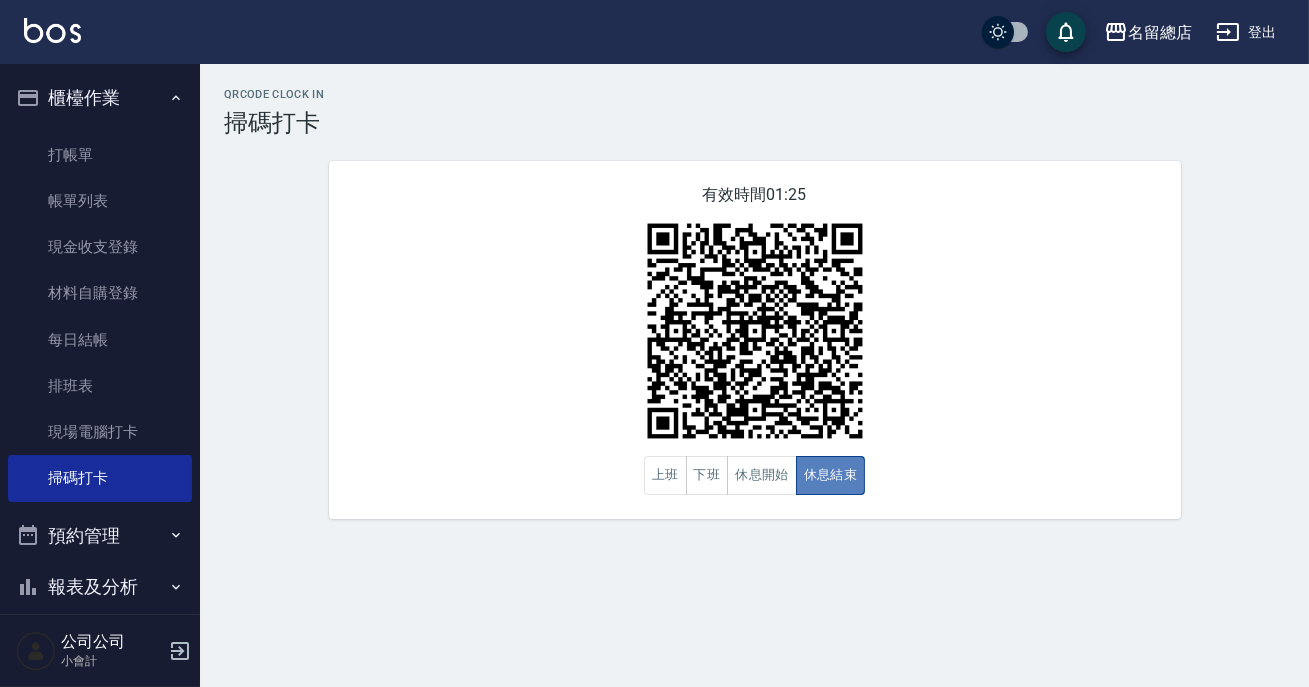 click on "休息結束" at bounding box center (831, 475) 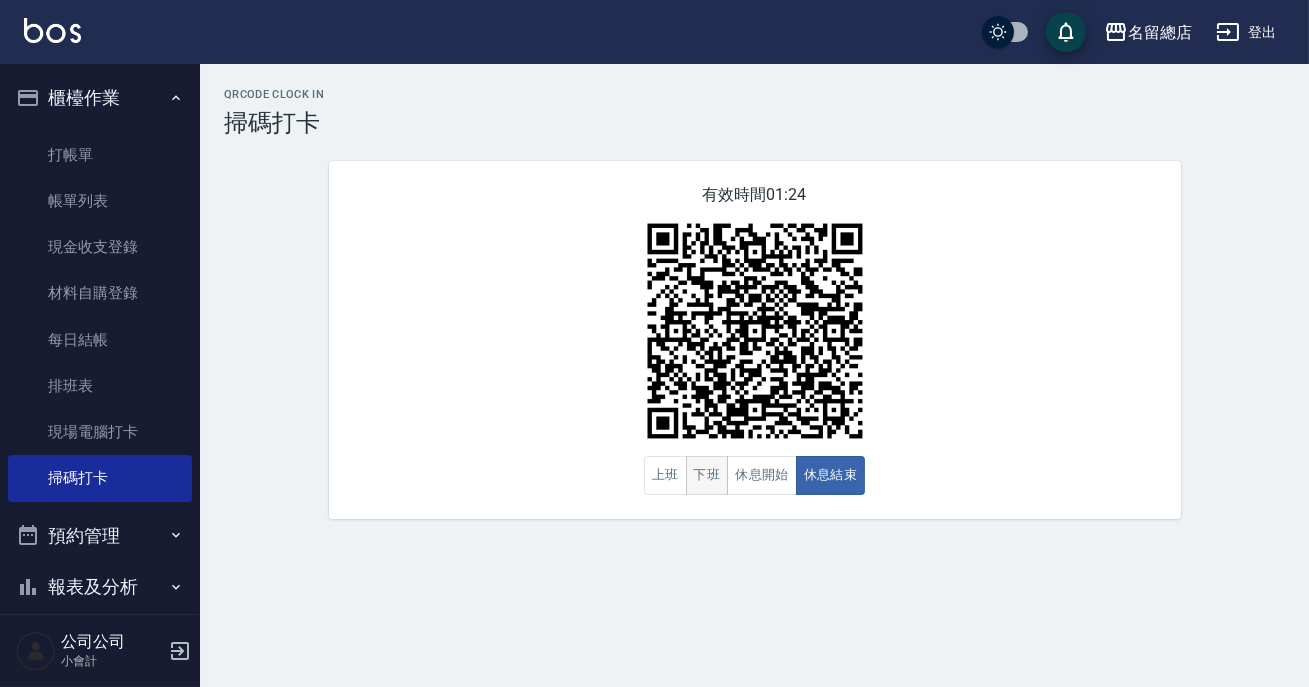 click on "下班" at bounding box center (707, 475) 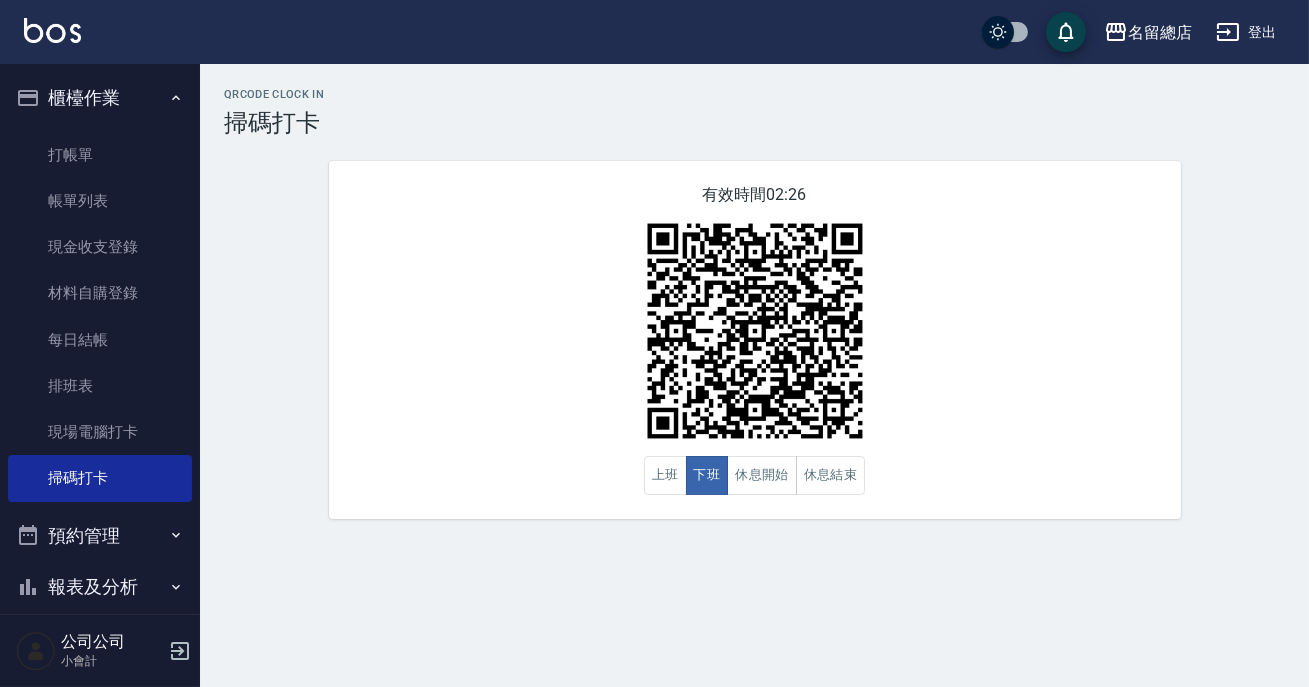click on "有效時間 02:26 上班 下班 休息開始 休息結束" at bounding box center (755, 340) 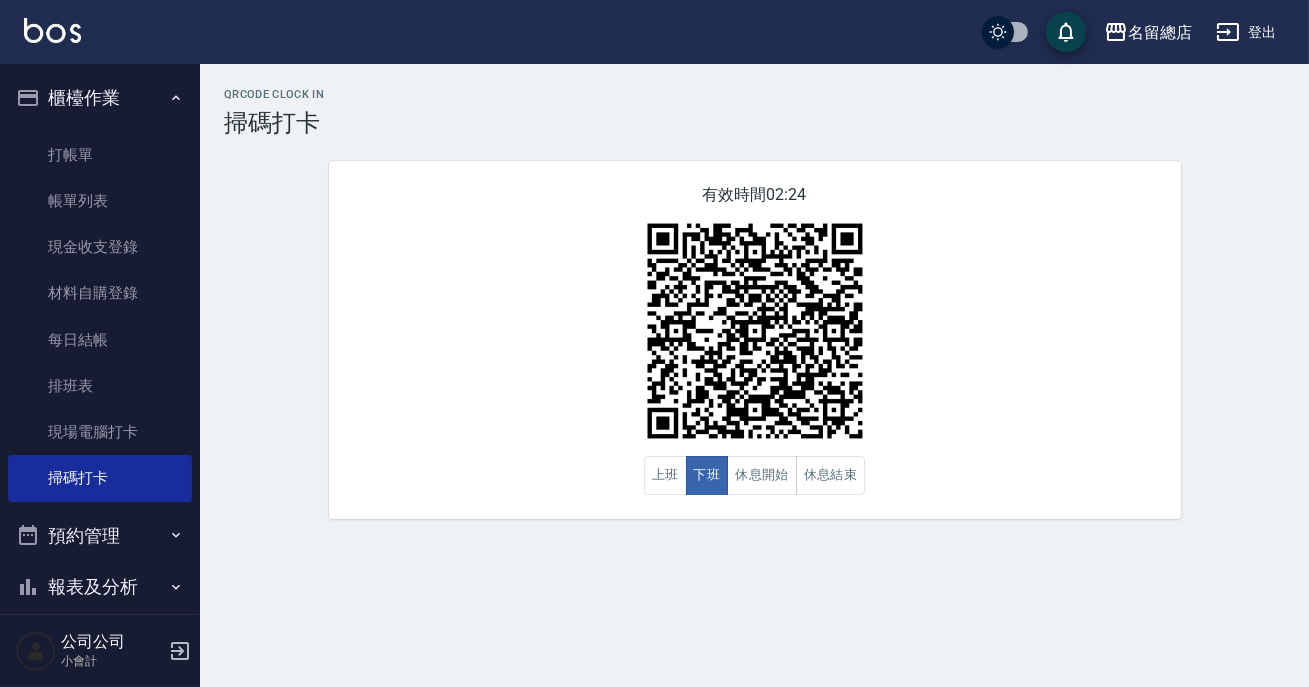 click on "公司公司" at bounding box center (112, 642) 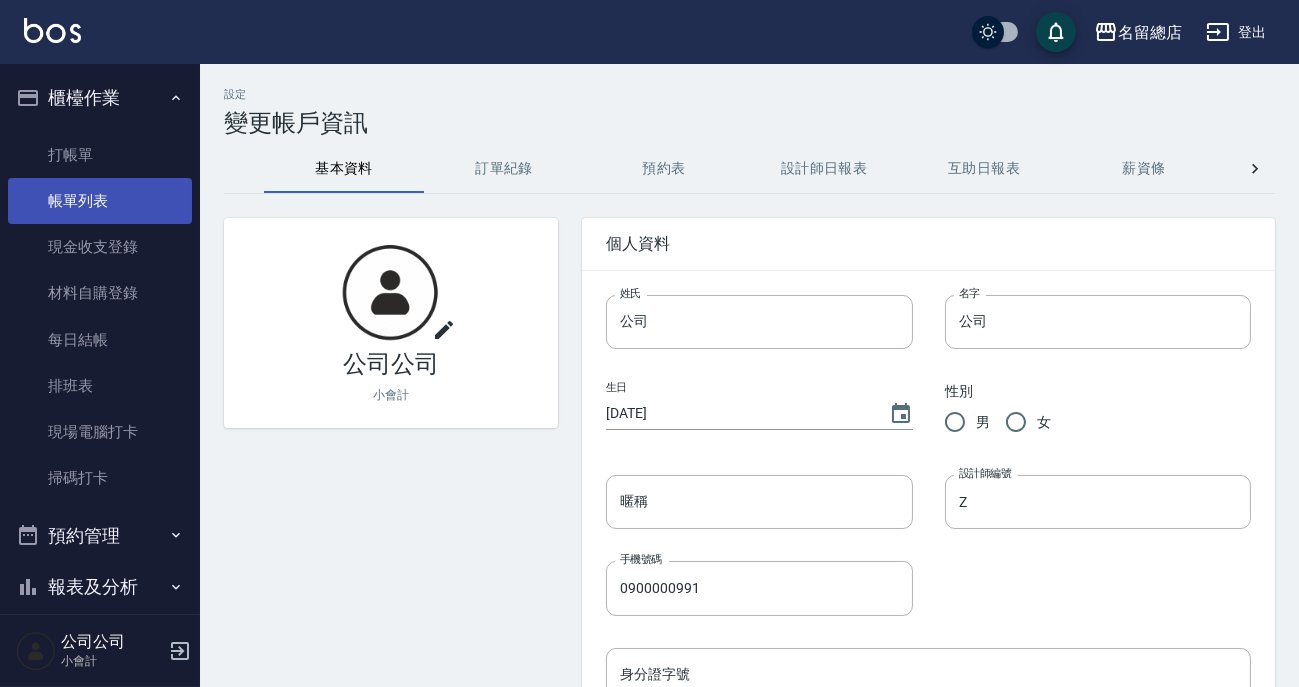 click on "帳單列表" at bounding box center (100, 201) 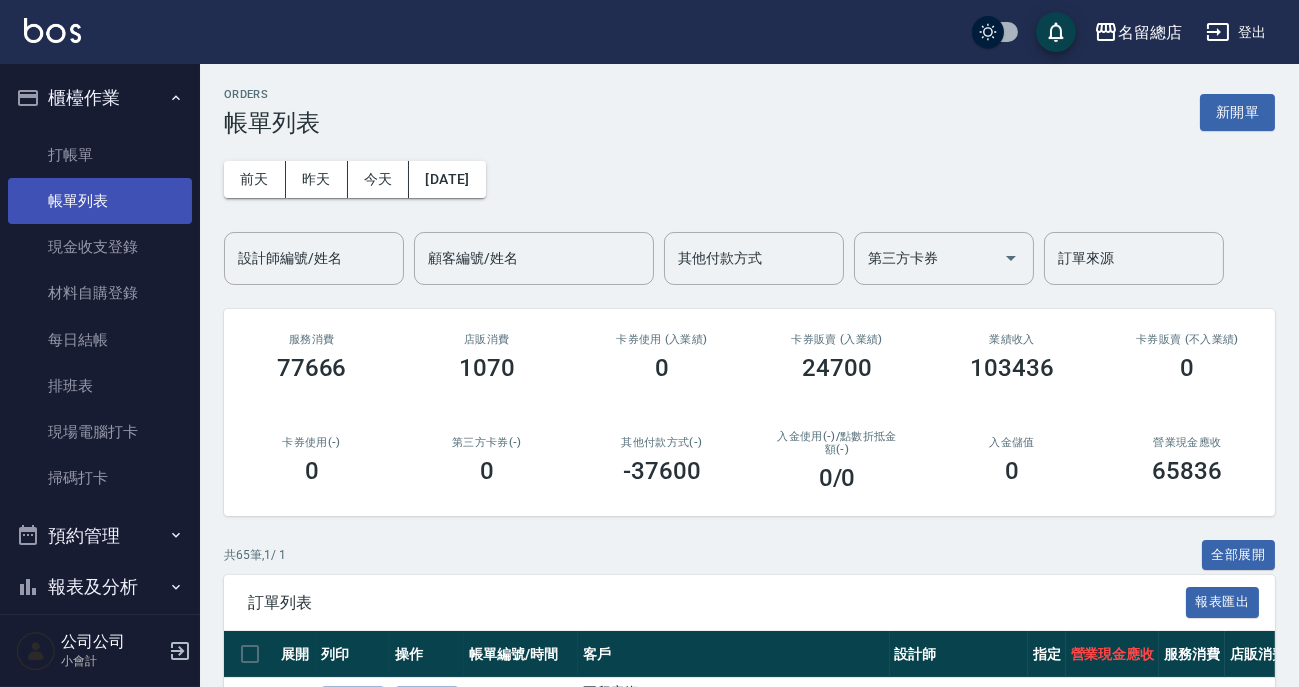 click on "帳單列表" at bounding box center [100, 201] 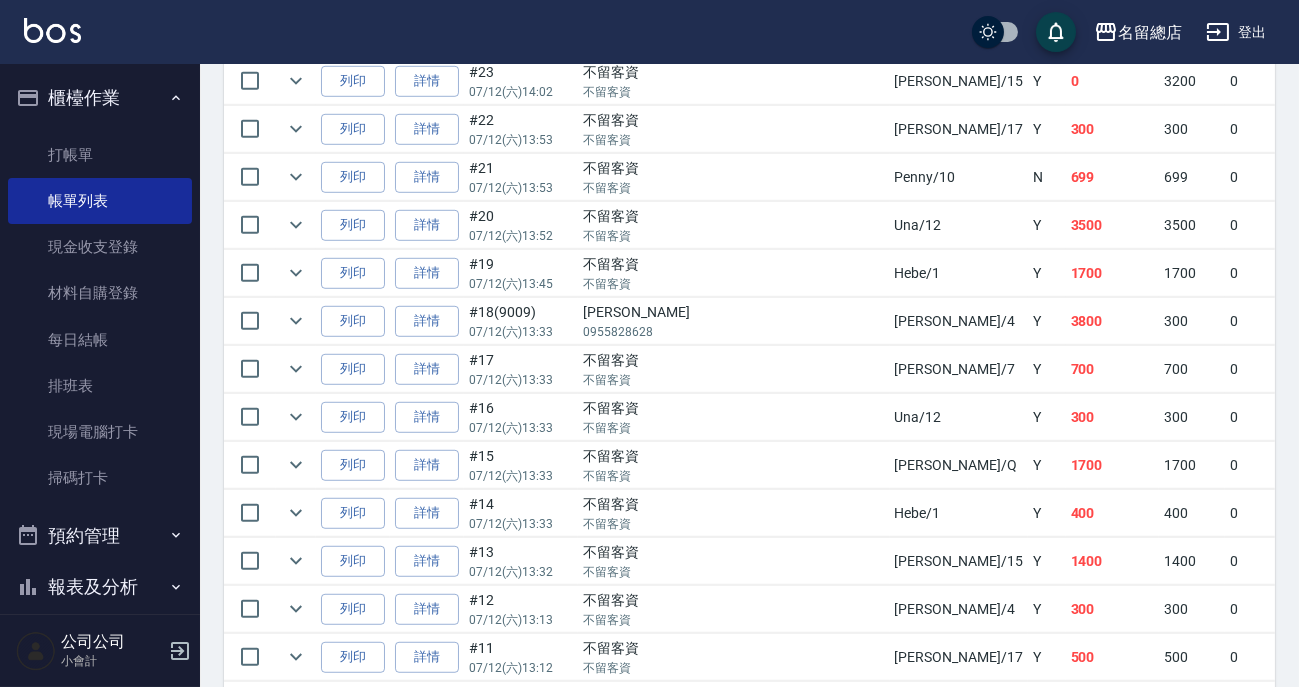 scroll, scrollTop: 3181, scrollLeft: 0, axis: vertical 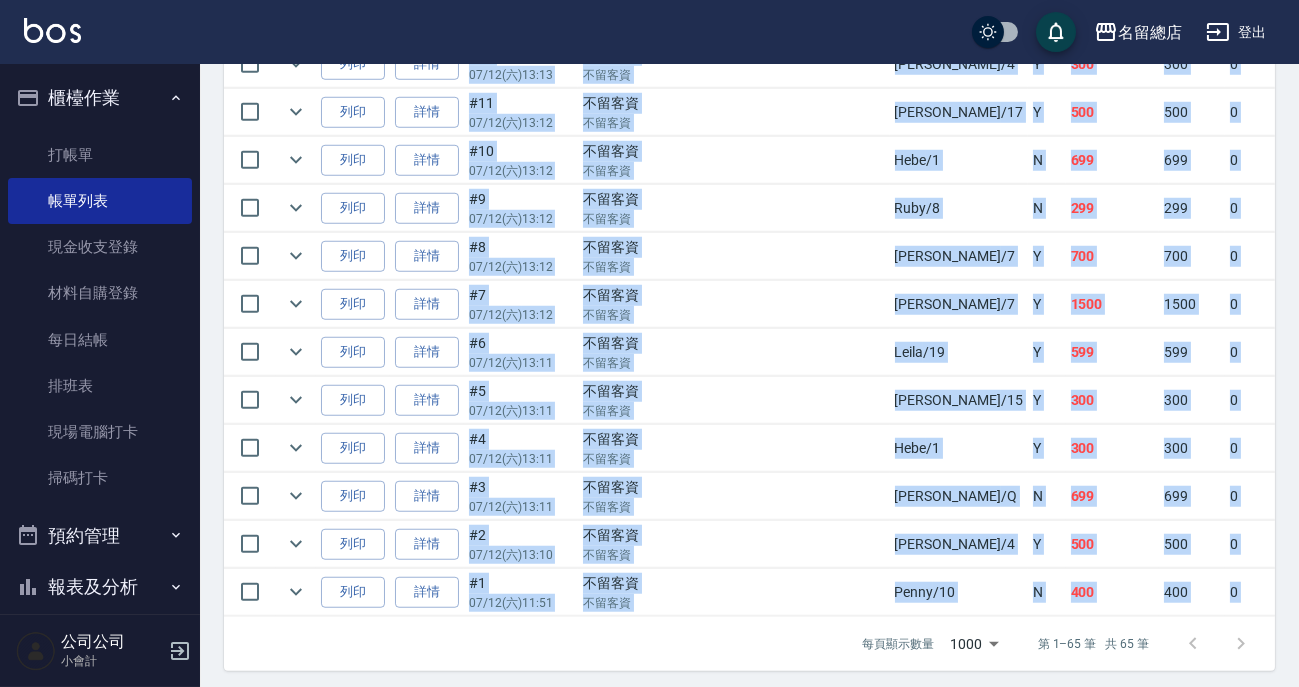 drag, startPoint x: 780, startPoint y: 616, endPoint x: 827, endPoint y: 614, distance: 47.042534 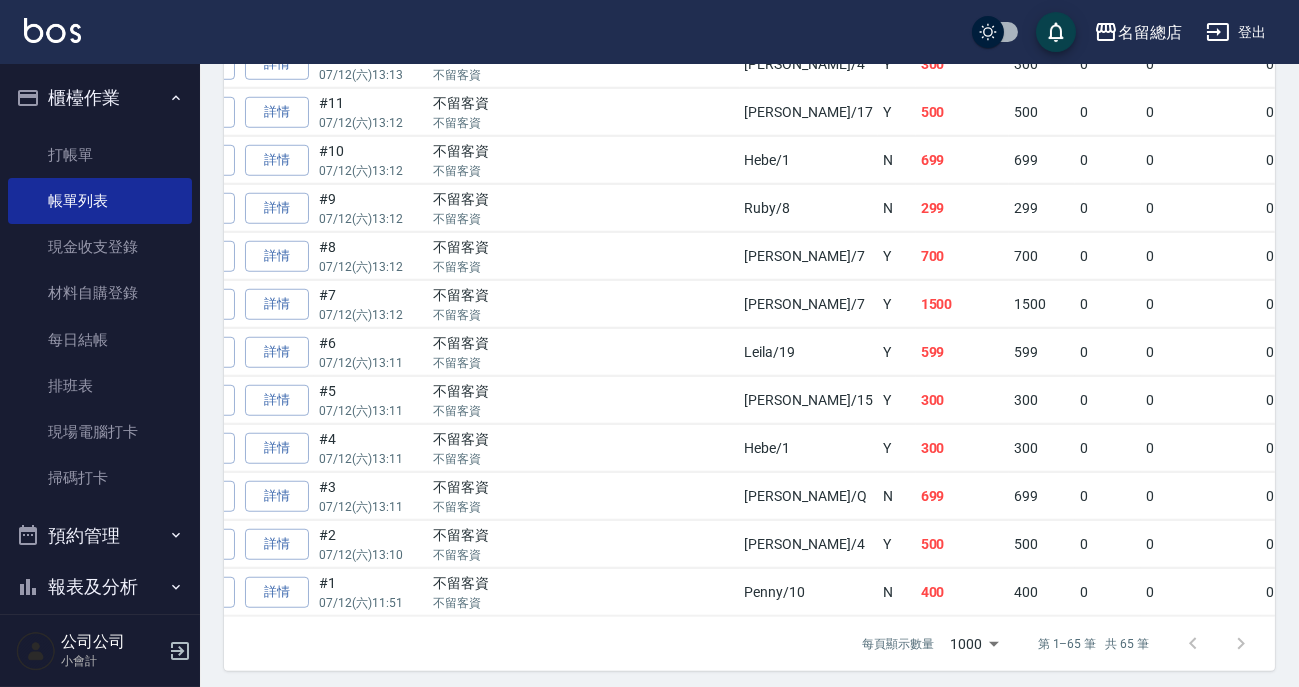 scroll, scrollTop: 0, scrollLeft: 162, axis: horizontal 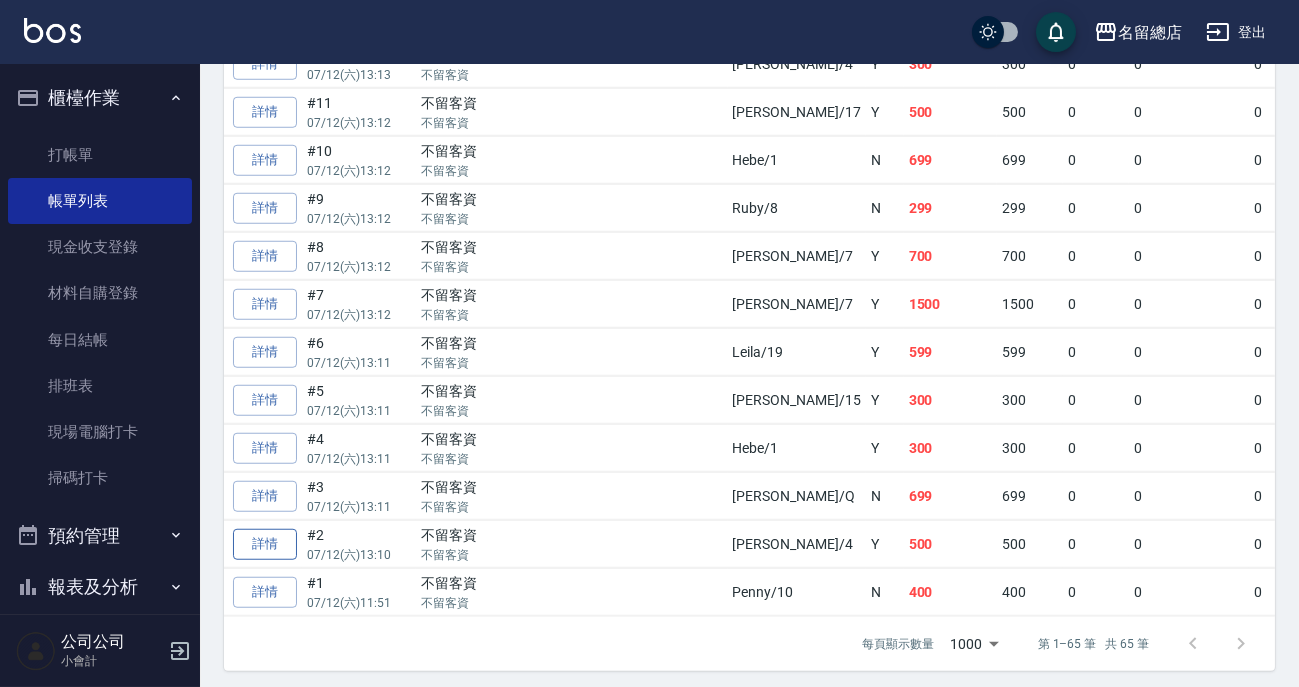 click on "詳情" at bounding box center (265, 544) 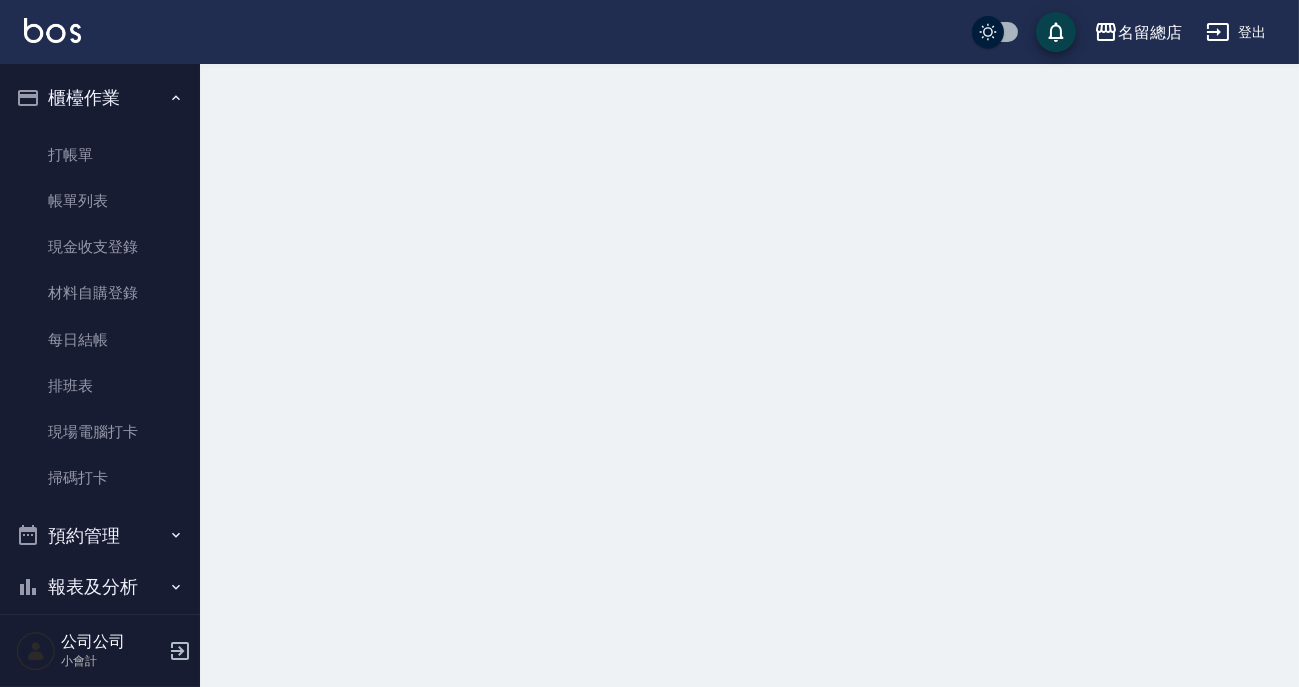 scroll, scrollTop: 0, scrollLeft: 0, axis: both 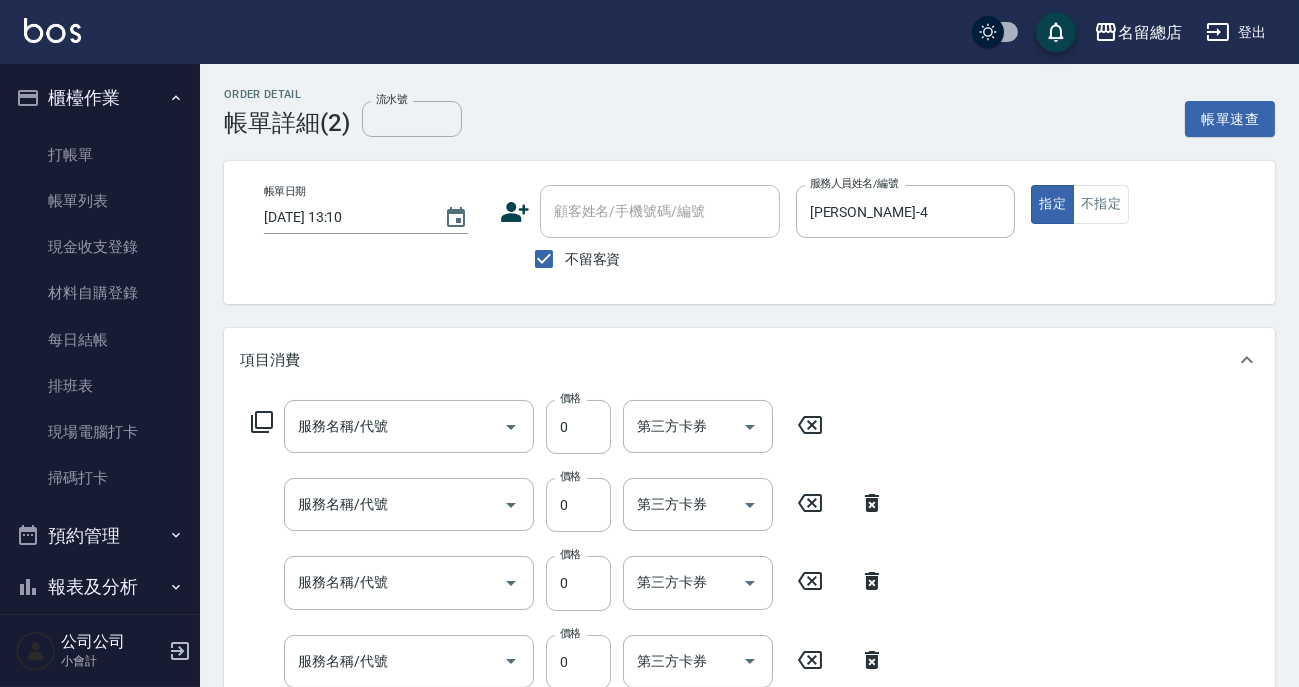 type on "[DATE] 13:10" 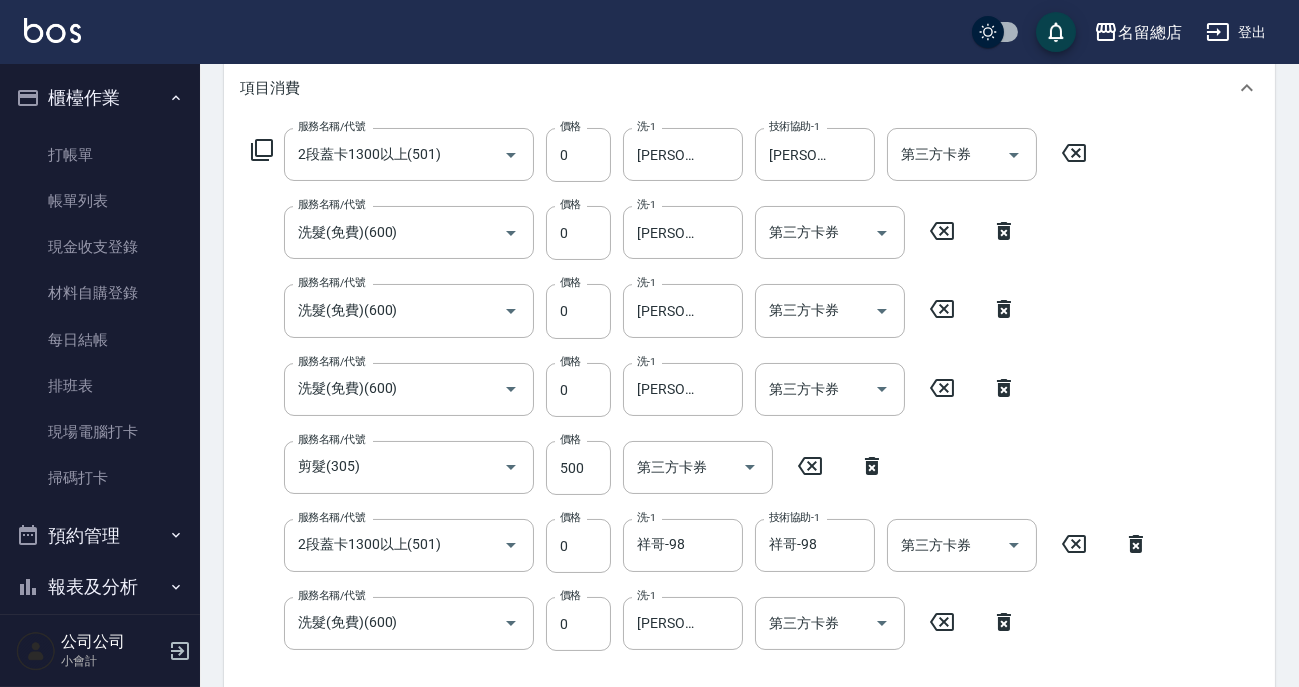 type on "2段蓋卡1300以上(501)" 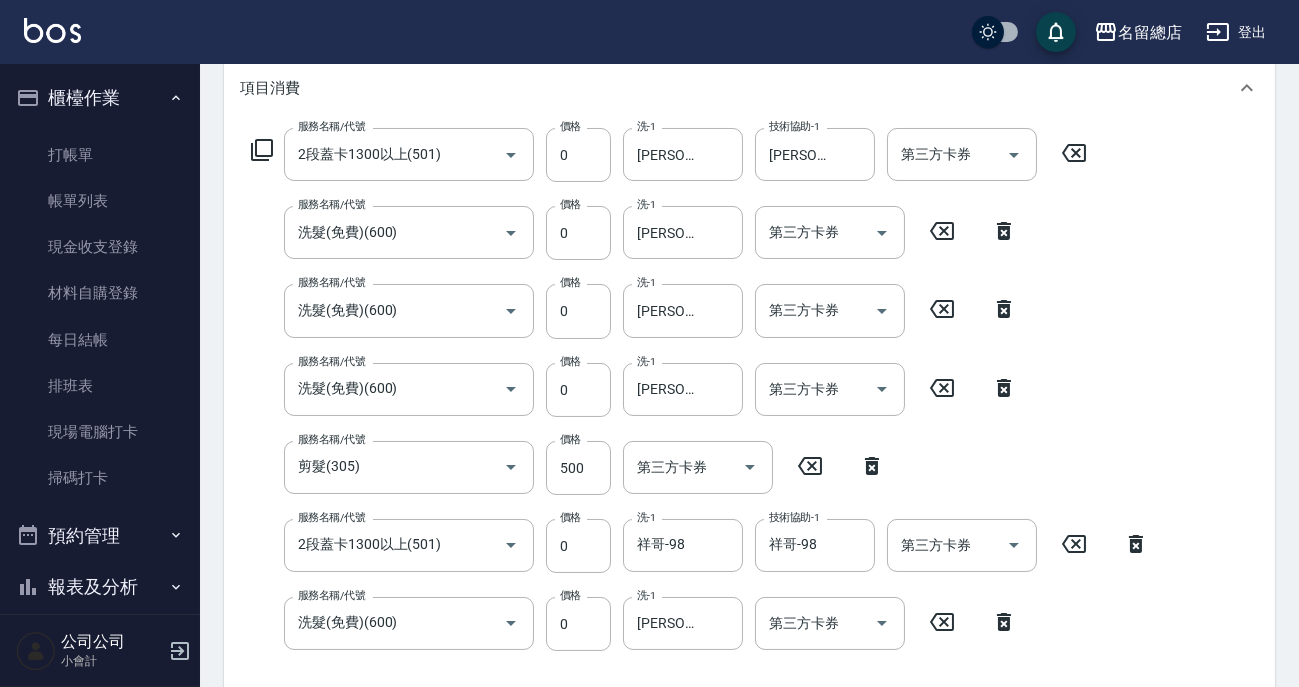 type on "洗髮(免費)(600)" 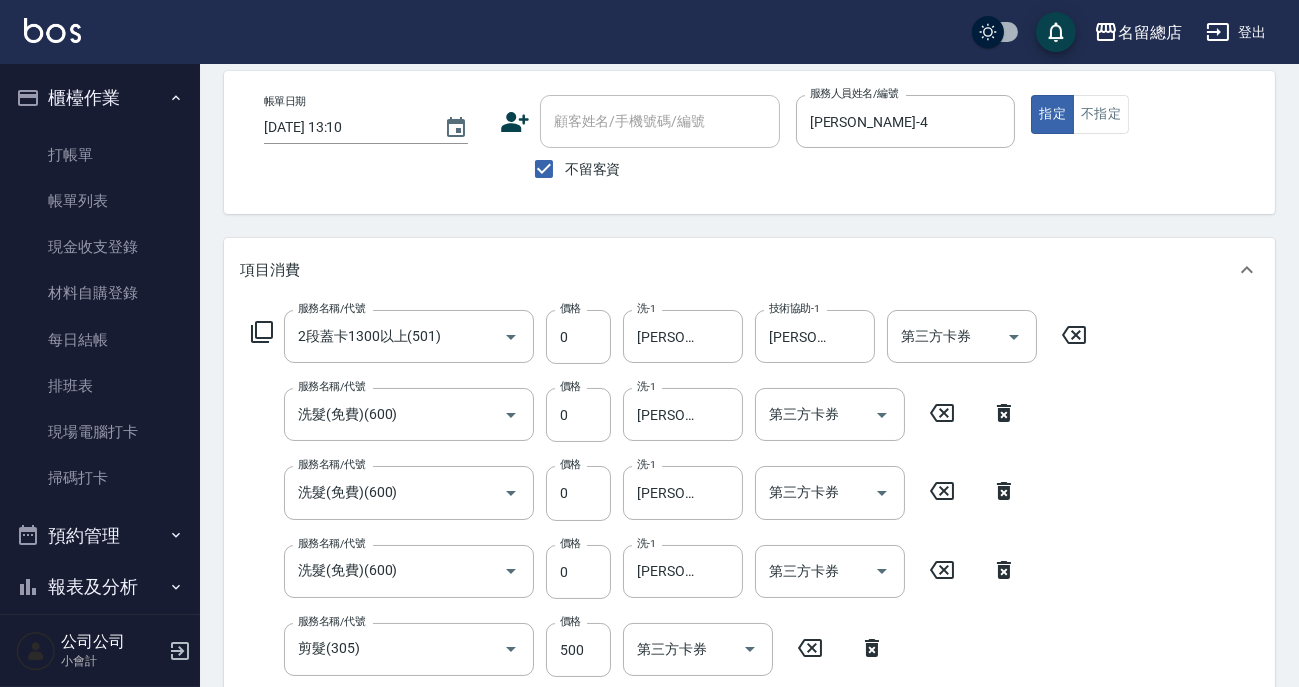 scroll, scrollTop: 0, scrollLeft: 0, axis: both 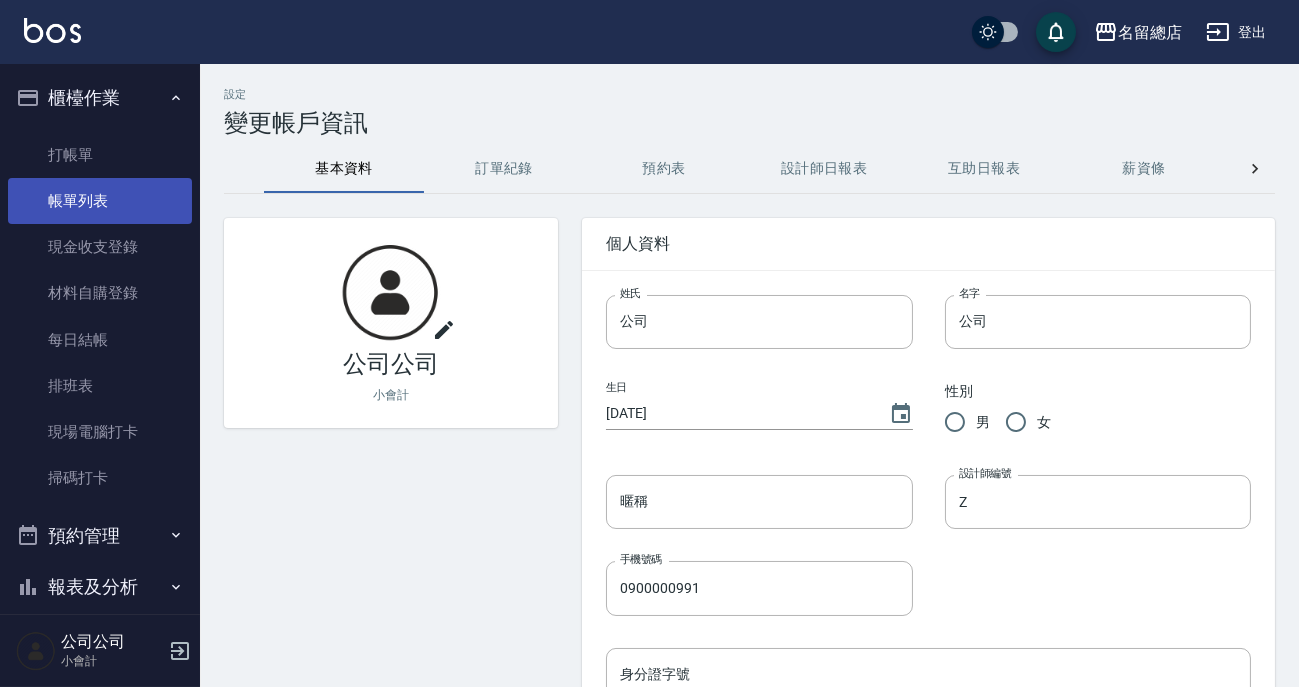 click on "帳單列表" at bounding box center [100, 201] 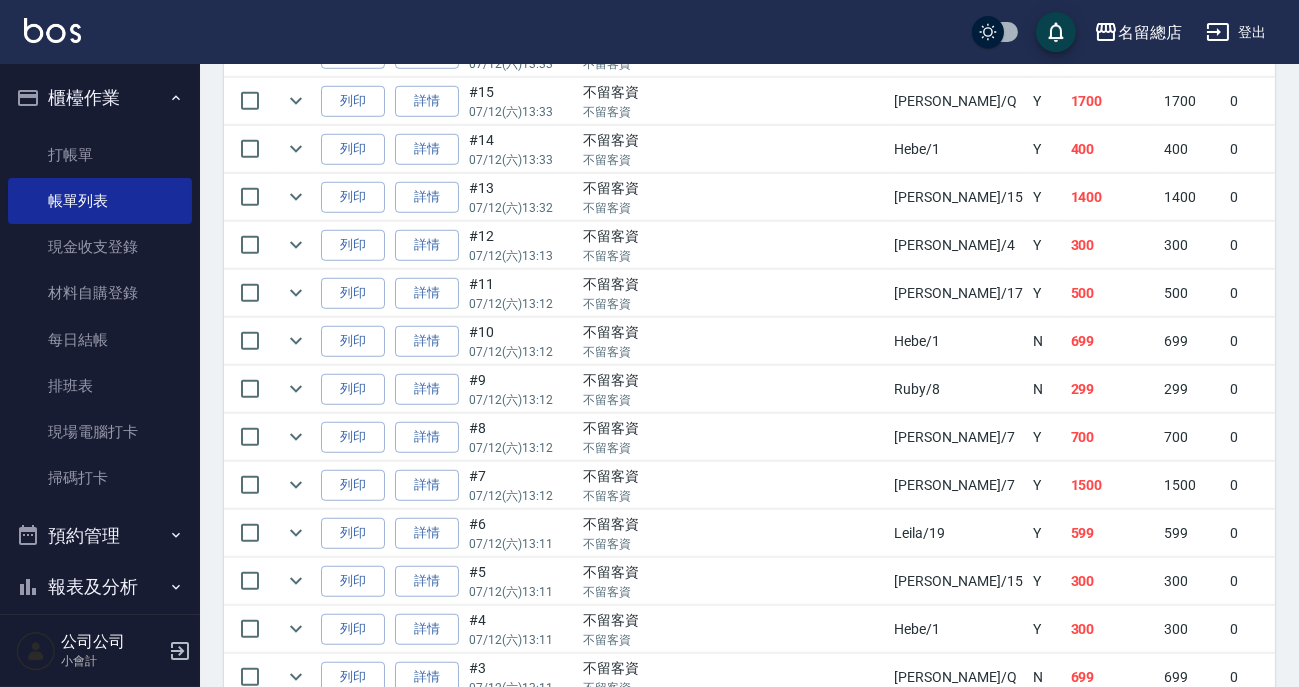 scroll, scrollTop: 3189, scrollLeft: 0, axis: vertical 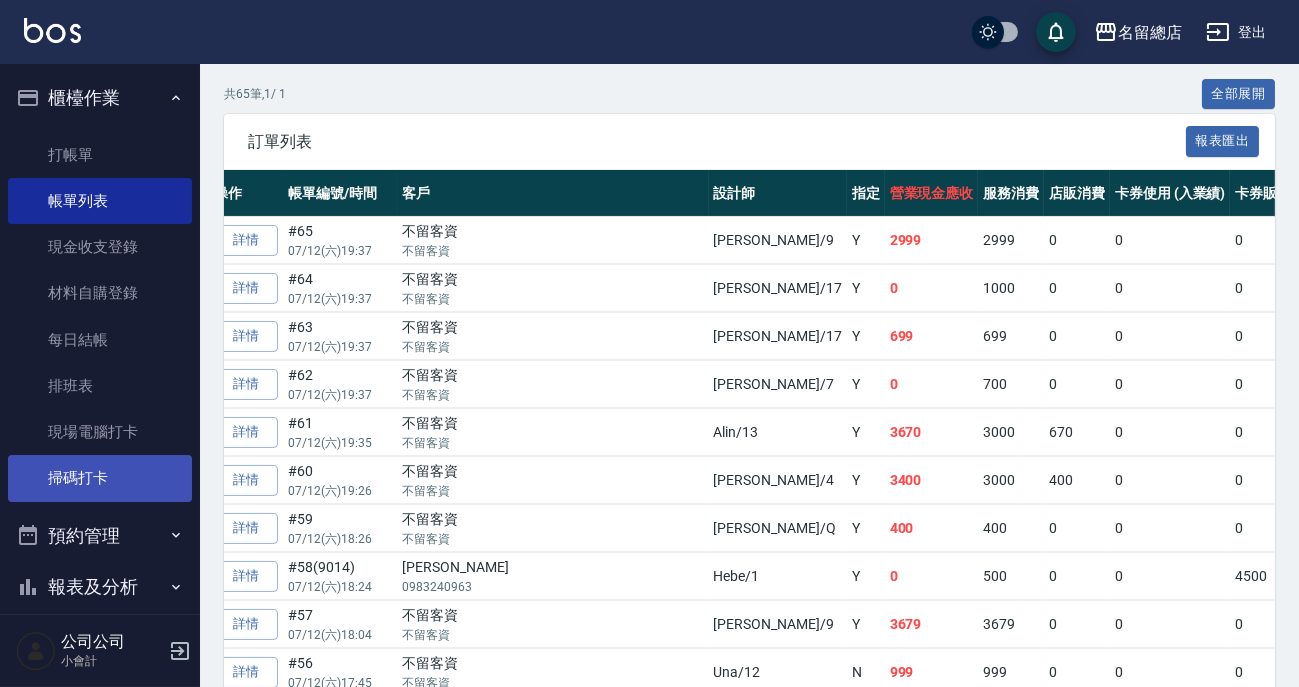 click on "掃碼打卡" at bounding box center [100, 478] 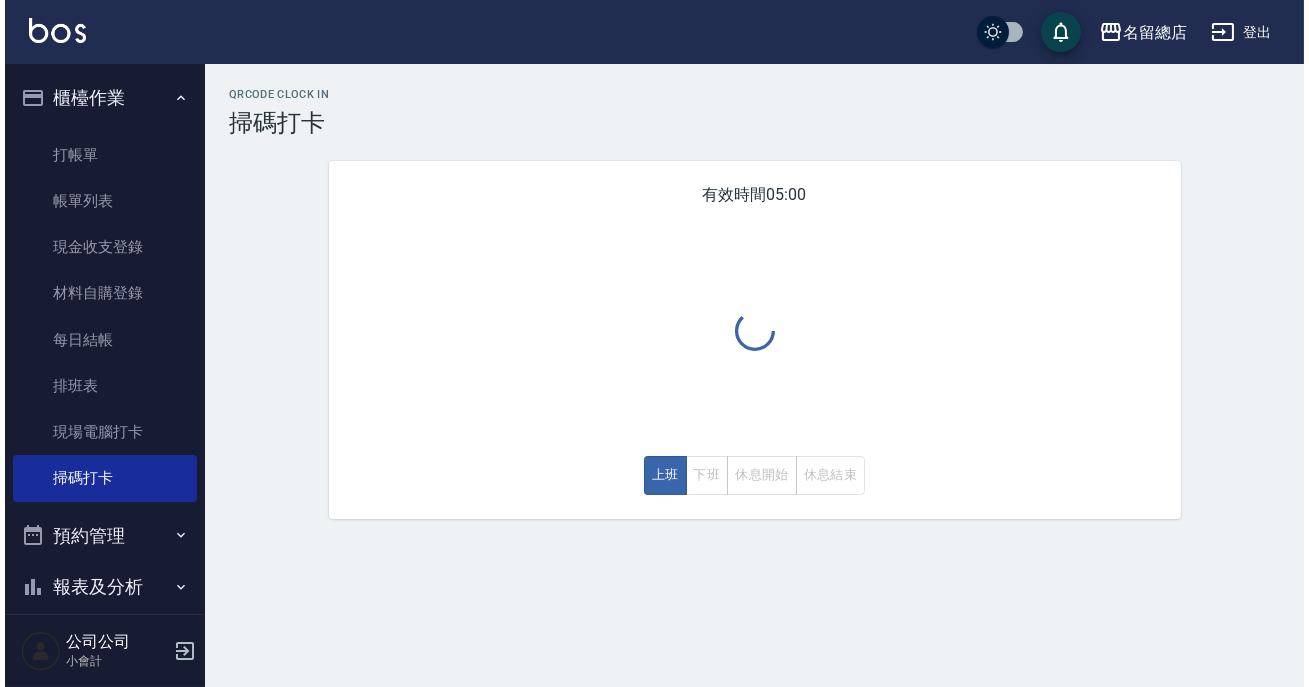 scroll, scrollTop: 0, scrollLeft: 0, axis: both 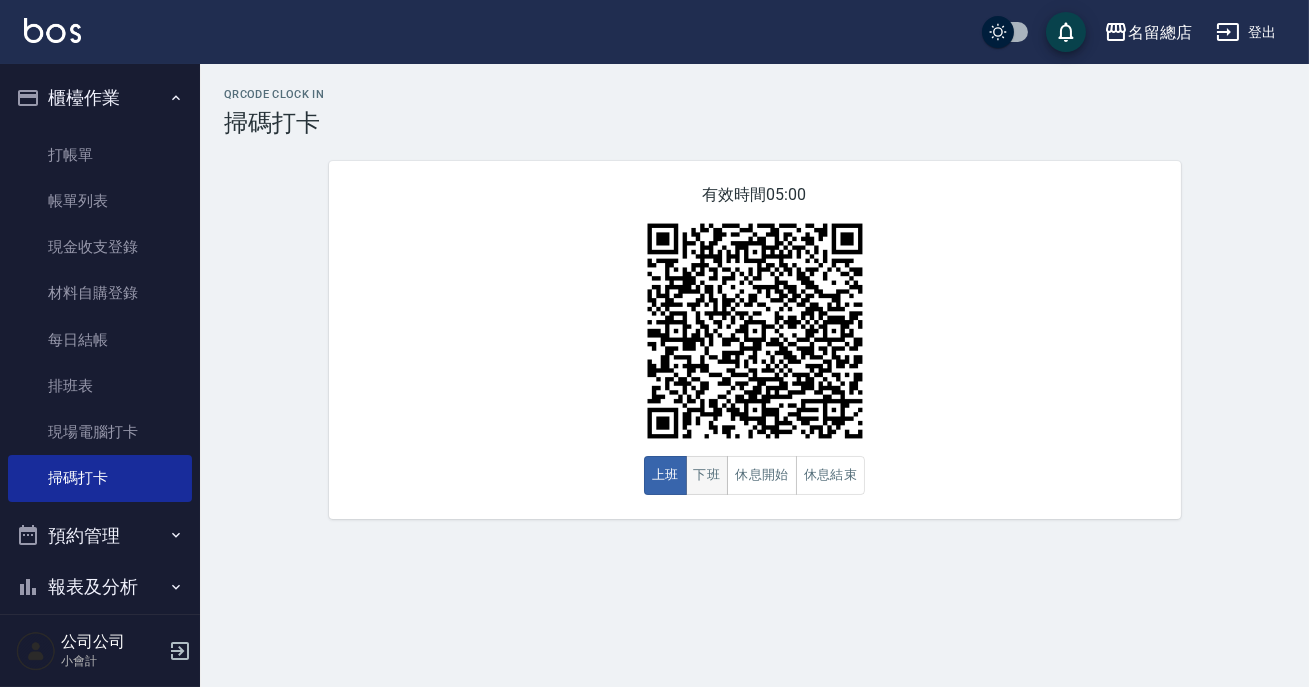 click on "下班" at bounding box center (707, 475) 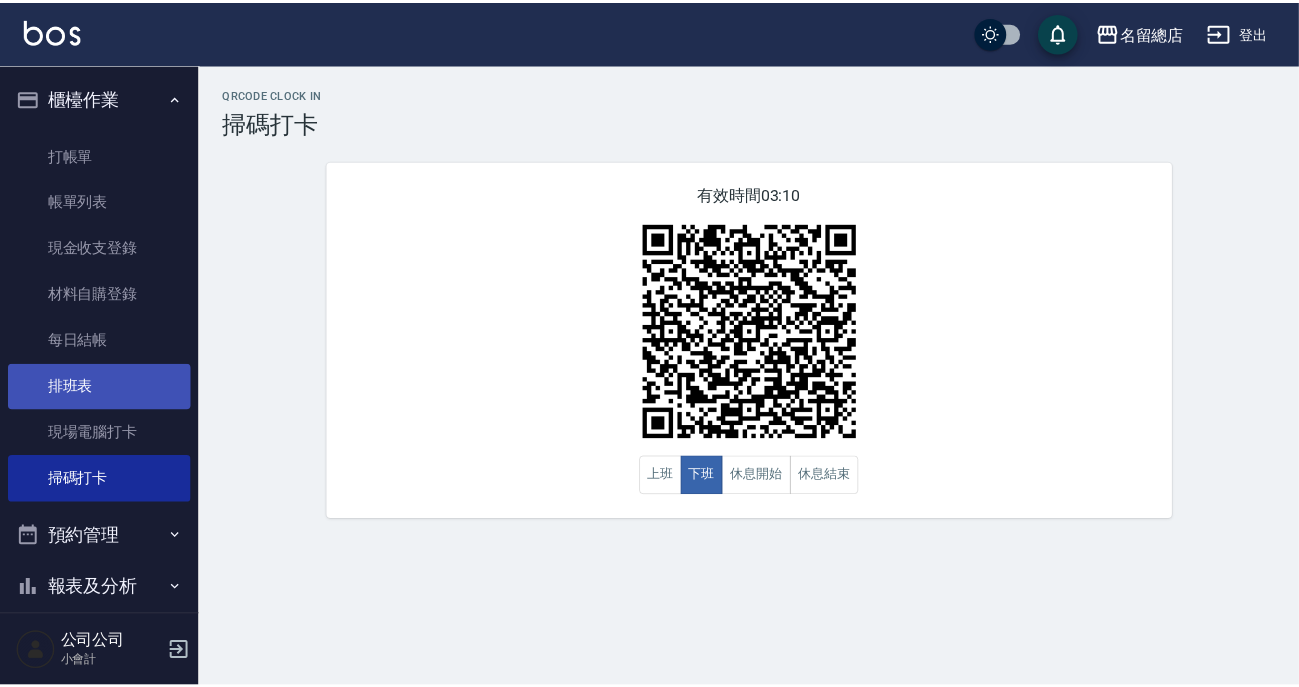scroll, scrollTop: 228, scrollLeft: 0, axis: vertical 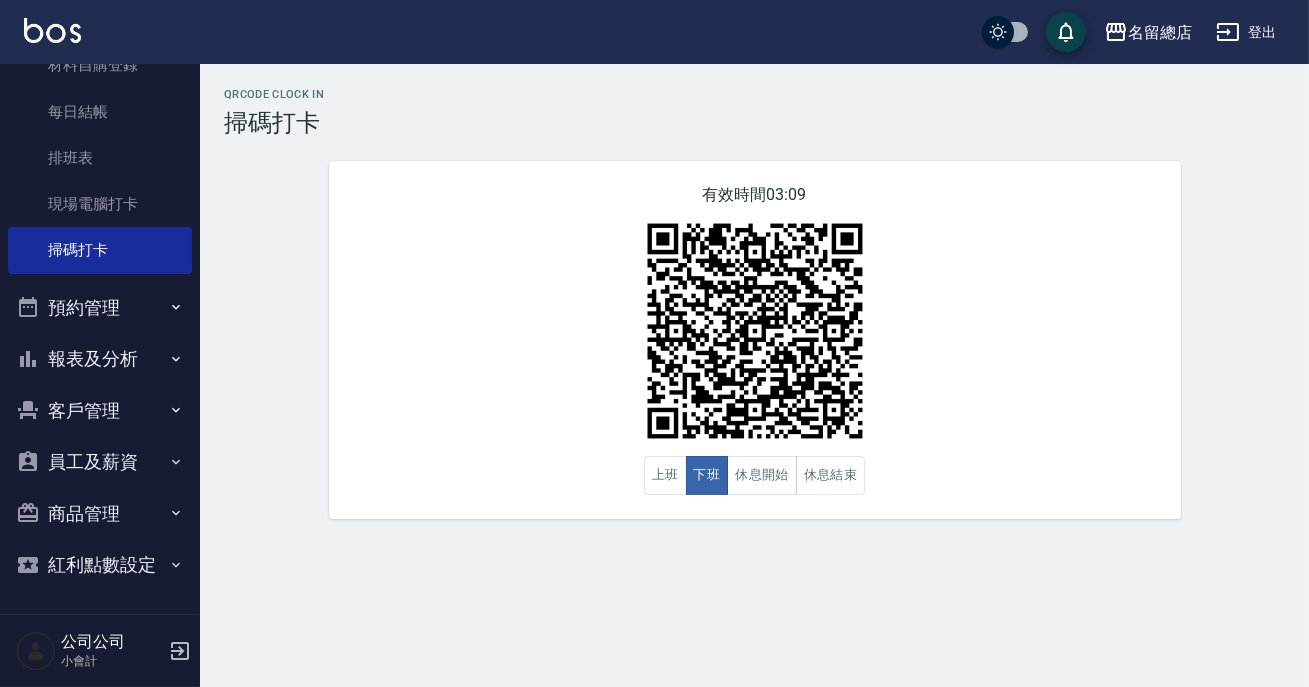 click on "商品管理" at bounding box center (100, 514) 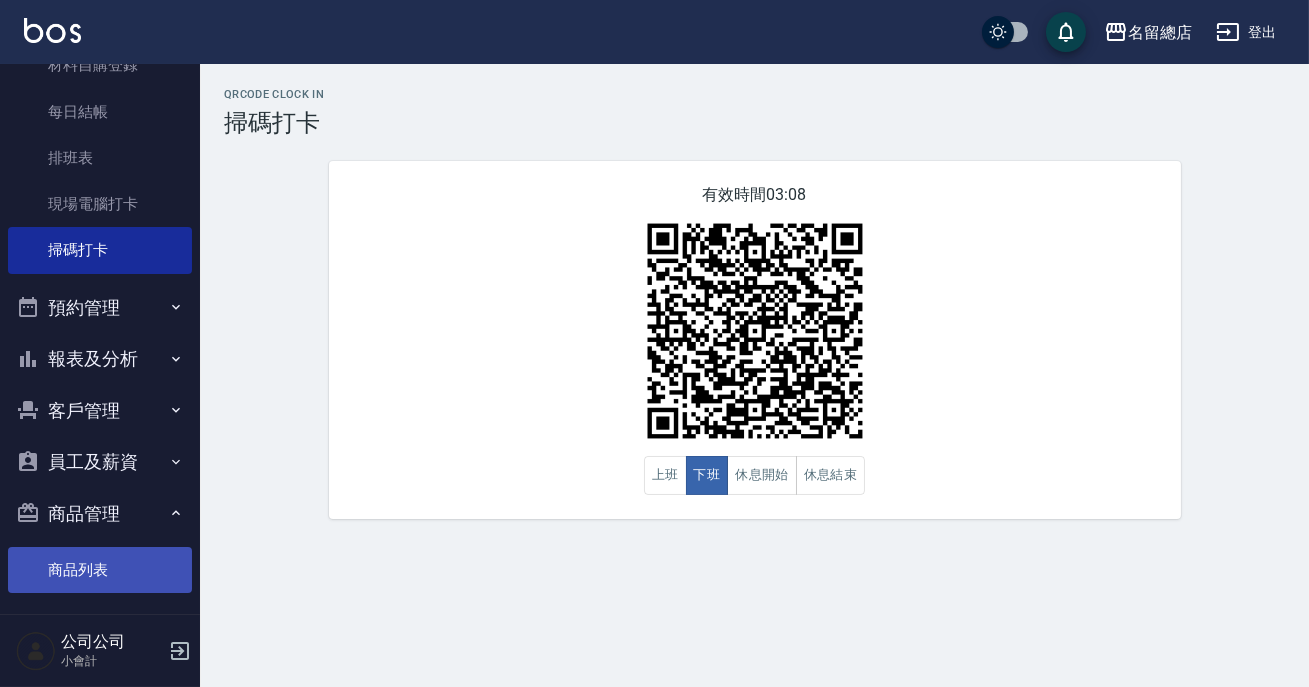 click on "商品列表" at bounding box center [100, 570] 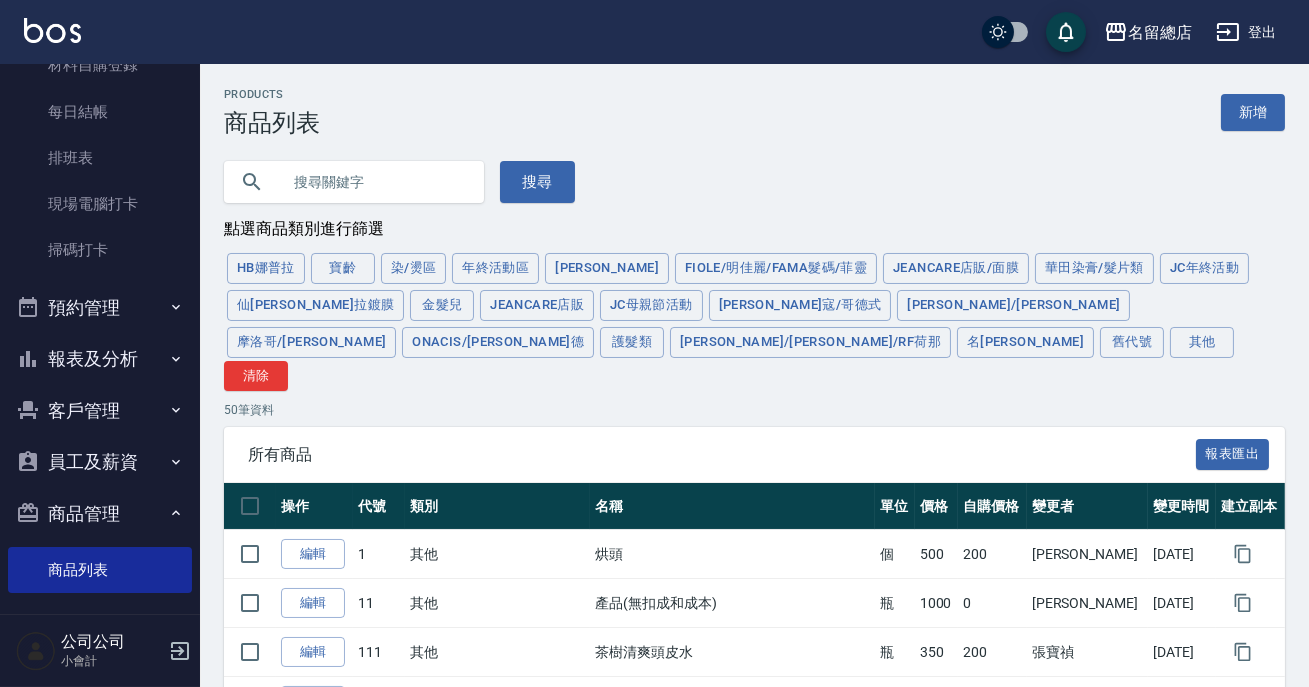 click at bounding box center (374, 182) 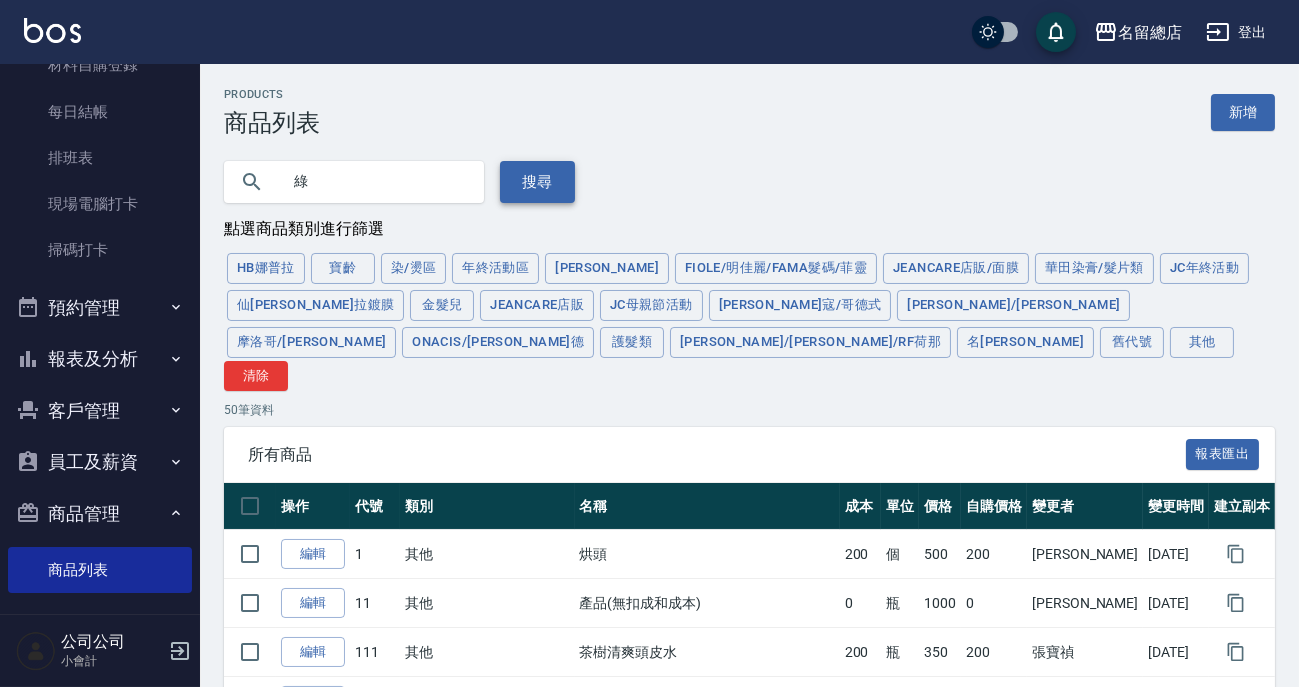 type on "綠" 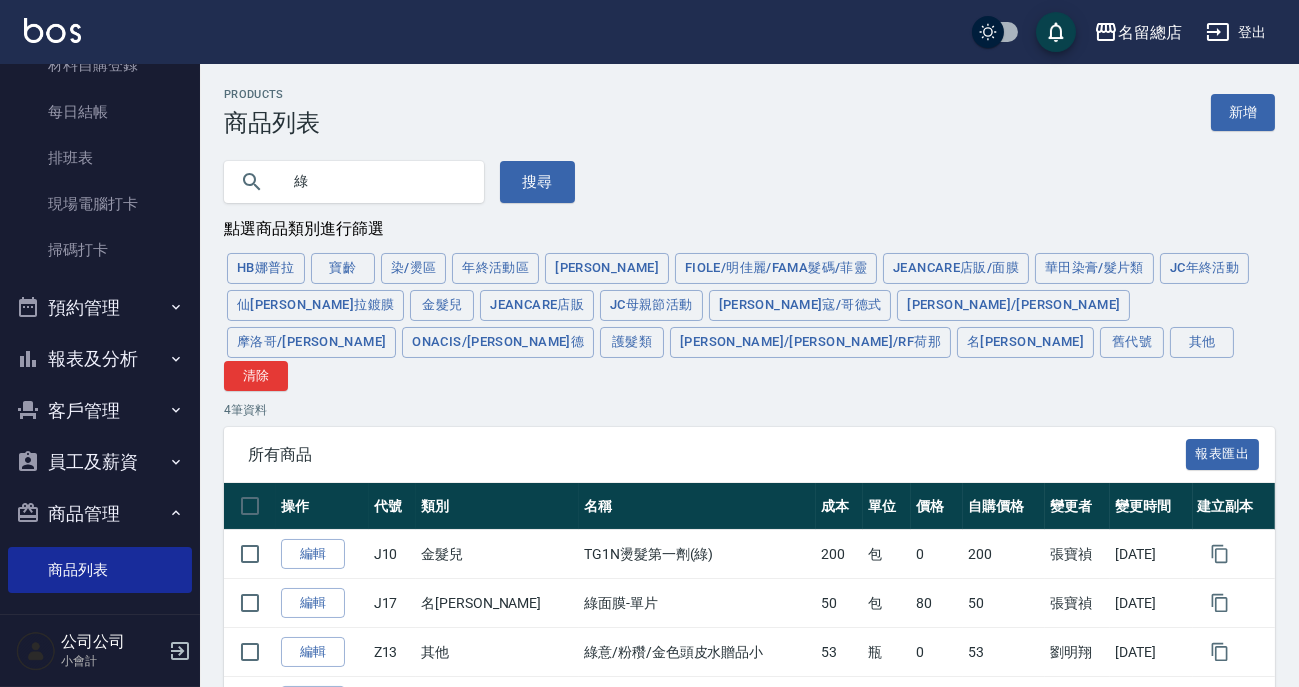 scroll, scrollTop: 102, scrollLeft: 0, axis: vertical 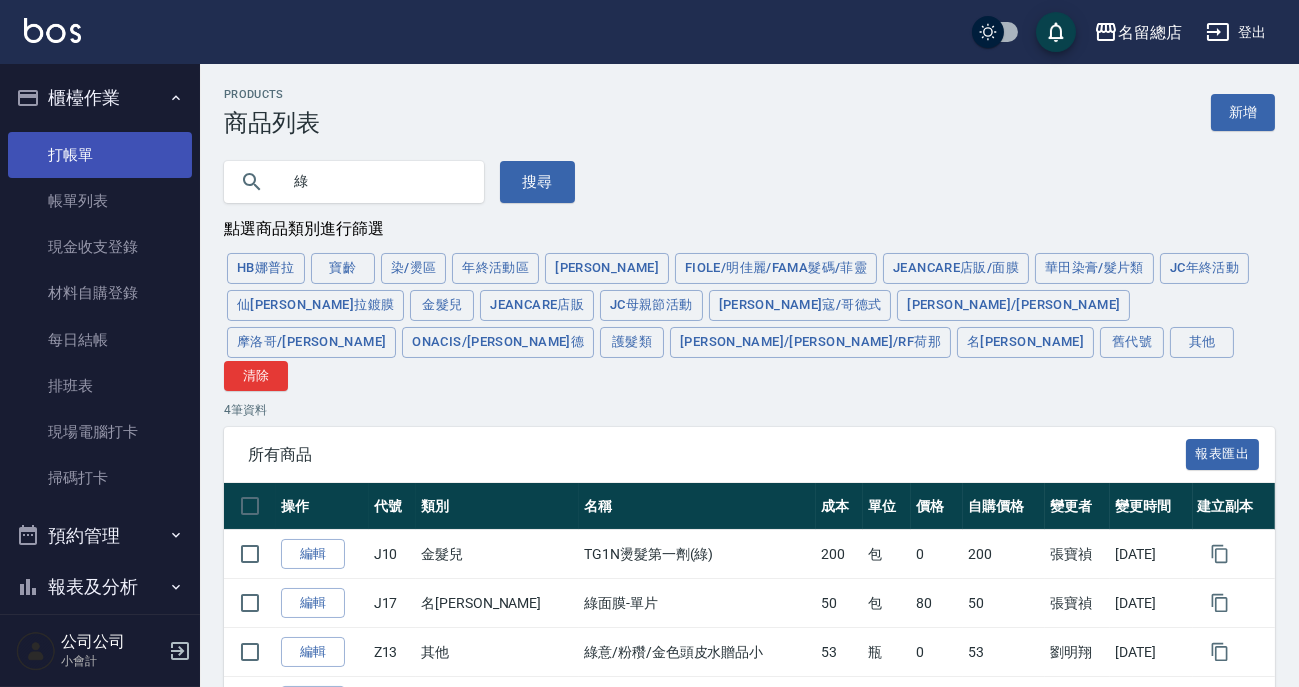 click on "打帳單" at bounding box center [100, 155] 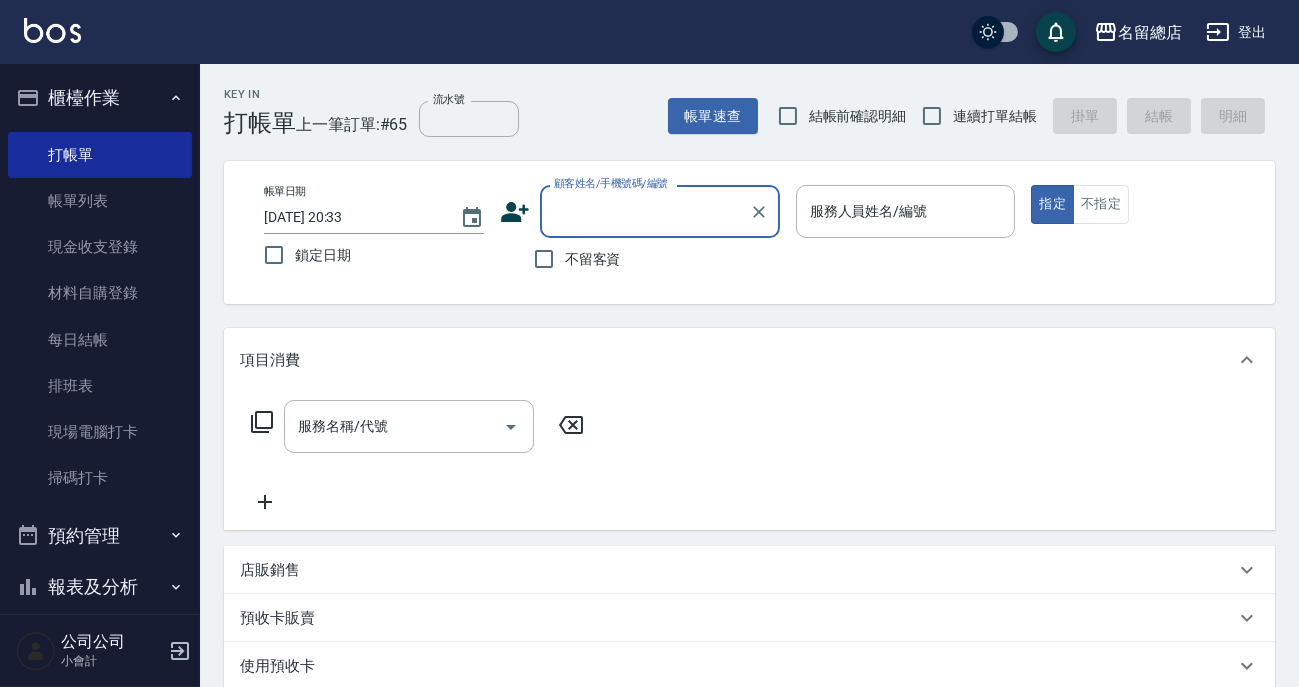 scroll, scrollTop: 369, scrollLeft: 0, axis: vertical 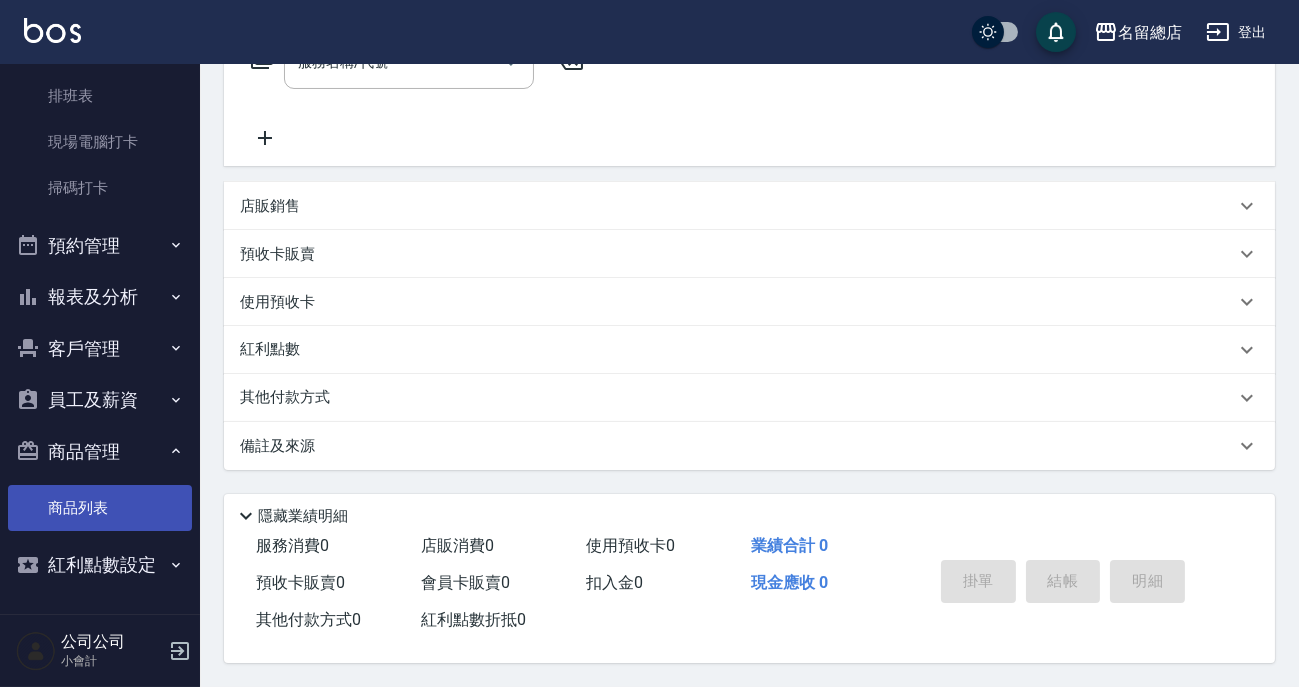 click on "商品列表" at bounding box center (100, 508) 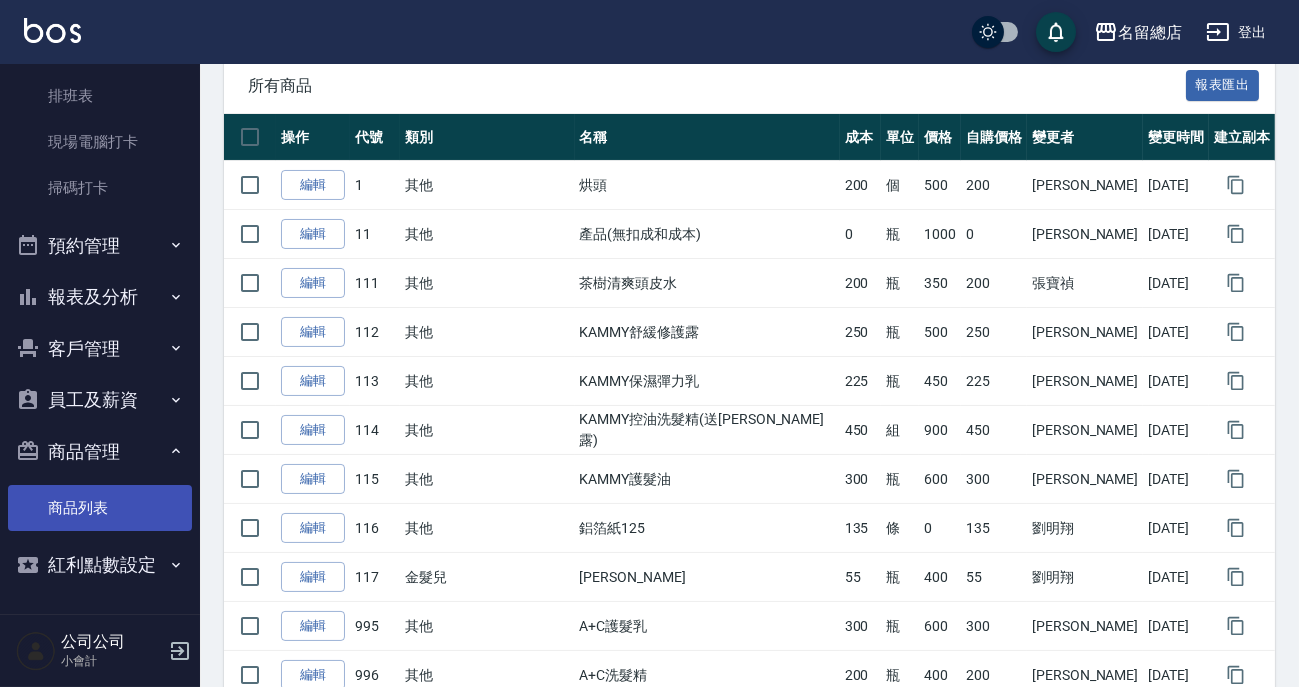 scroll, scrollTop: 0, scrollLeft: 0, axis: both 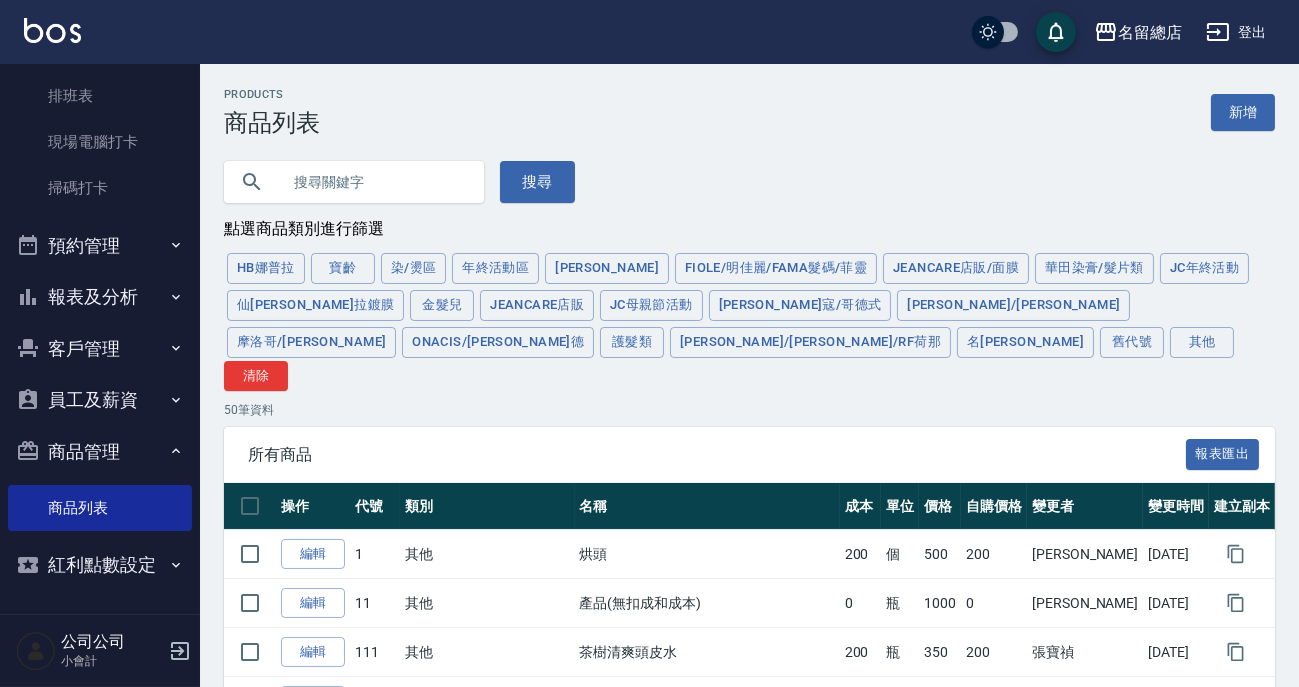 click at bounding box center (374, 182) 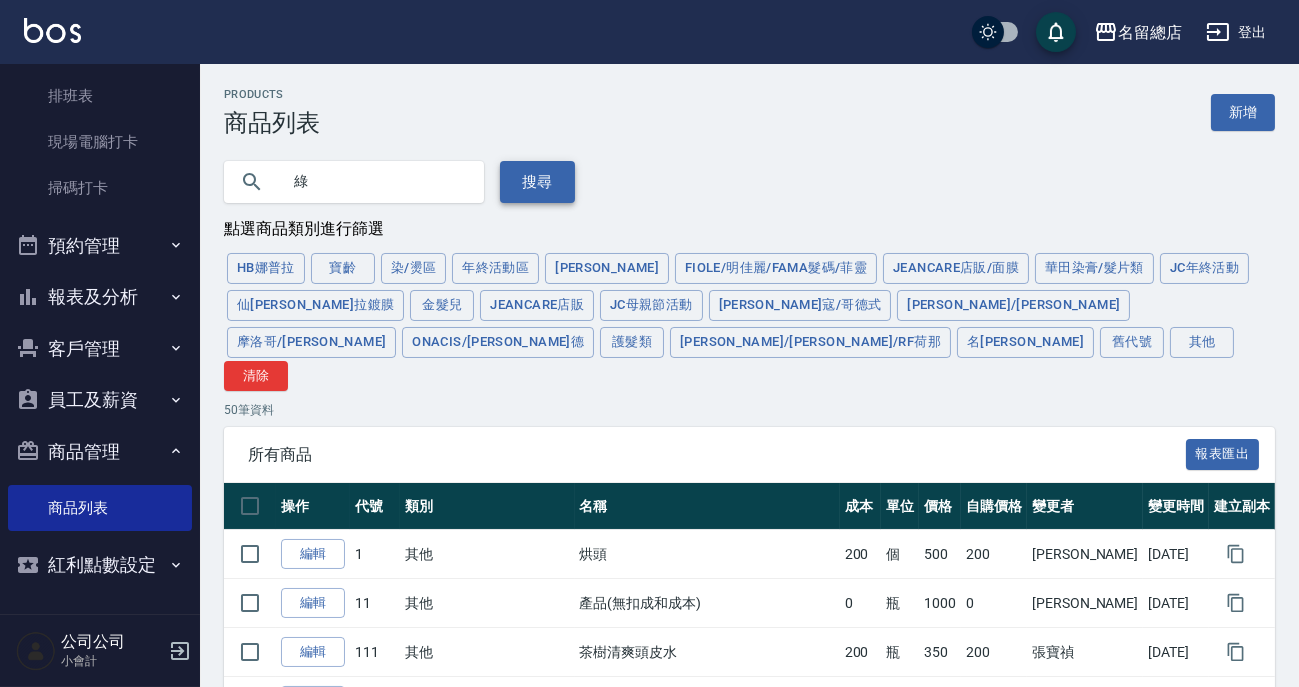 type on "綠" 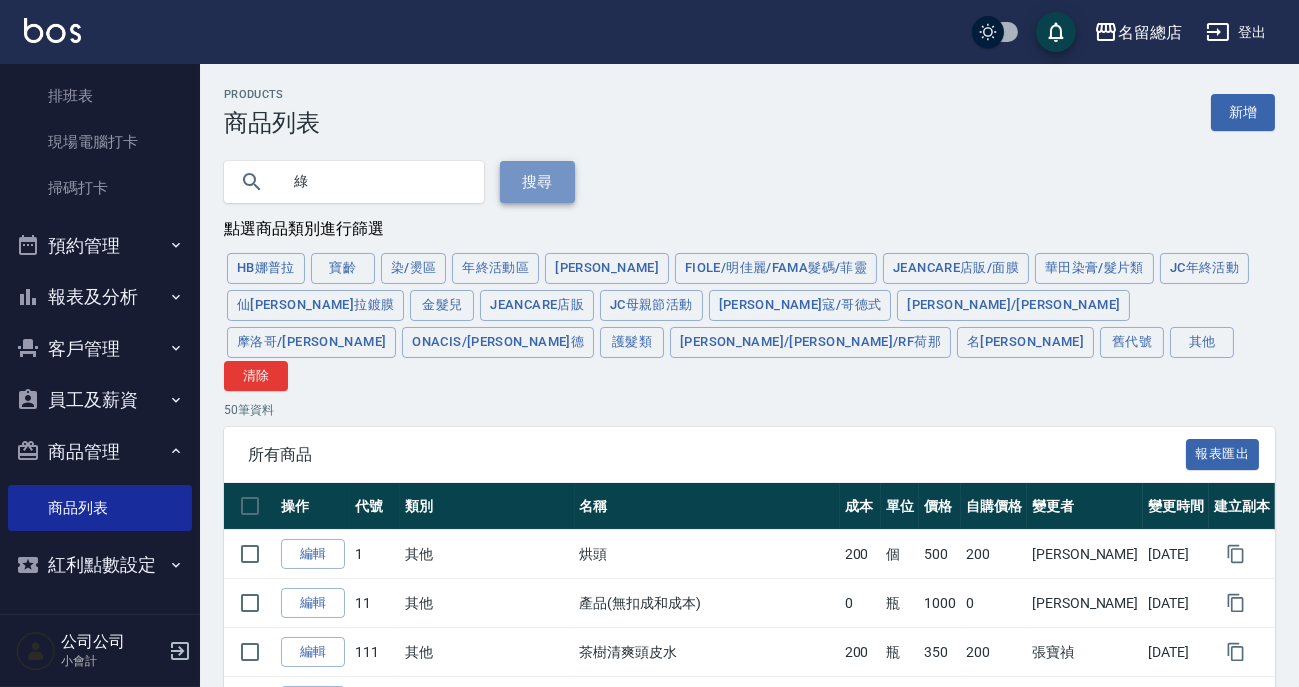 click on "搜尋" at bounding box center [537, 182] 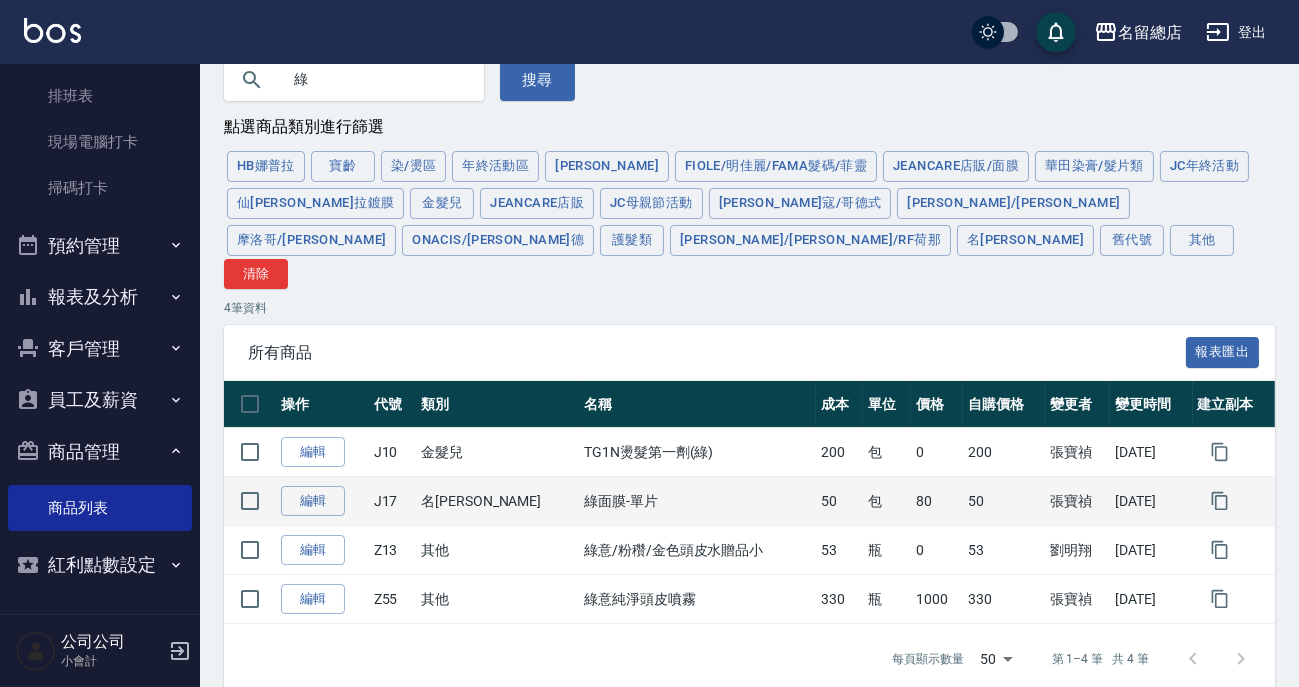 scroll, scrollTop: 0, scrollLeft: 0, axis: both 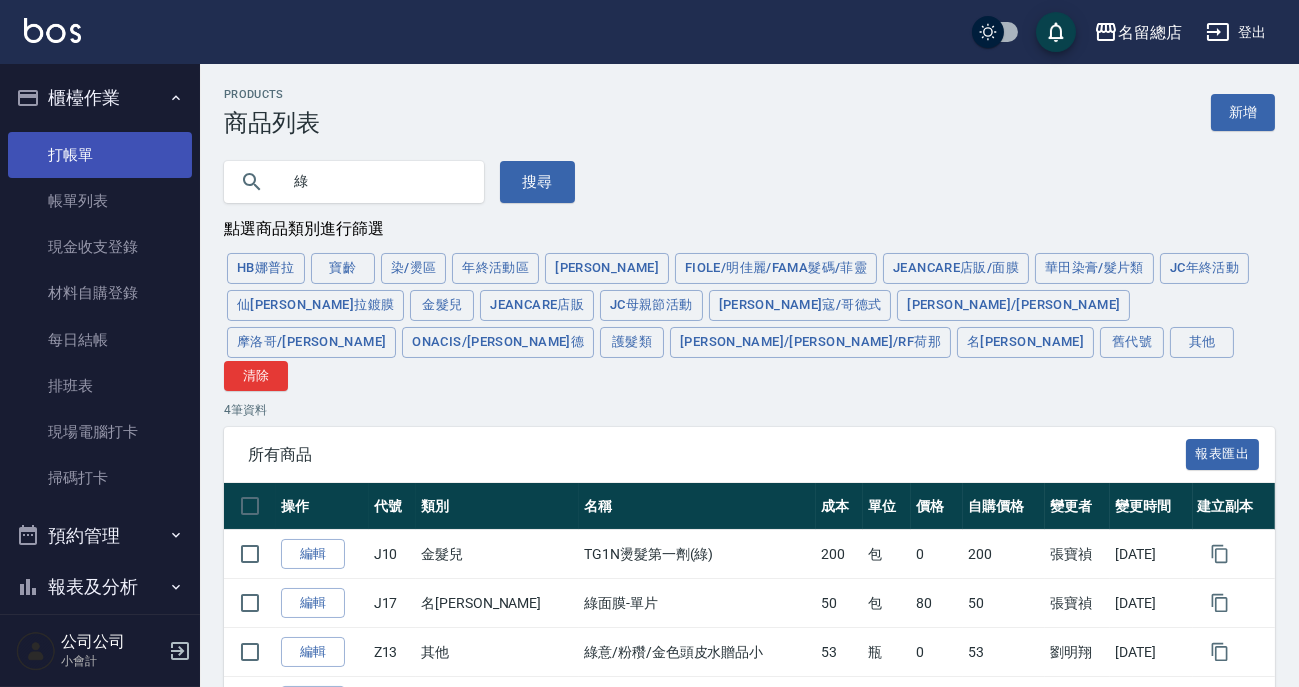 click on "打帳單" at bounding box center [100, 155] 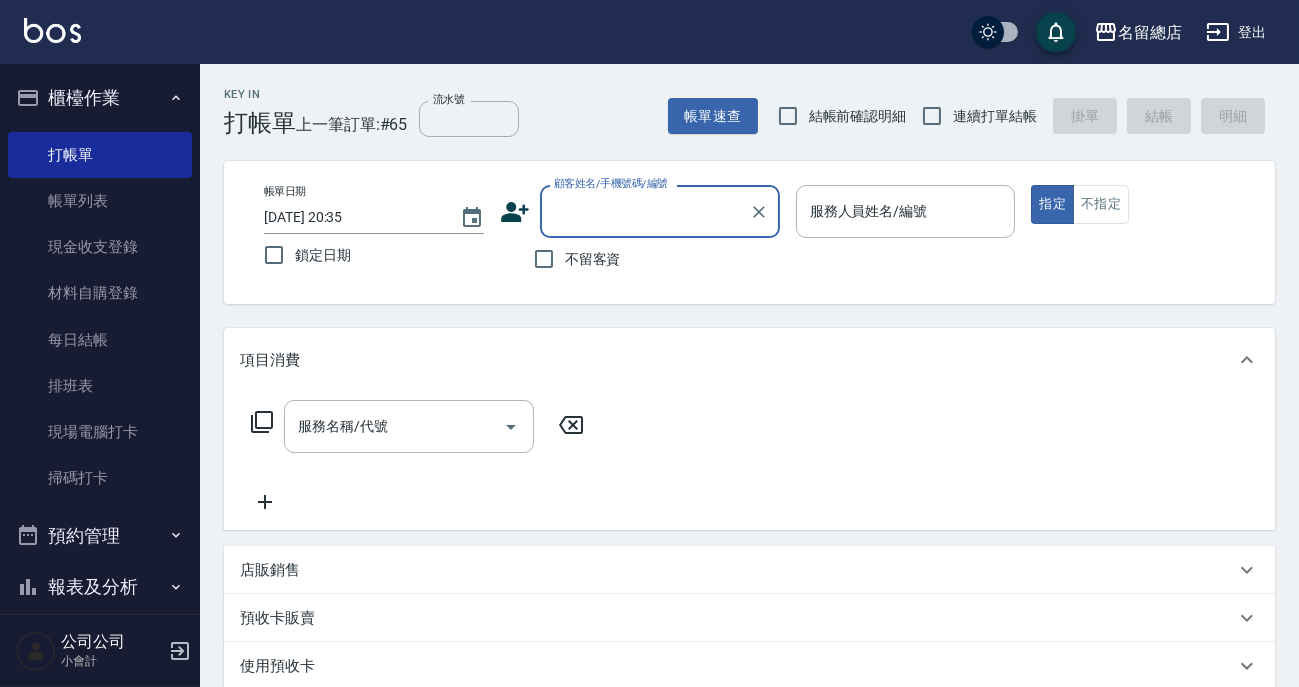 scroll, scrollTop: 290, scrollLeft: 0, axis: vertical 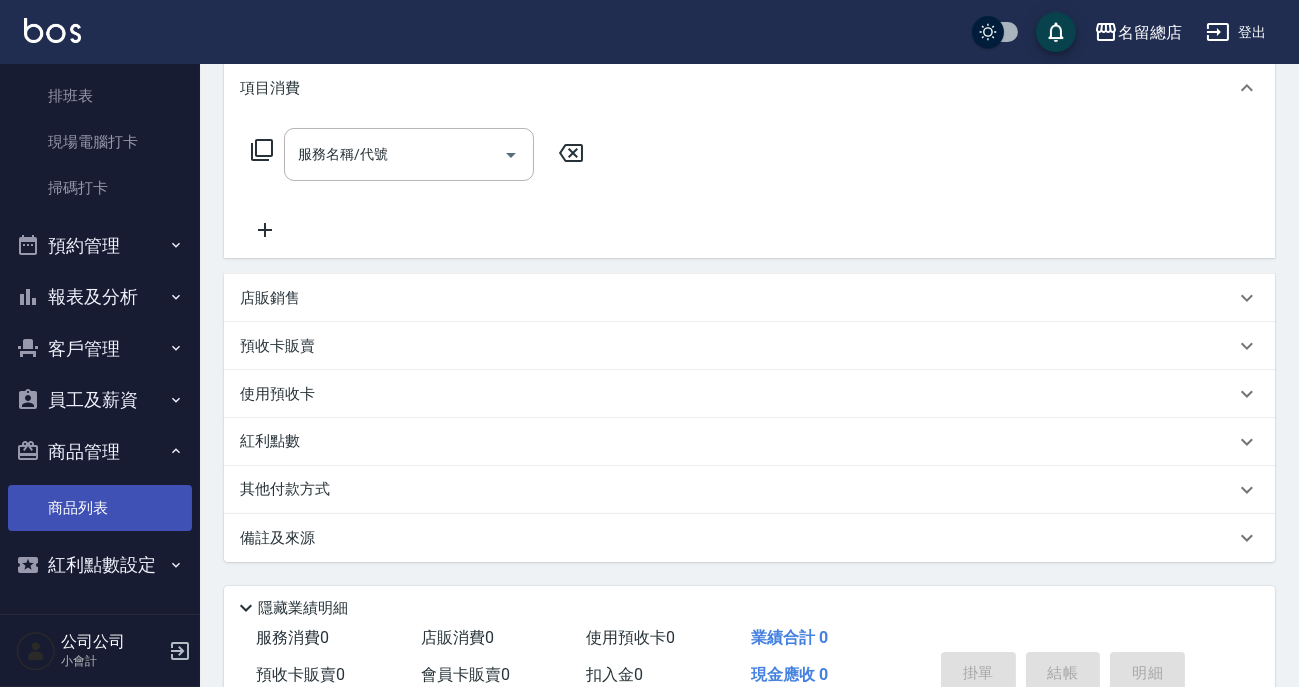 click on "商品列表" at bounding box center [100, 508] 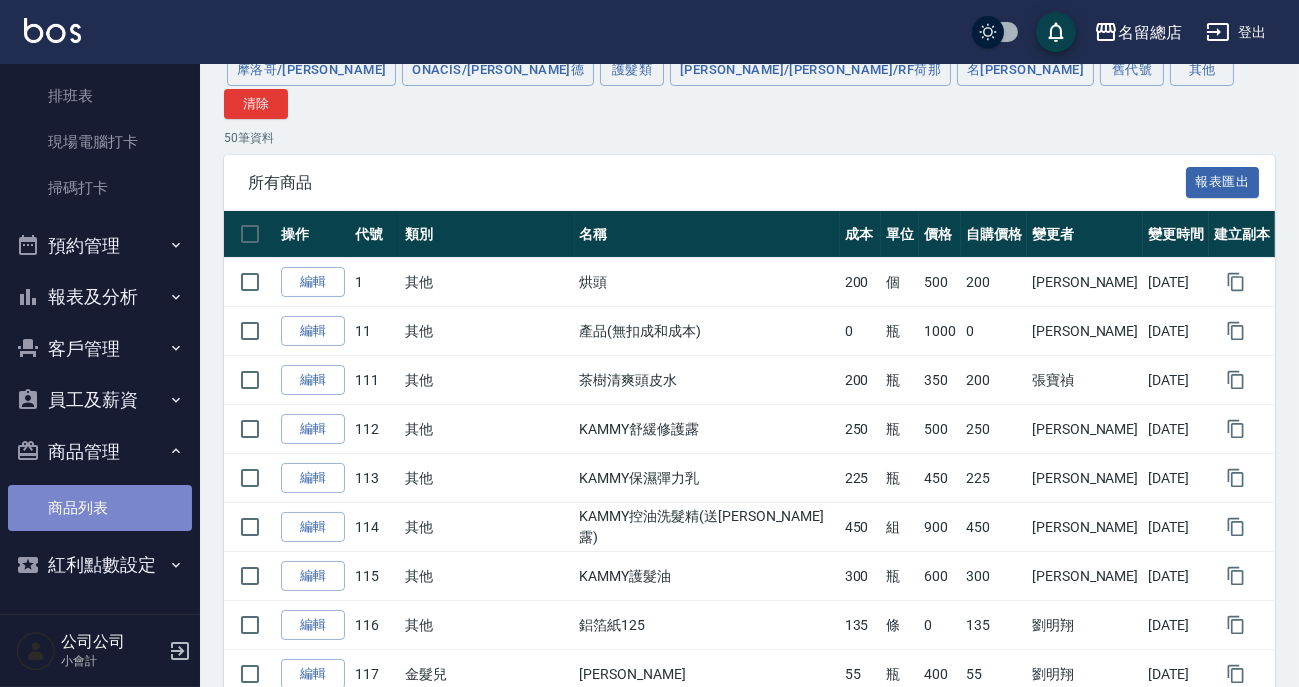 click on "商品列表" at bounding box center (100, 508) 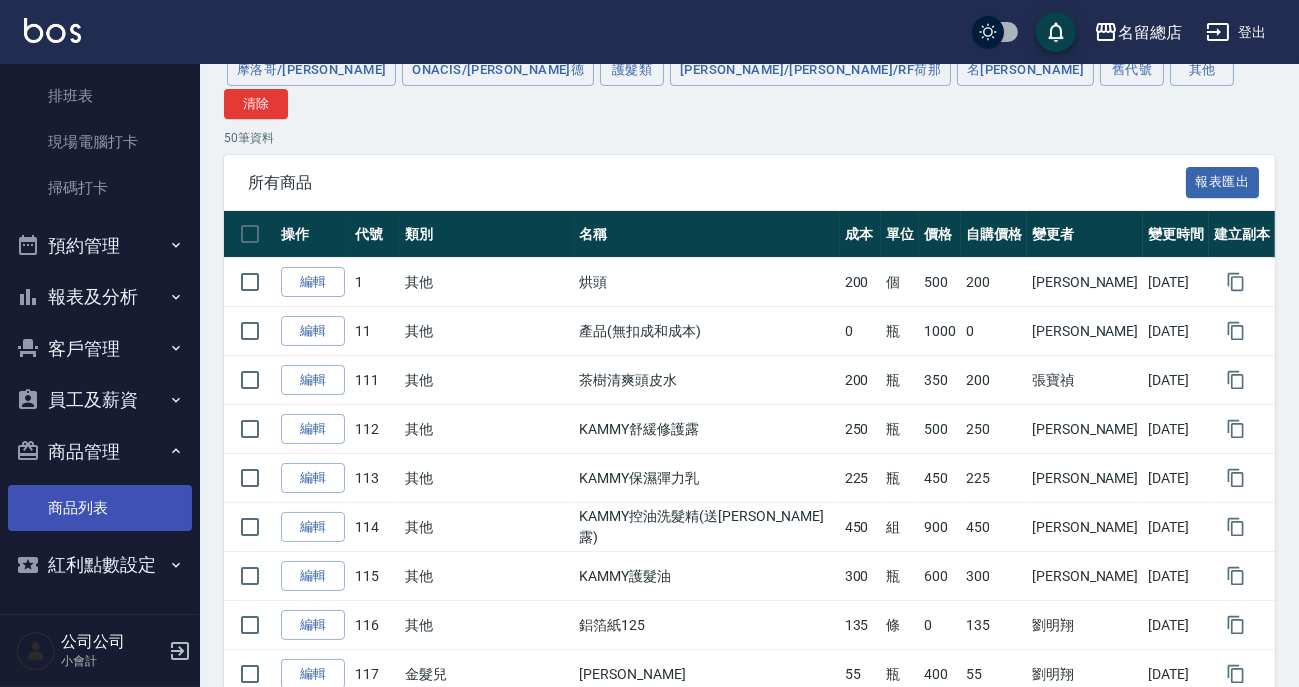 scroll, scrollTop: 0, scrollLeft: 0, axis: both 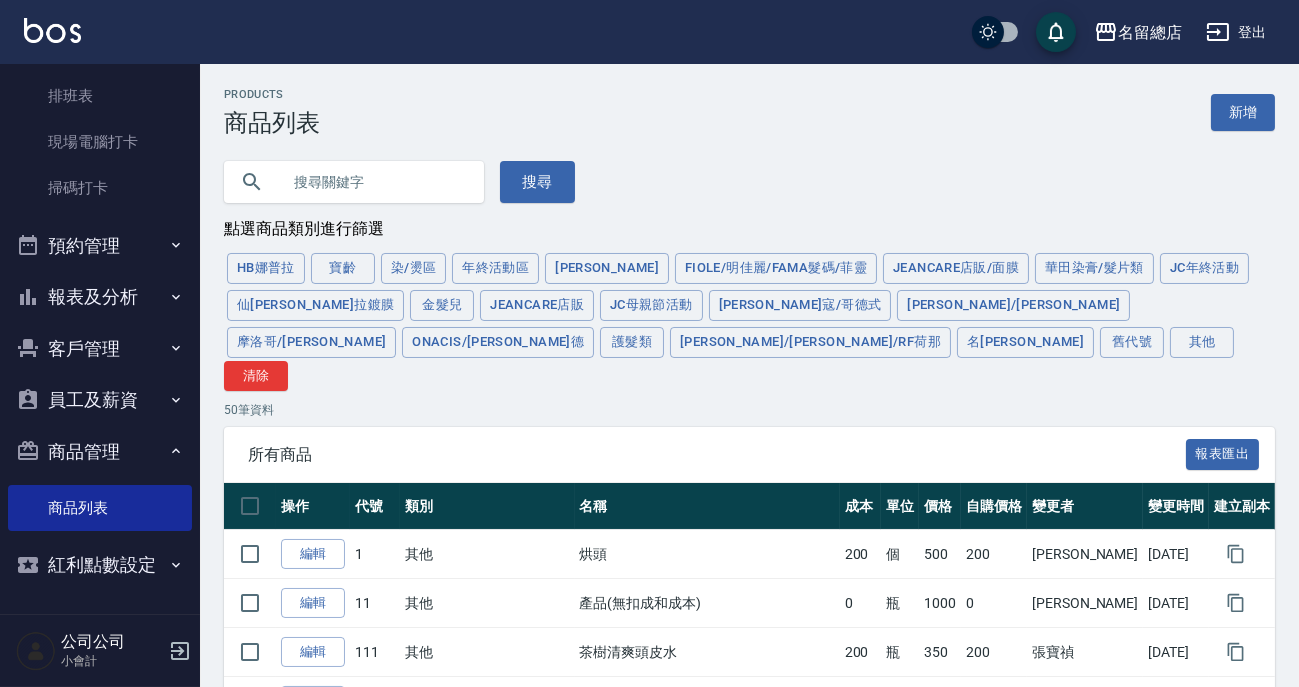 click at bounding box center (374, 182) 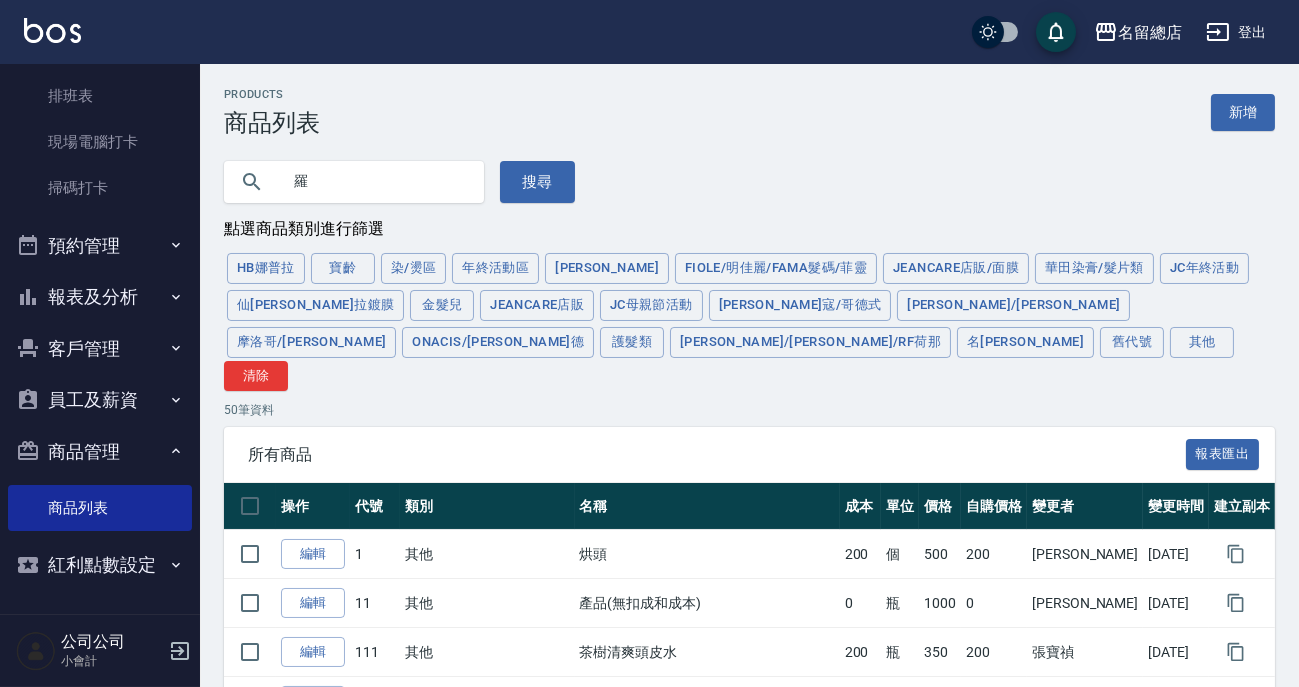 click on "羅" at bounding box center (374, 182) 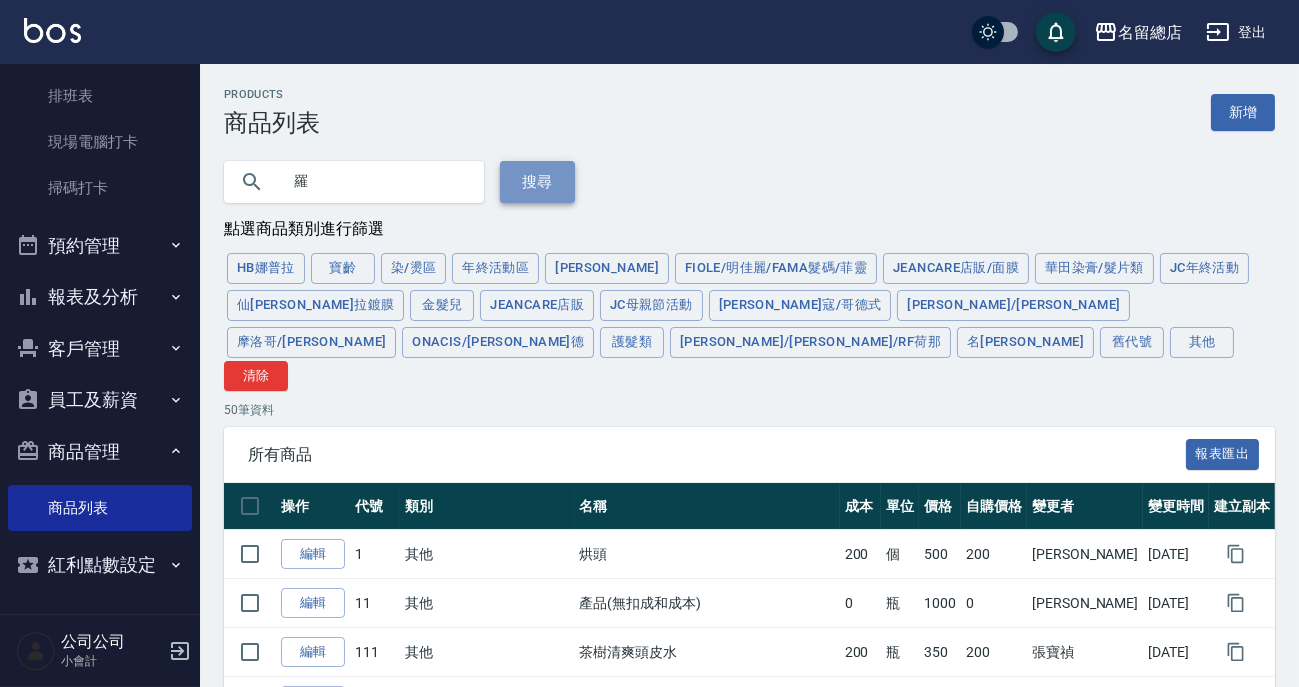 click on "搜尋" at bounding box center (537, 182) 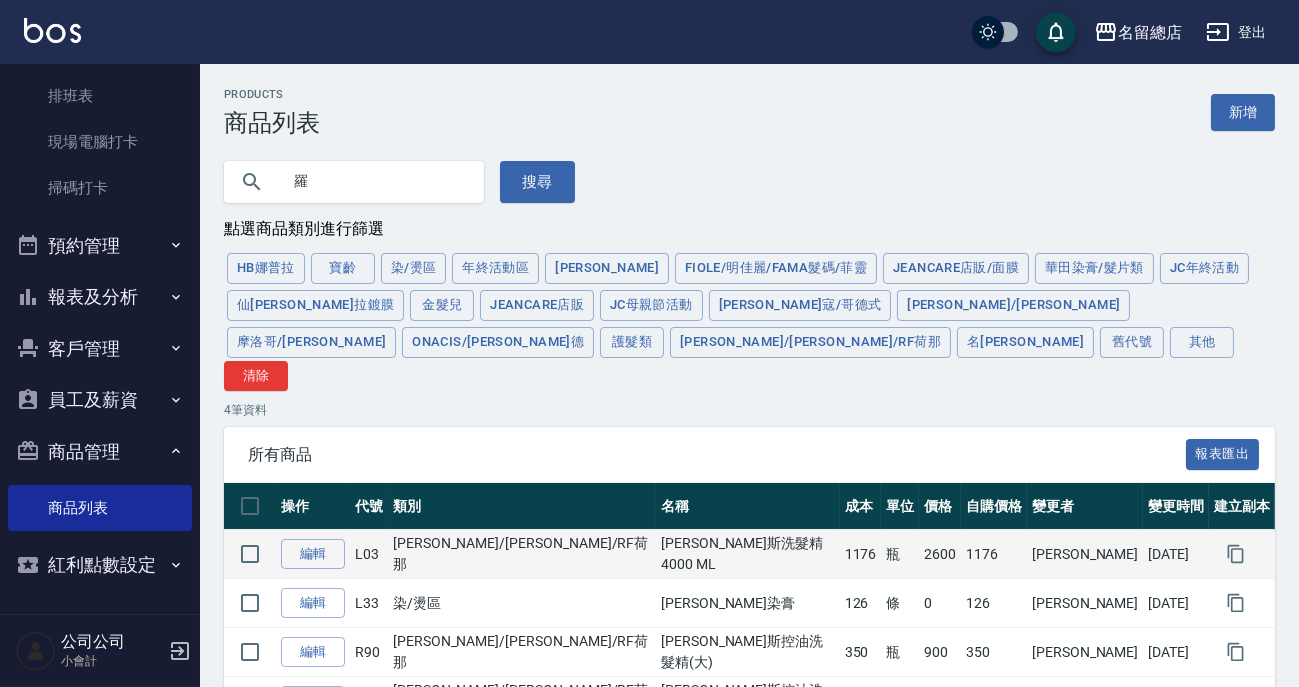 scroll, scrollTop: 102, scrollLeft: 0, axis: vertical 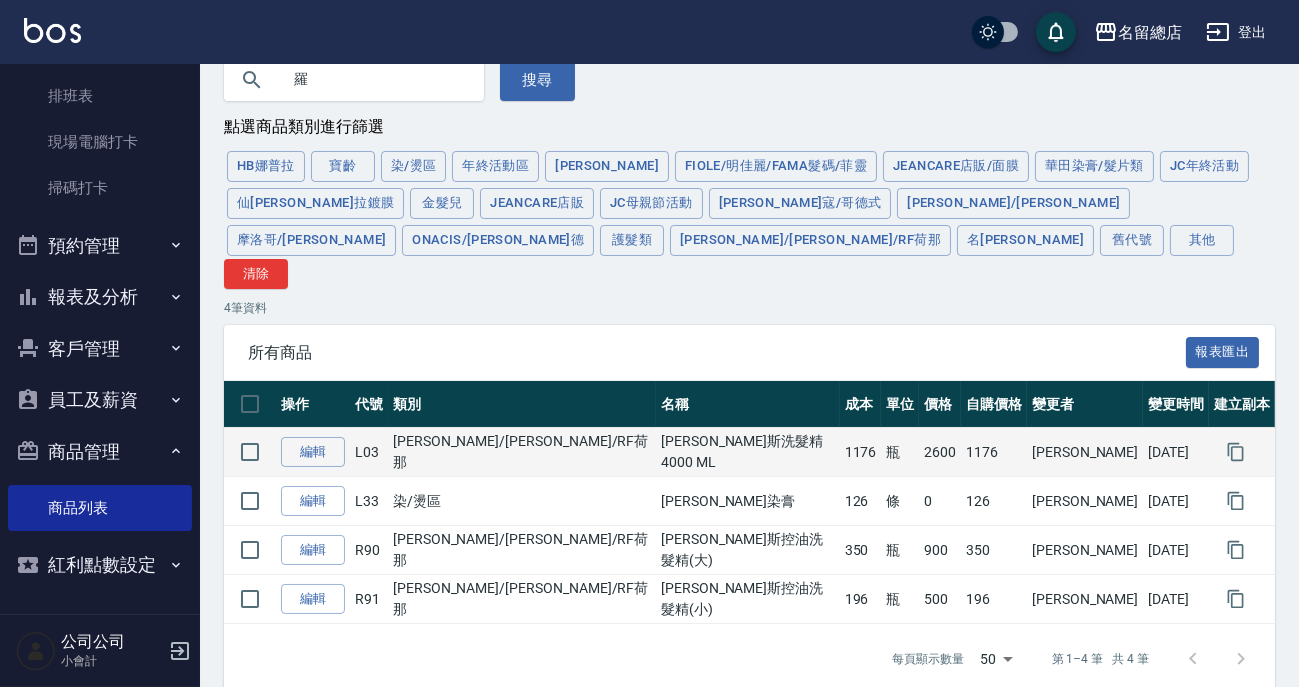 click on "1176" at bounding box center (994, 452) 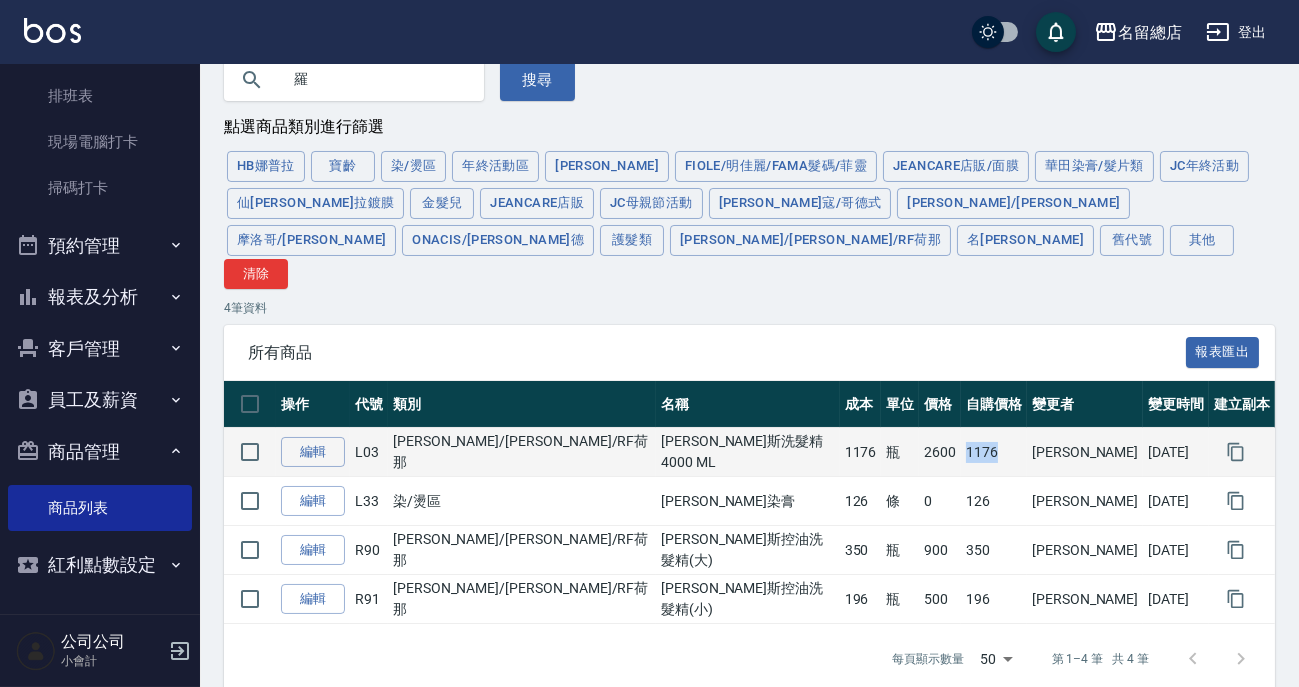 drag, startPoint x: 946, startPoint y: 418, endPoint x: 991, endPoint y: 429, distance: 46.32494 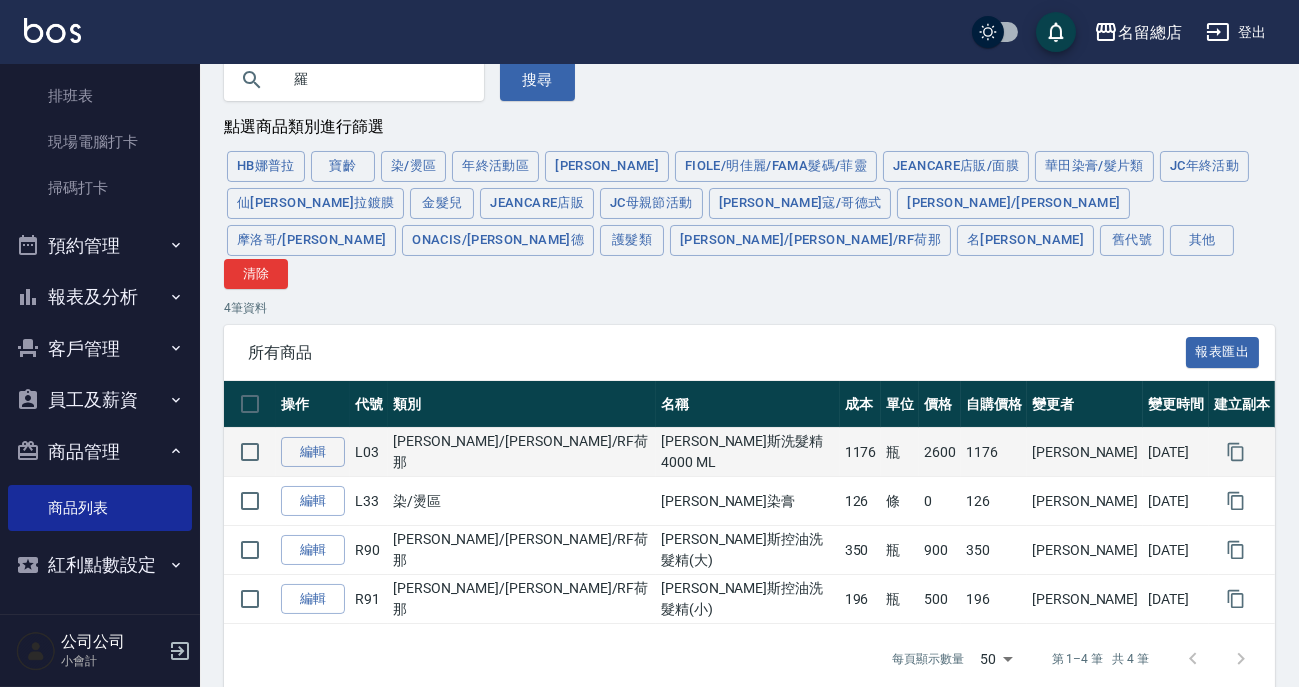 click on "1176" at bounding box center (994, 452) 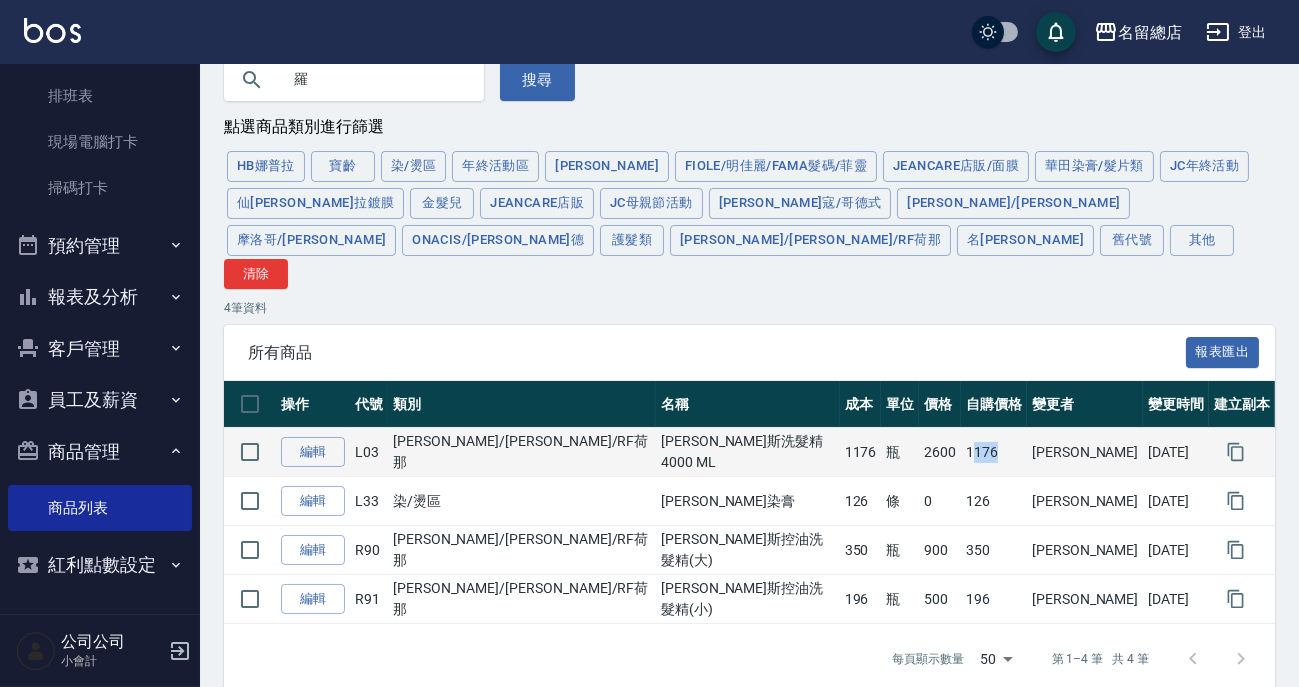 drag, startPoint x: 952, startPoint y: 422, endPoint x: 979, endPoint y: 419, distance: 27.166155 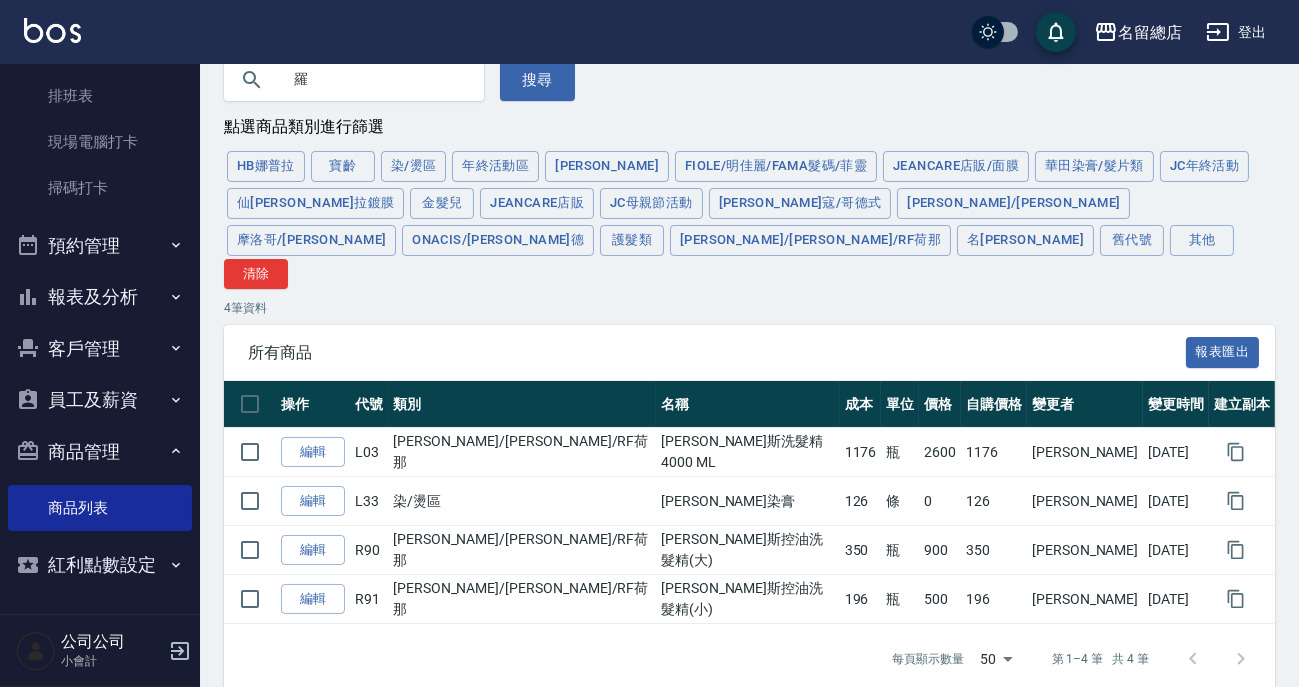 scroll, scrollTop: 0, scrollLeft: 0, axis: both 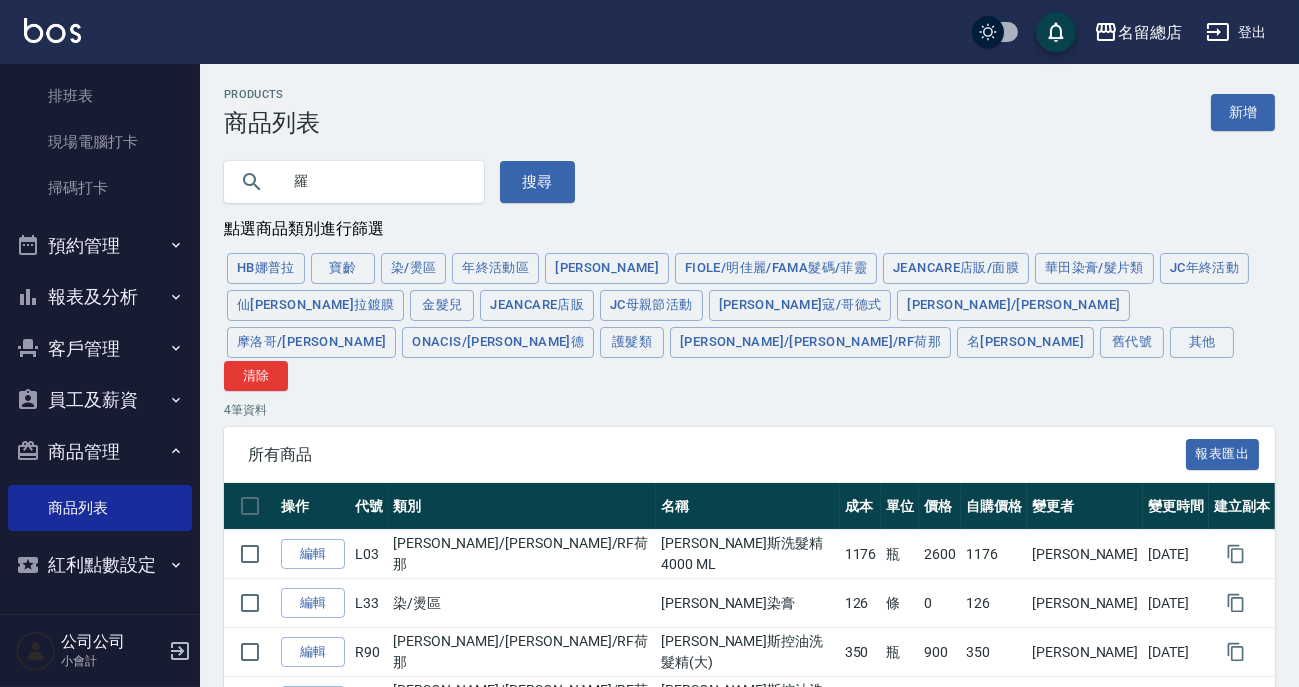 click on "羅" at bounding box center (354, 182) 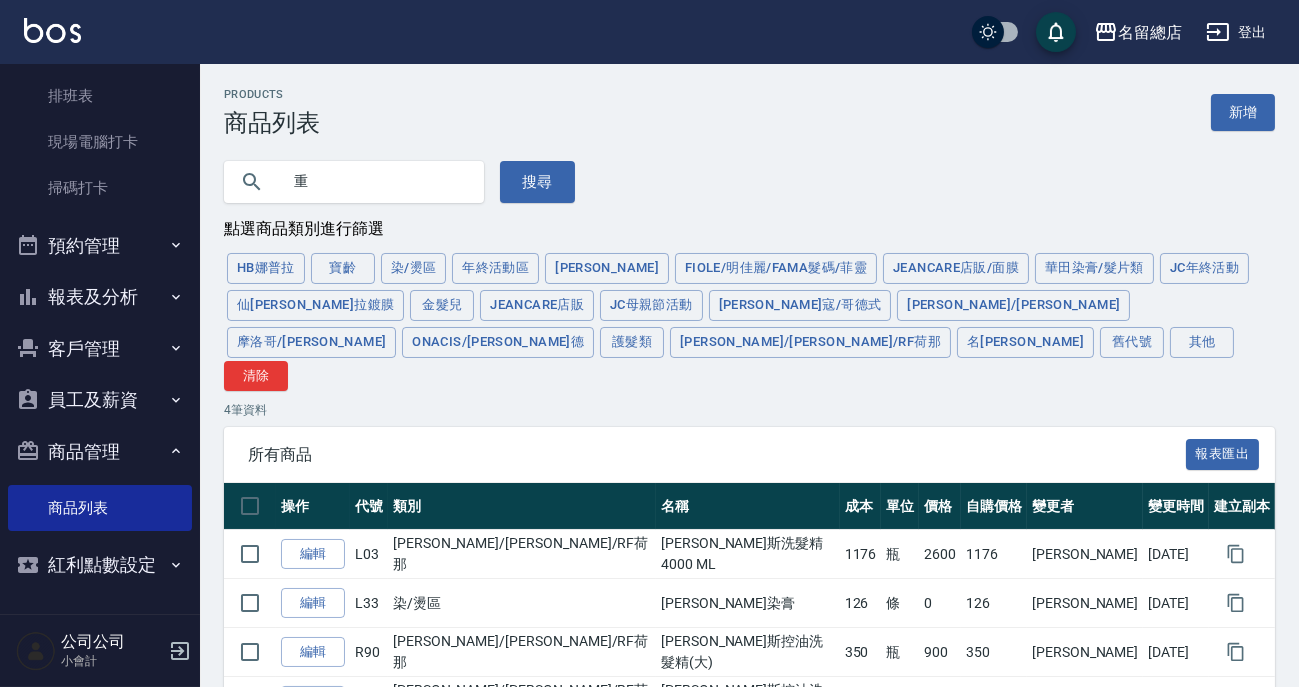 type on "重" 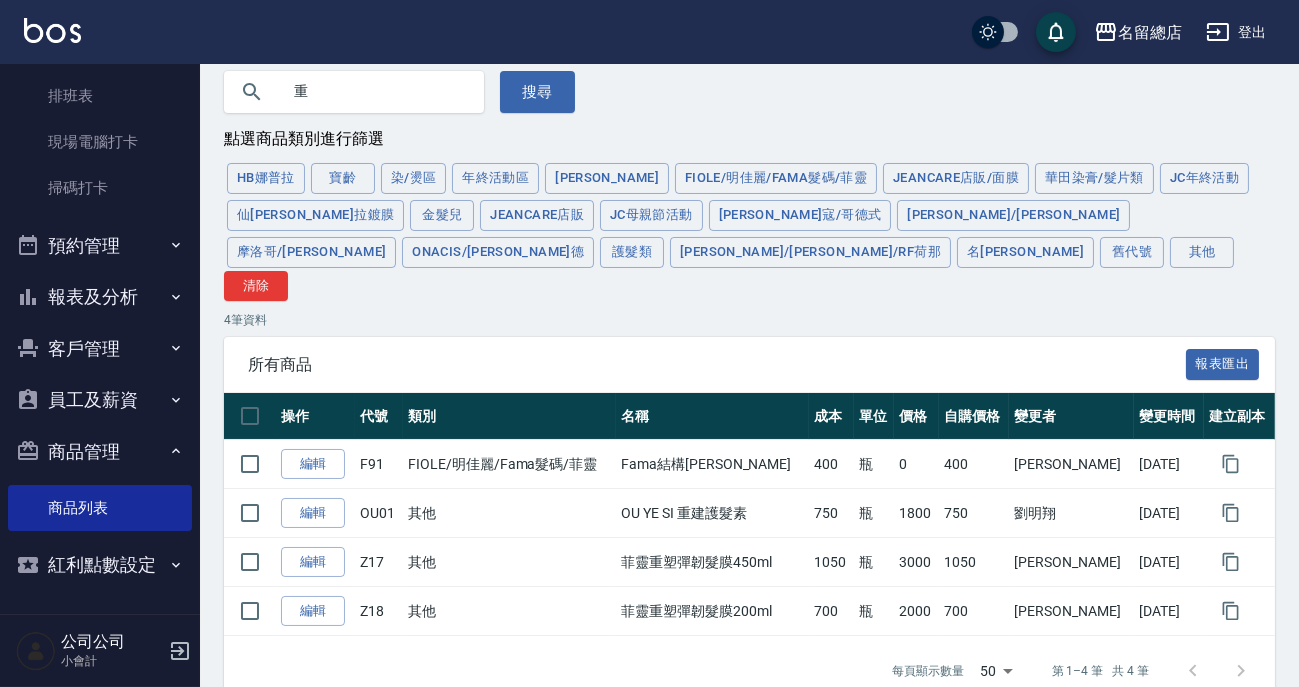 scroll, scrollTop: 0, scrollLeft: 0, axis: both 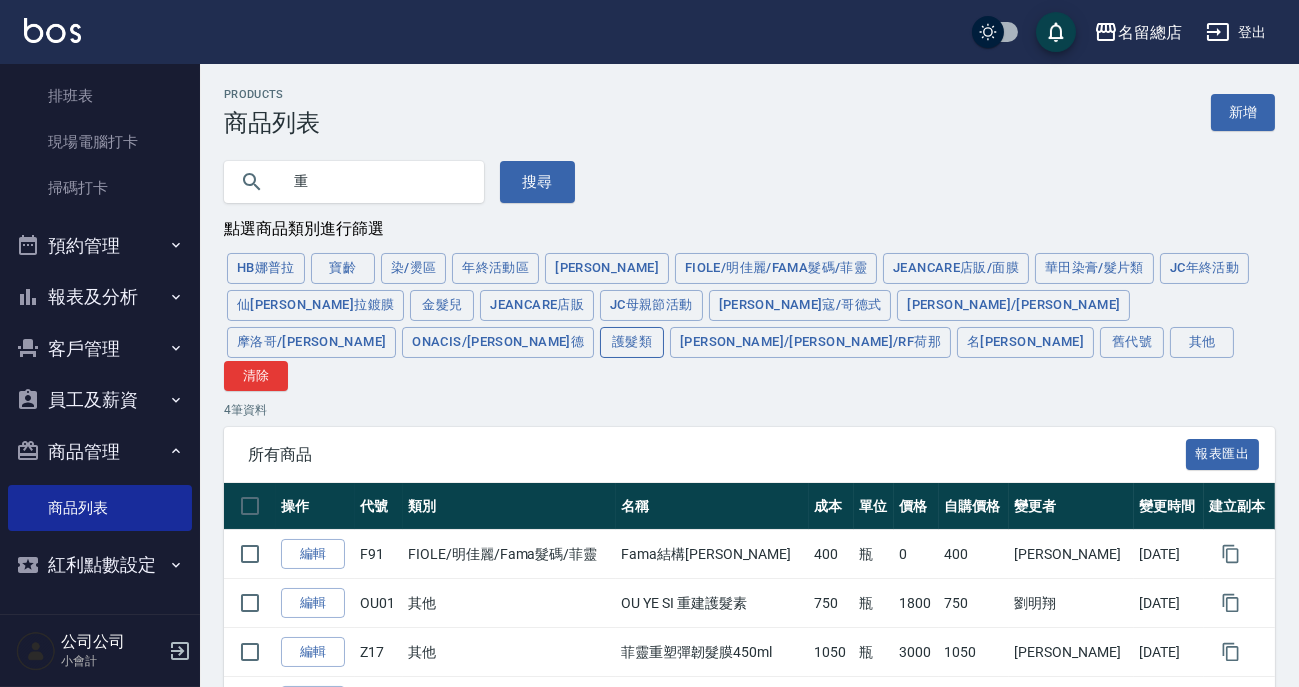 click on "護髮類" at bounding box center [632, 342] 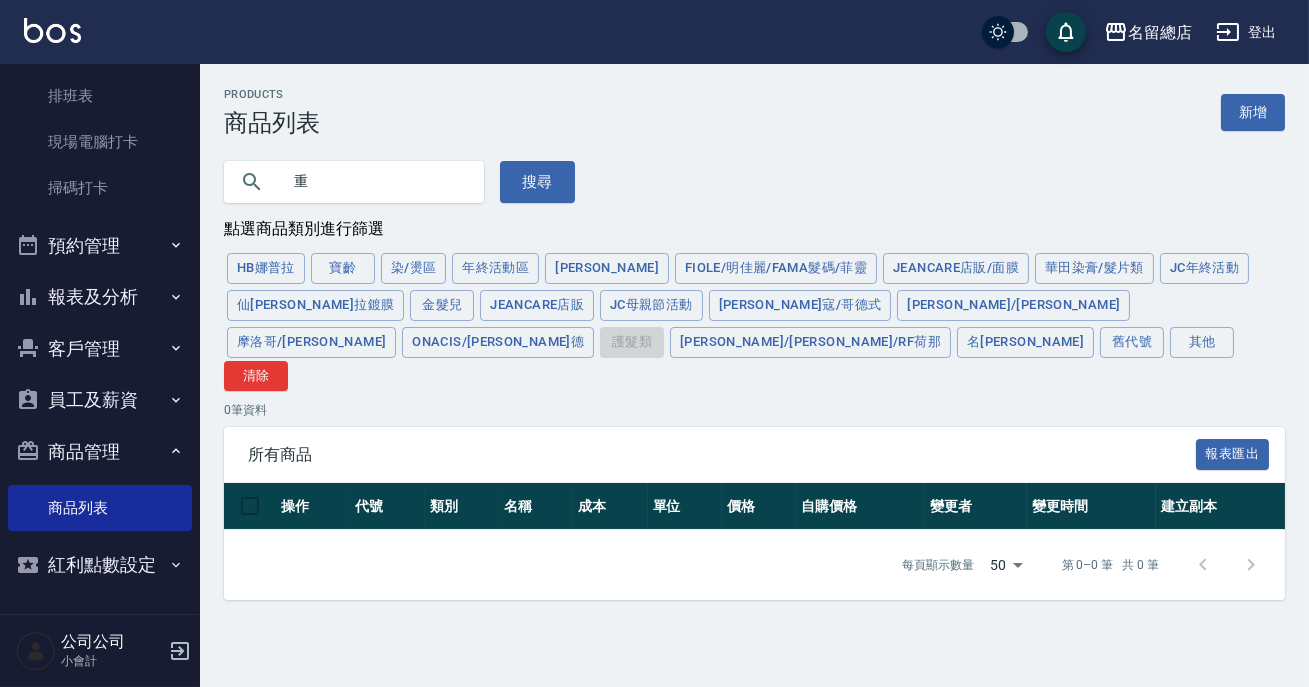 drag, startPoint x: 385, startPoint y: 147, endPoint x: 378, endPoint y: 167, distance: 21.189621 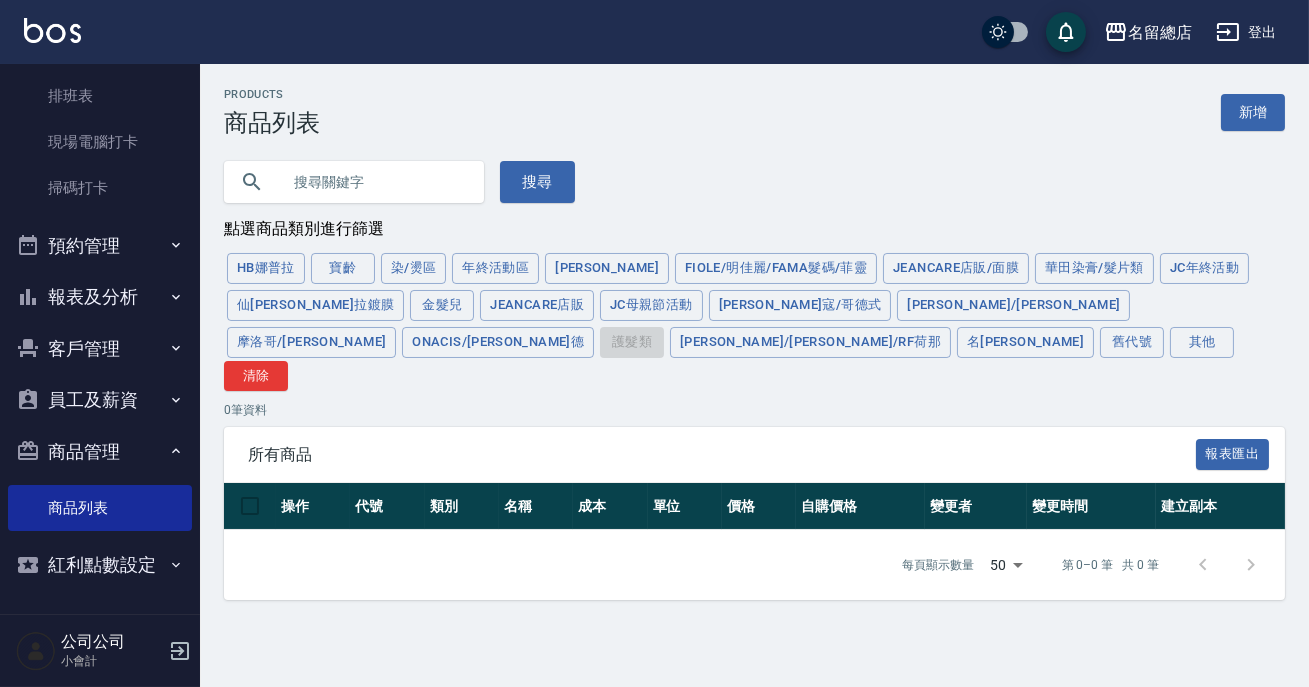 type 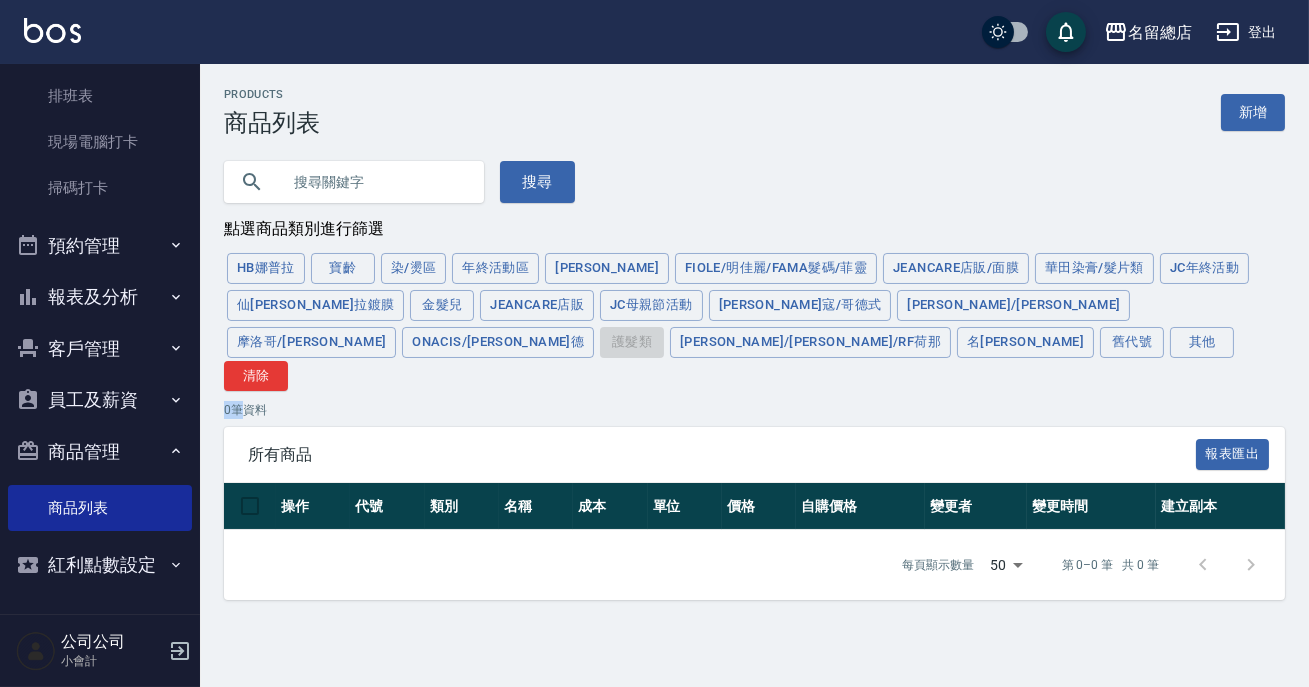 click on "HB[PERSON_NAME] 染/燙區 年終活動區 [PERSON_NAME]/明佳麗/Fama髮碼/菲靈 JeanCare店販/面膜 華田染膏/髮片類 JC年終活動 仙[PERSON_NAME]拉鍍膜 金髮兒 JeanCare店販 JC母親節活動 [PERSON_NAME]寇/哥德式 萊肯/[PERSON_NAME] 摩洛哥/[PERSON_NAME]/歐萊德  護髮類 [PERSON_NAME]塔/羅凡/RF荷那 名麗 舊代號 其他 清除" at bounding box center [754, 320] 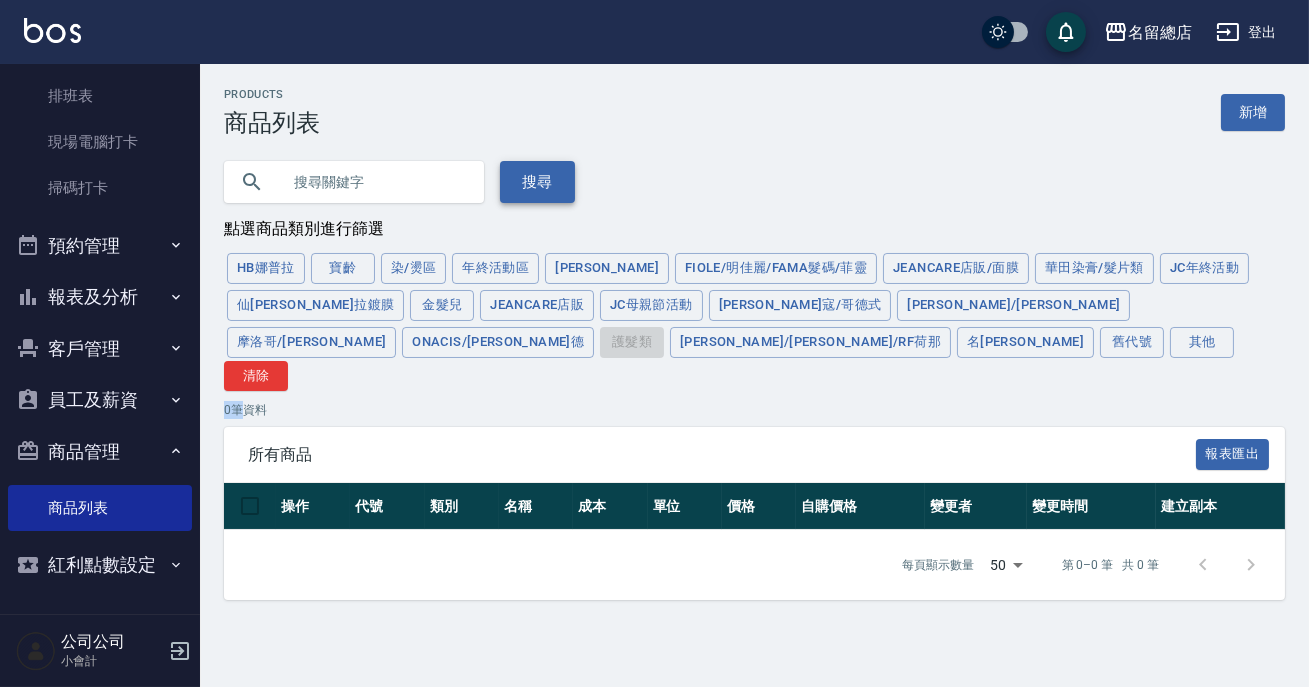 click on "搜尋" at bounding box center (537, 182) 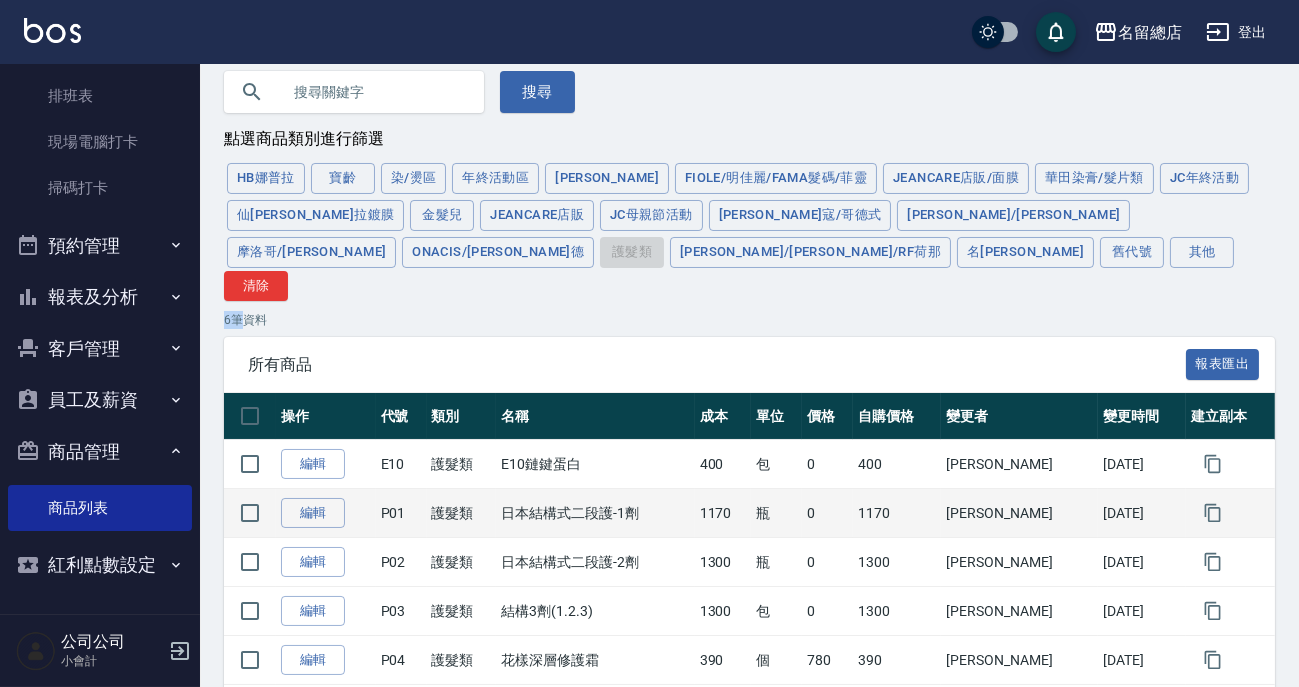 scroll, scrollTop: 200, scrollLeft: 0, axis: vertical 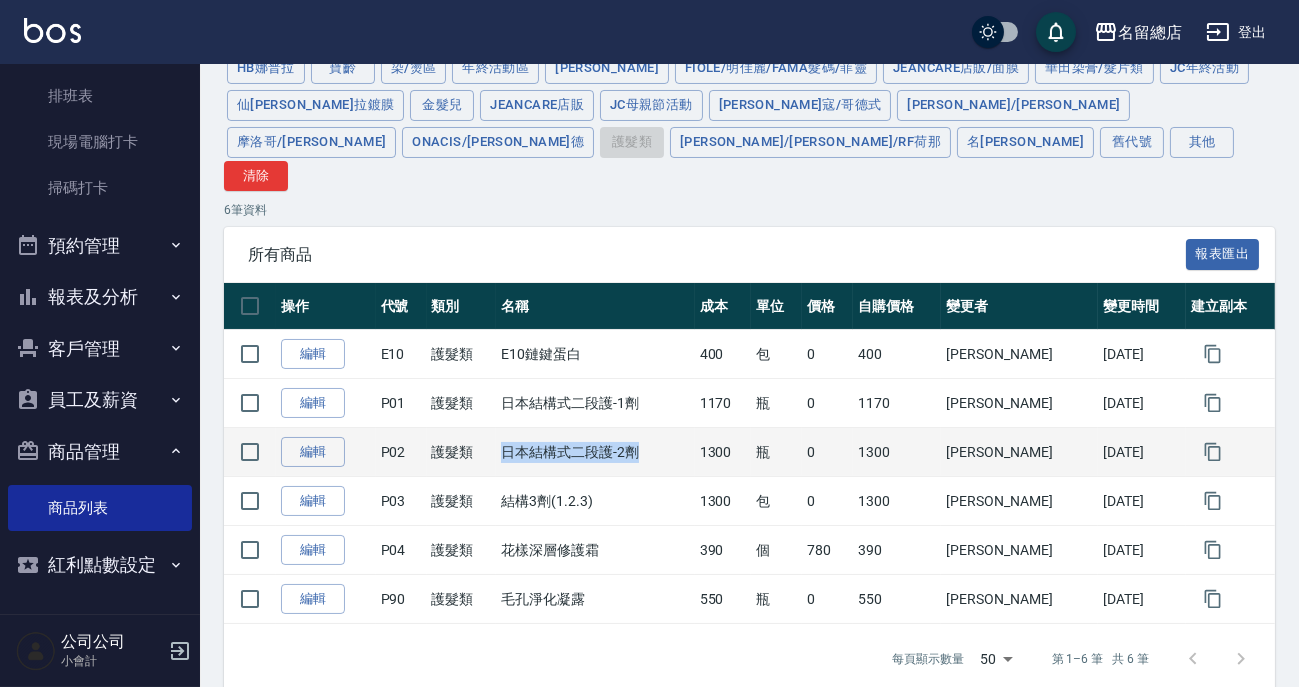 drag, startPoint x: 651, startPoint y: 420, endPoint x: 508, endPoint y: 404, distance: 143.89232 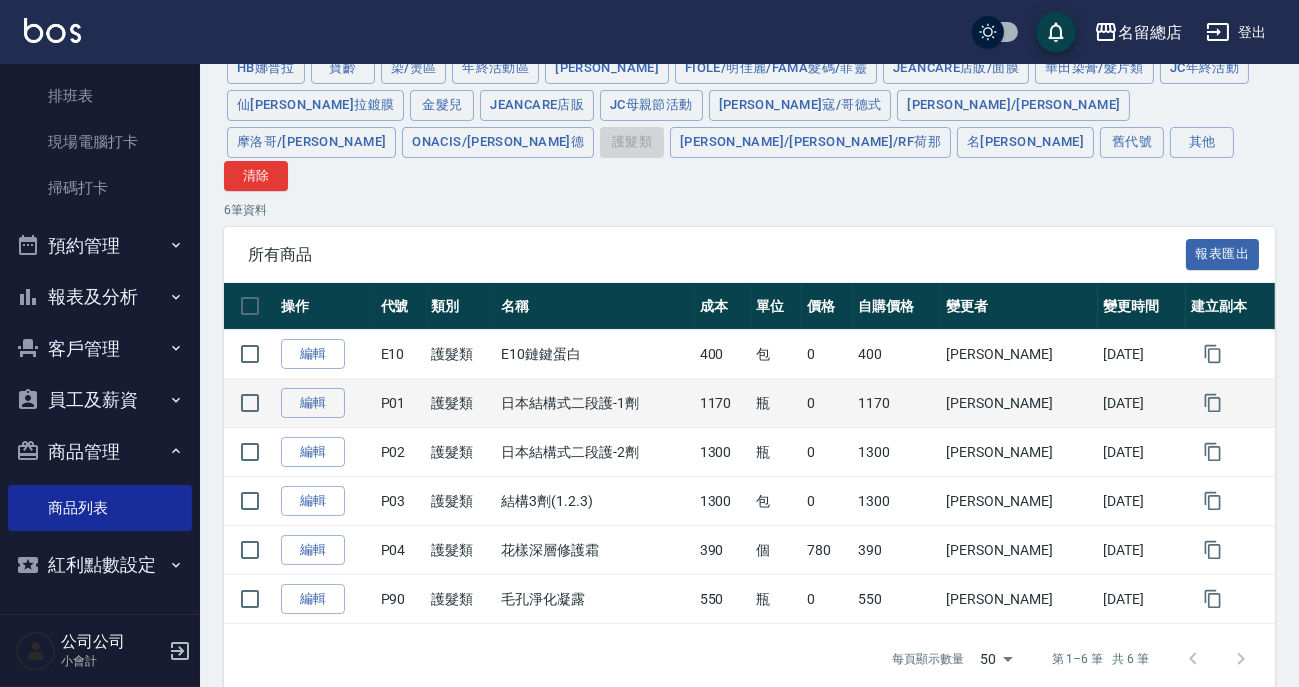 click on "護髮類" at bounding box center (462, 403) 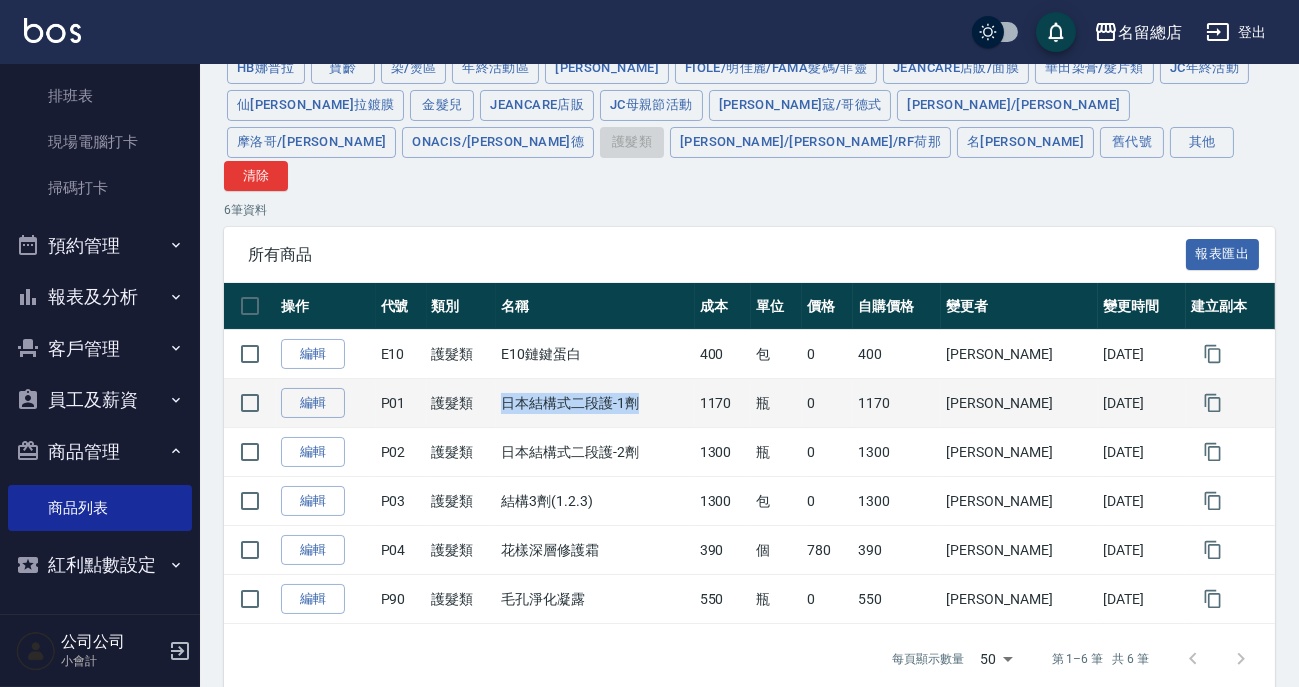 drag, startPoint x: 521, startPoint y: 366, endPoint x: 708, endPoint y: 374, distance: 187.17105 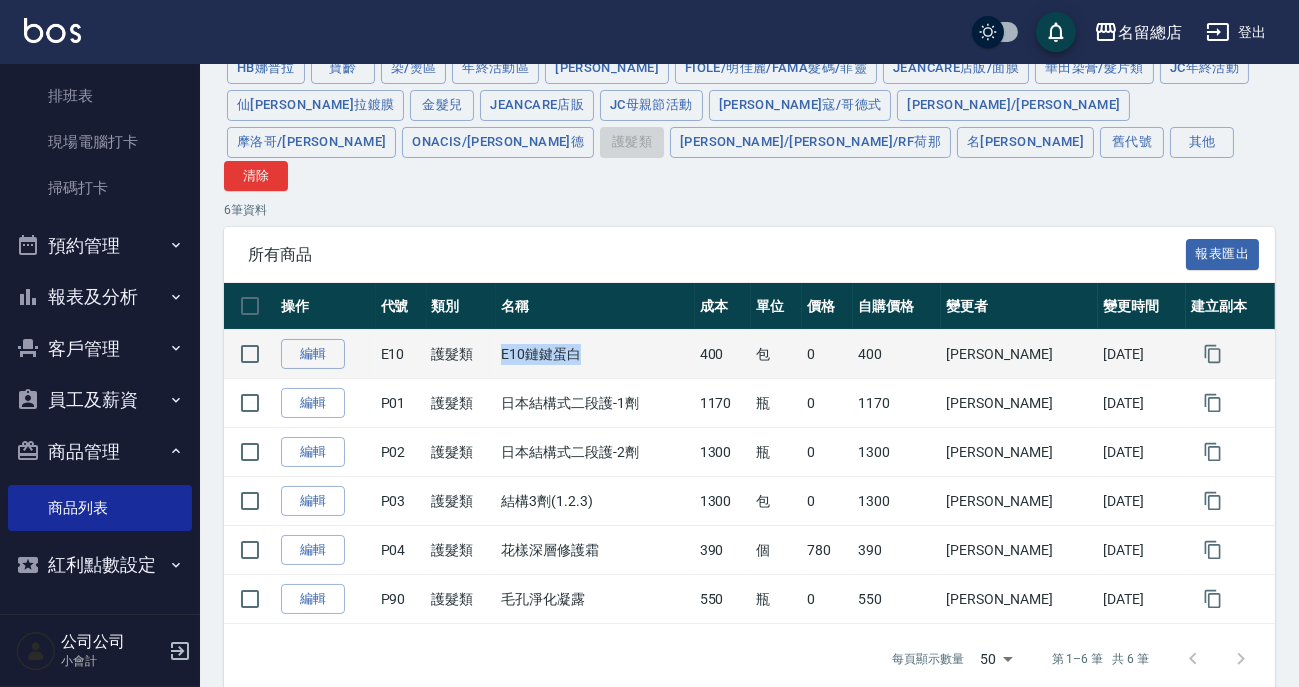 drag, startPoint x: 603, startPoint y: 328, endPoint x: 495, endPoint y: 323, distance: 108.11568 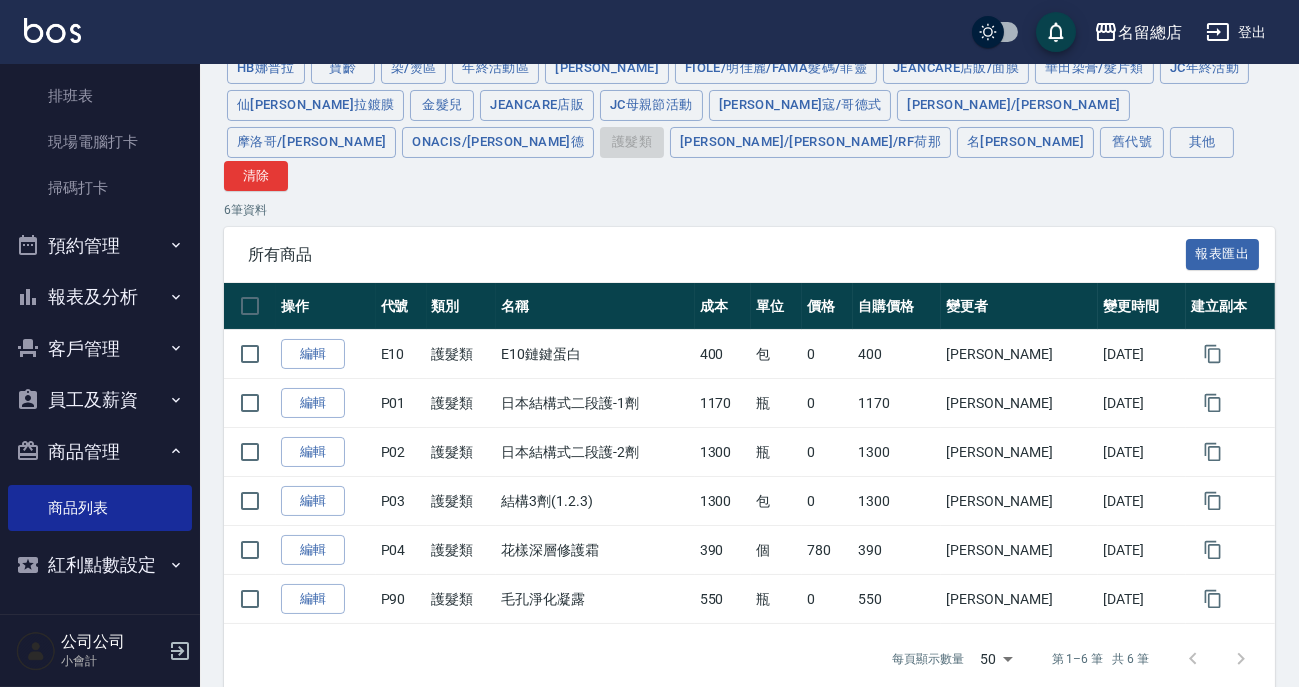click on "名稱" at bounding box center (595, 306) 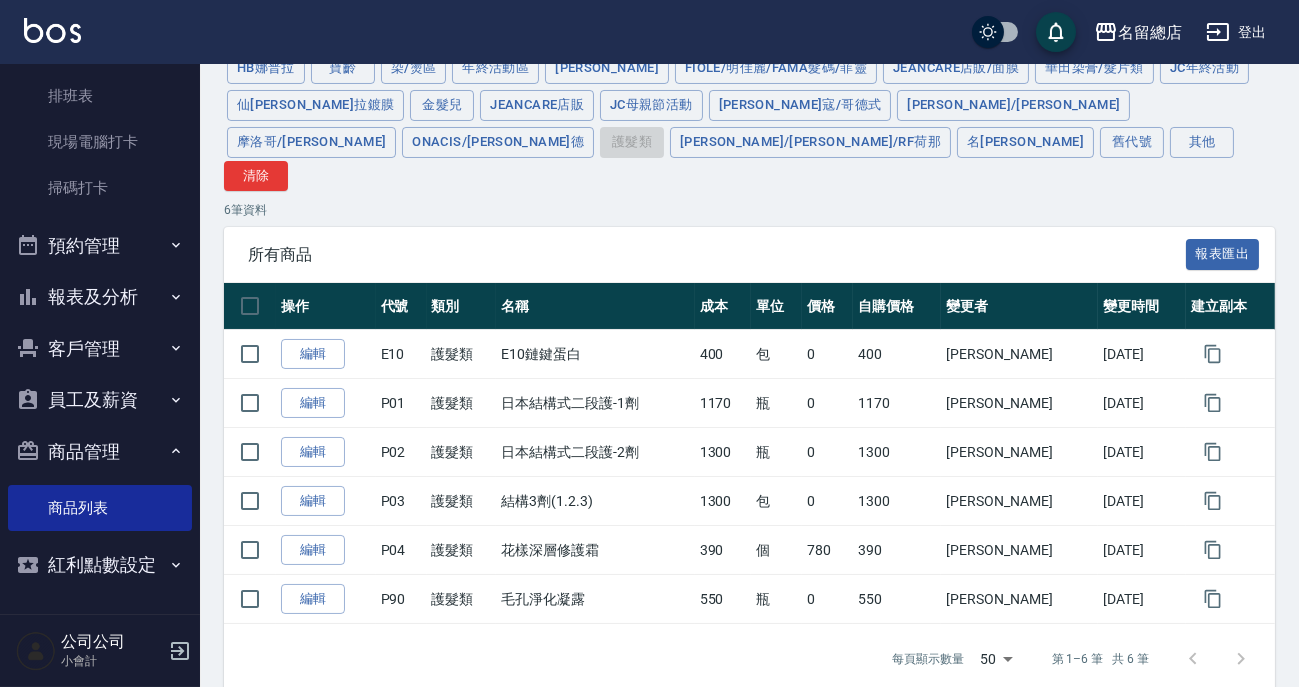 scroll, scrollTop: 0, scrollLeft: 0, axis: both 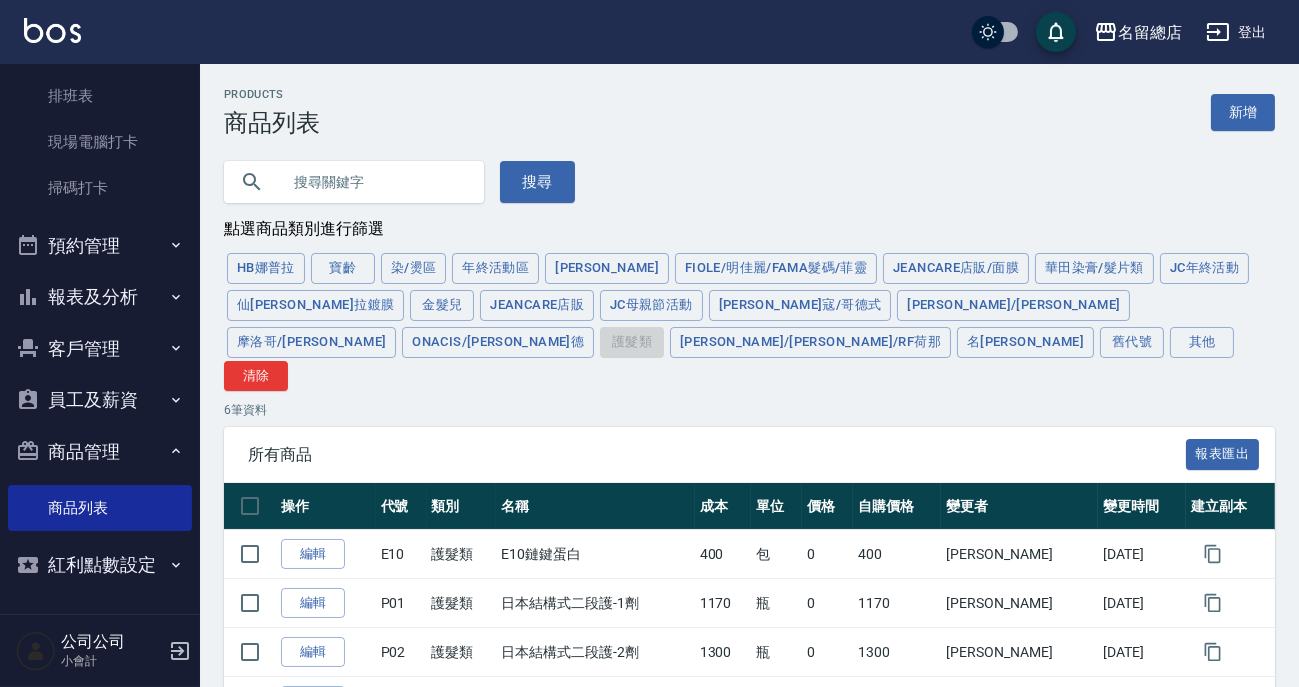 click at bounding box center (374, 182) 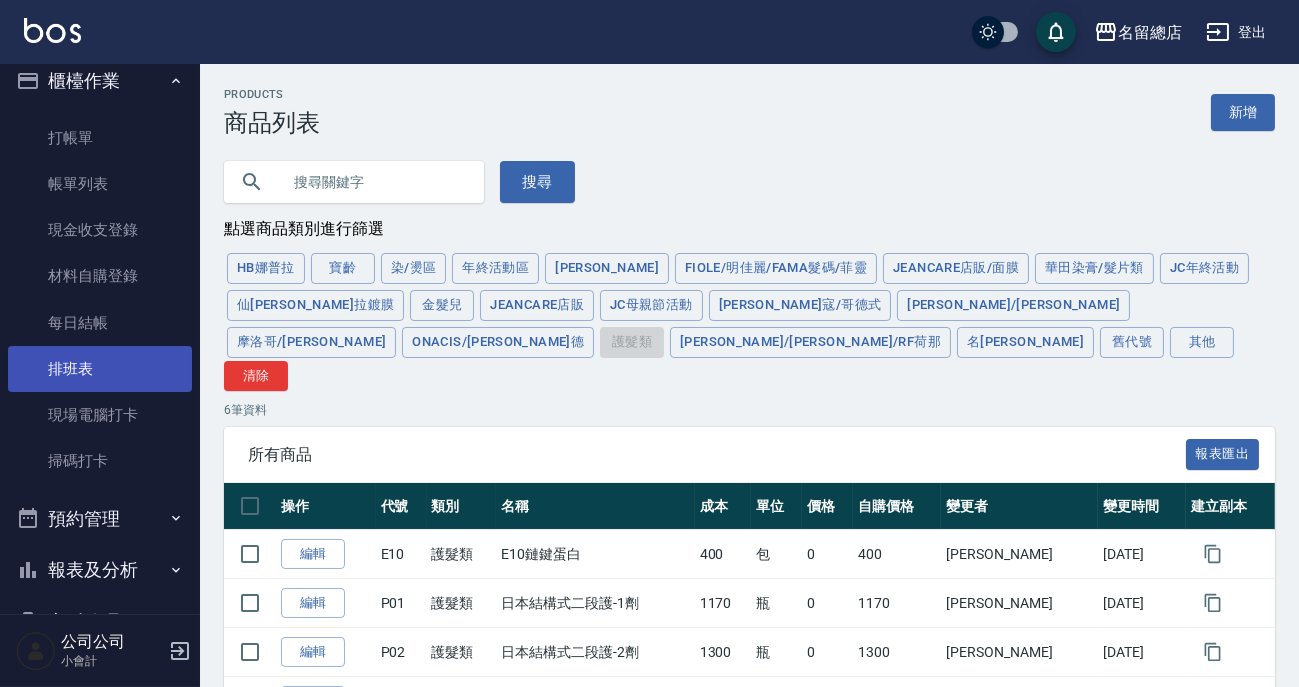 scroll, scrollTop: 0, scrollLeft: 0, axis: both 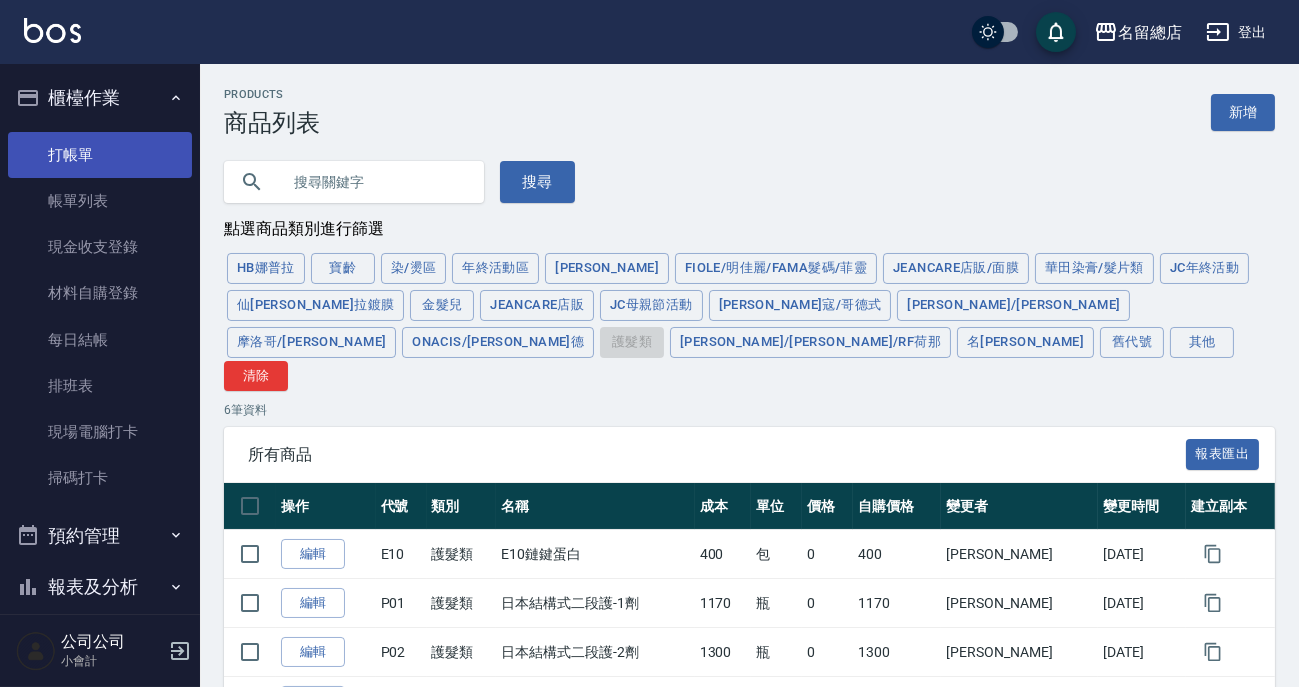 click on "打帳單" at bounding box center (100, 155) 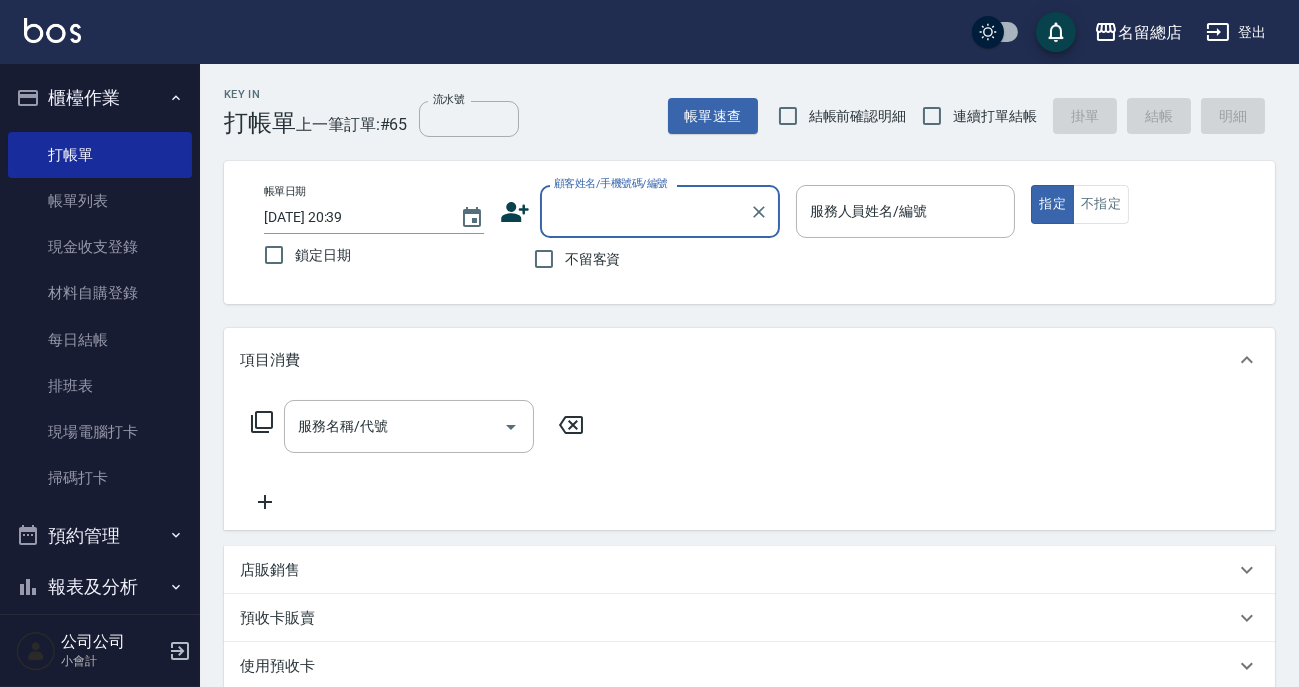 scroll, scrollTop: 290, scrollLeft: 0, axis: vertical 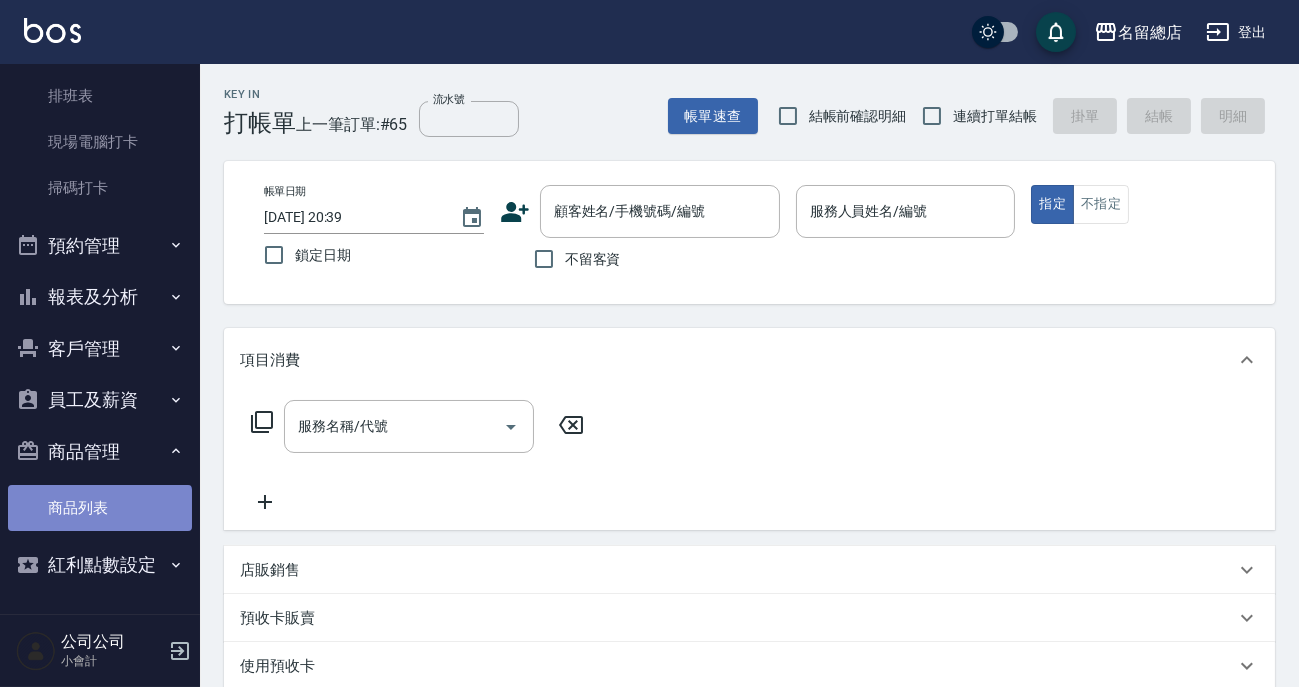 click on "商品列表" at bounding box center (100, 508) 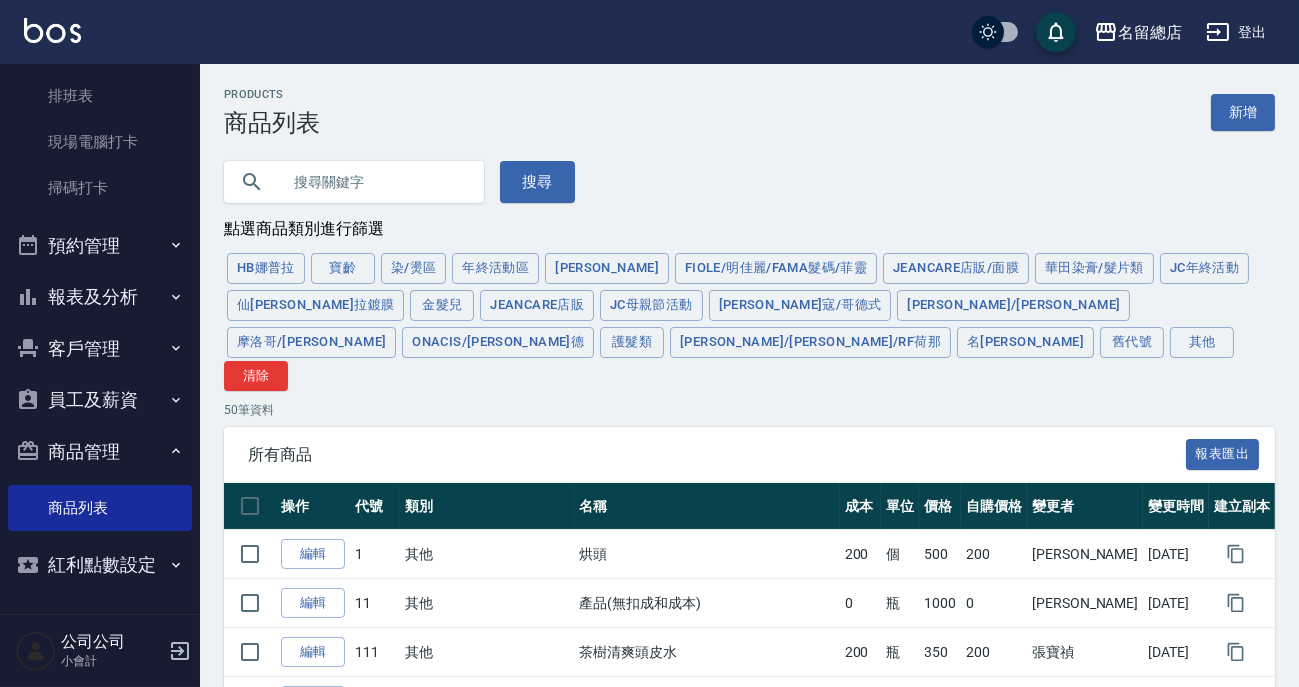click at bounding box center (374, 182) 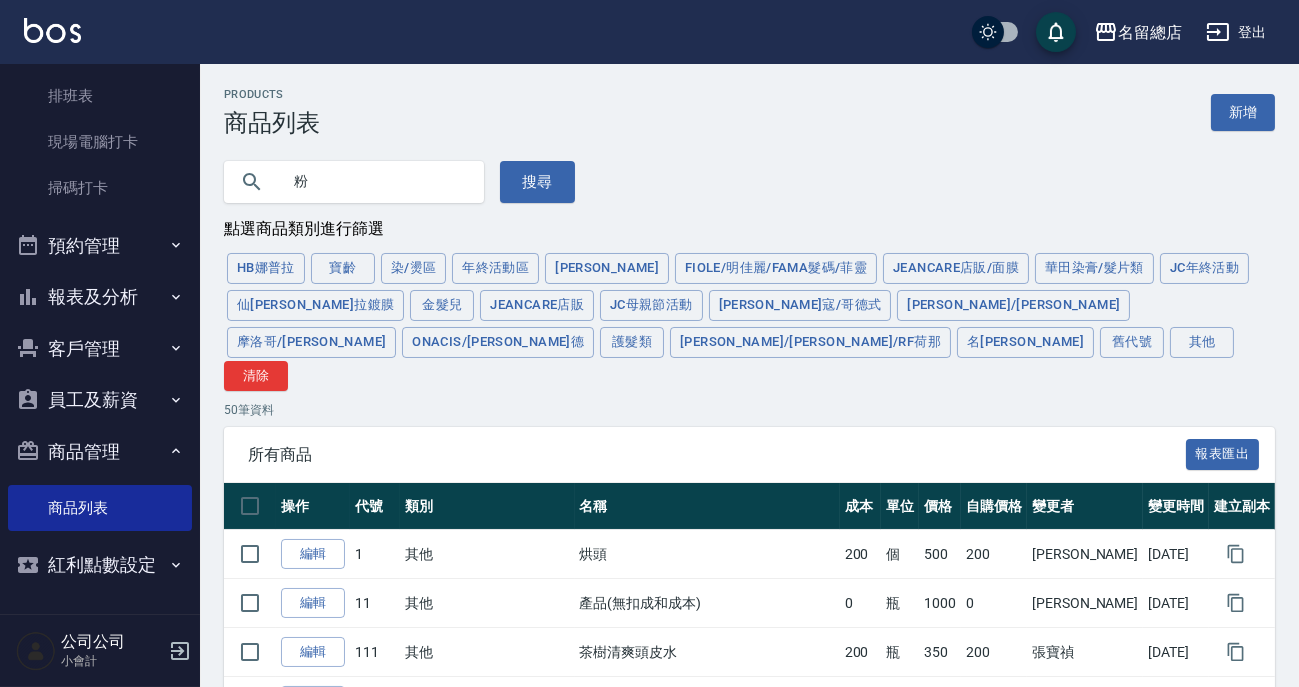type on "粉" 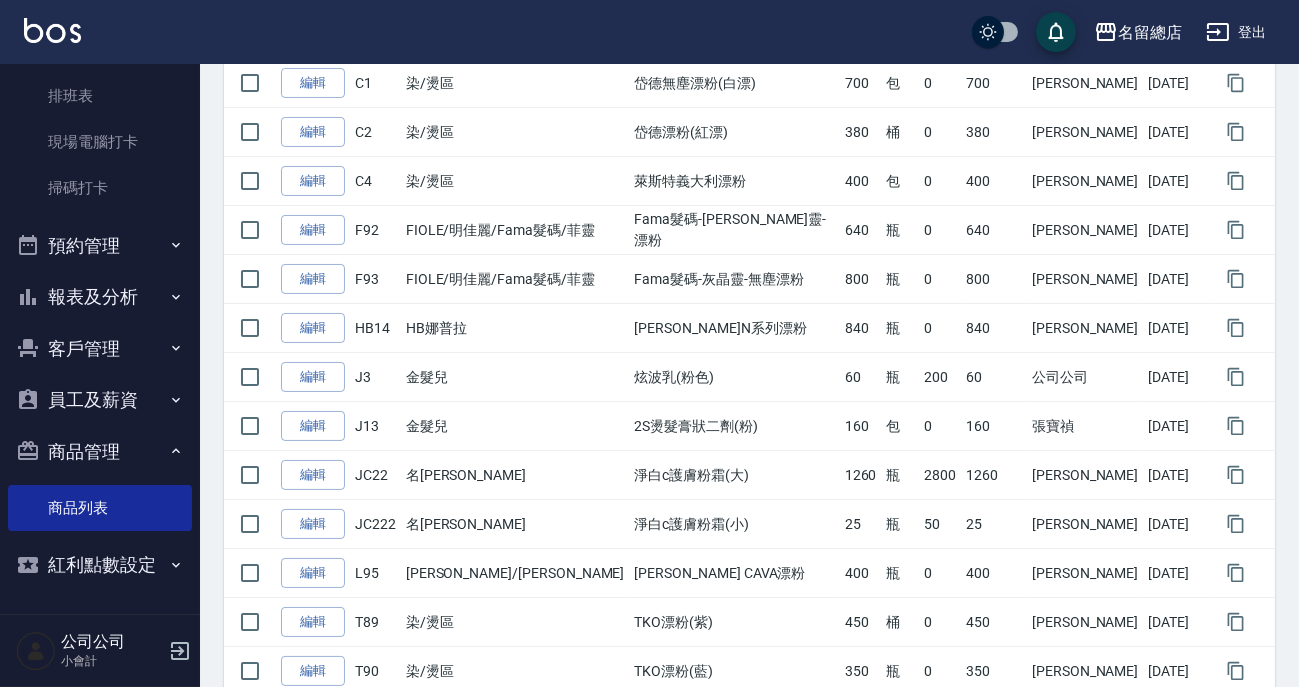 scroll, scrollTop: 0, scrollLeft: 0, axis: both 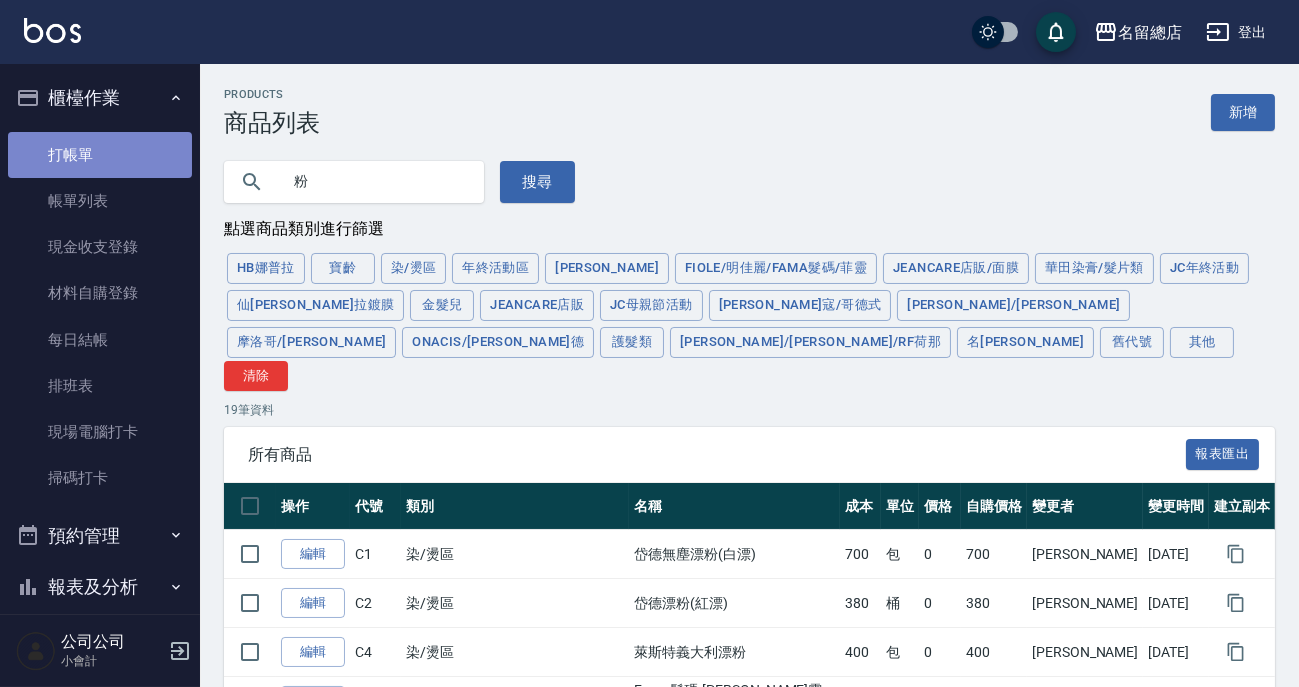 click on "打帳單" at bounding box center (100, 155) 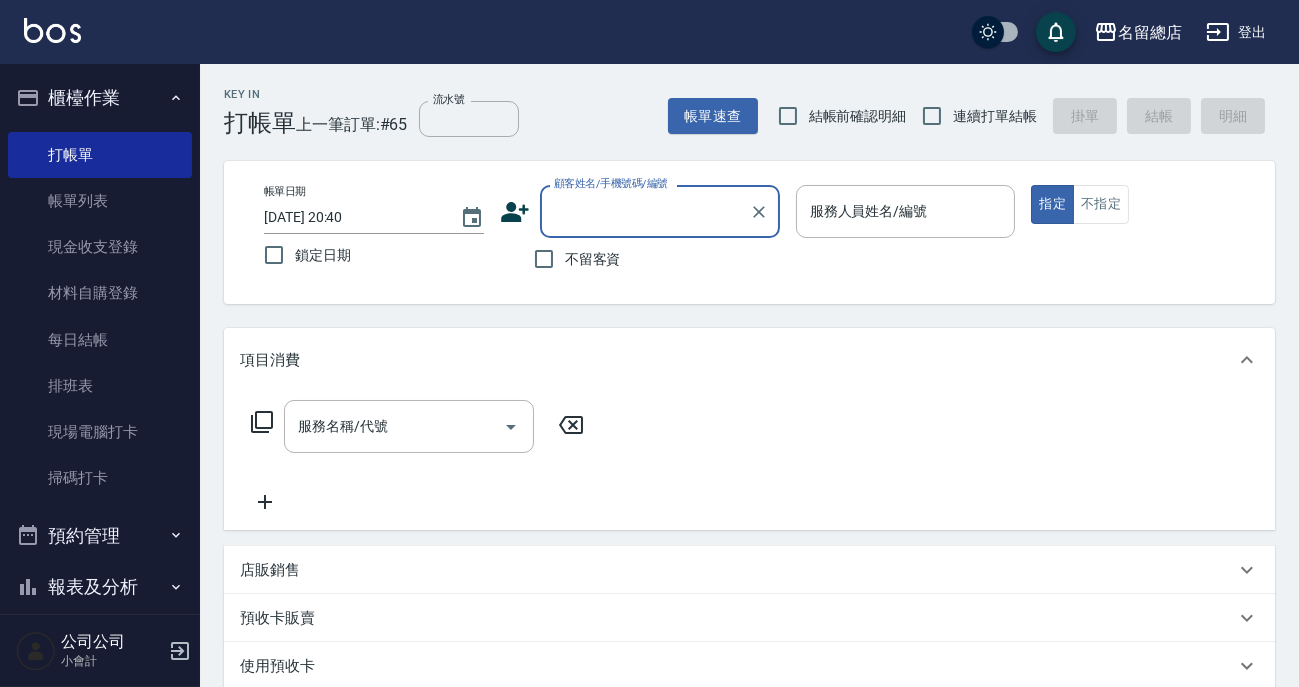 scroll, scrollTop: 290, scrollLeft: 0, axis: vertical 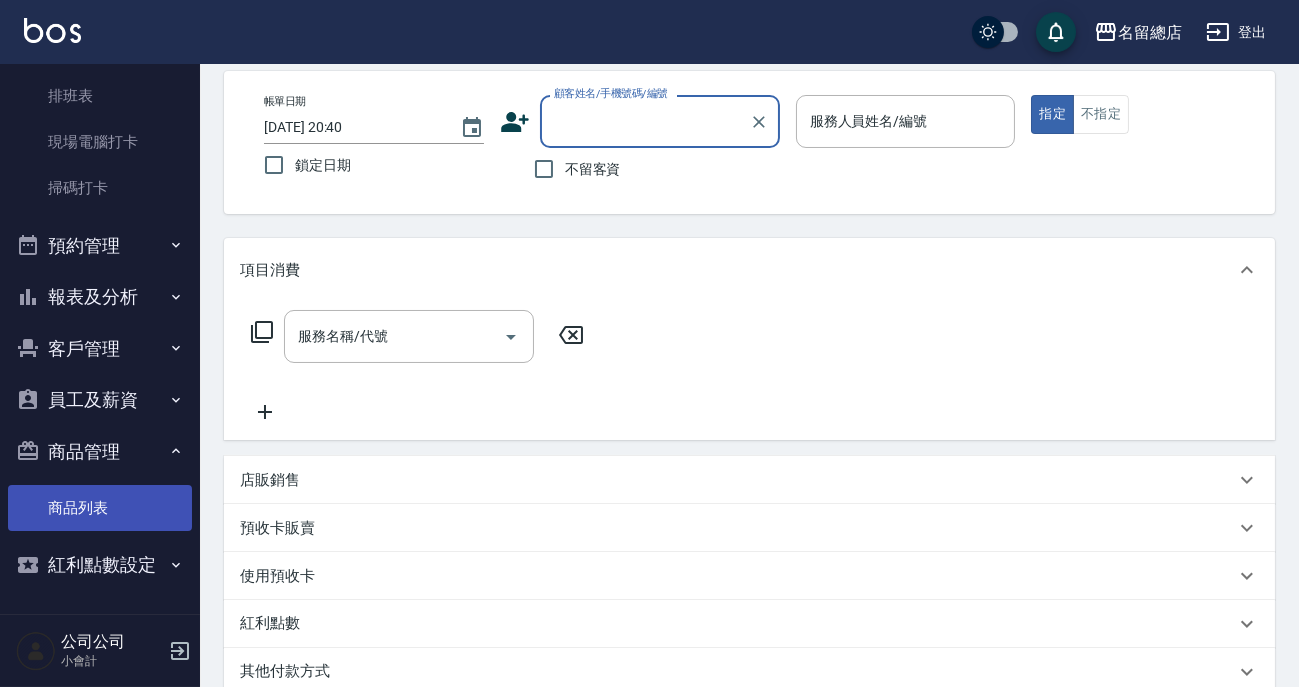 click on "商品列表" at bounding box center [100, 508] 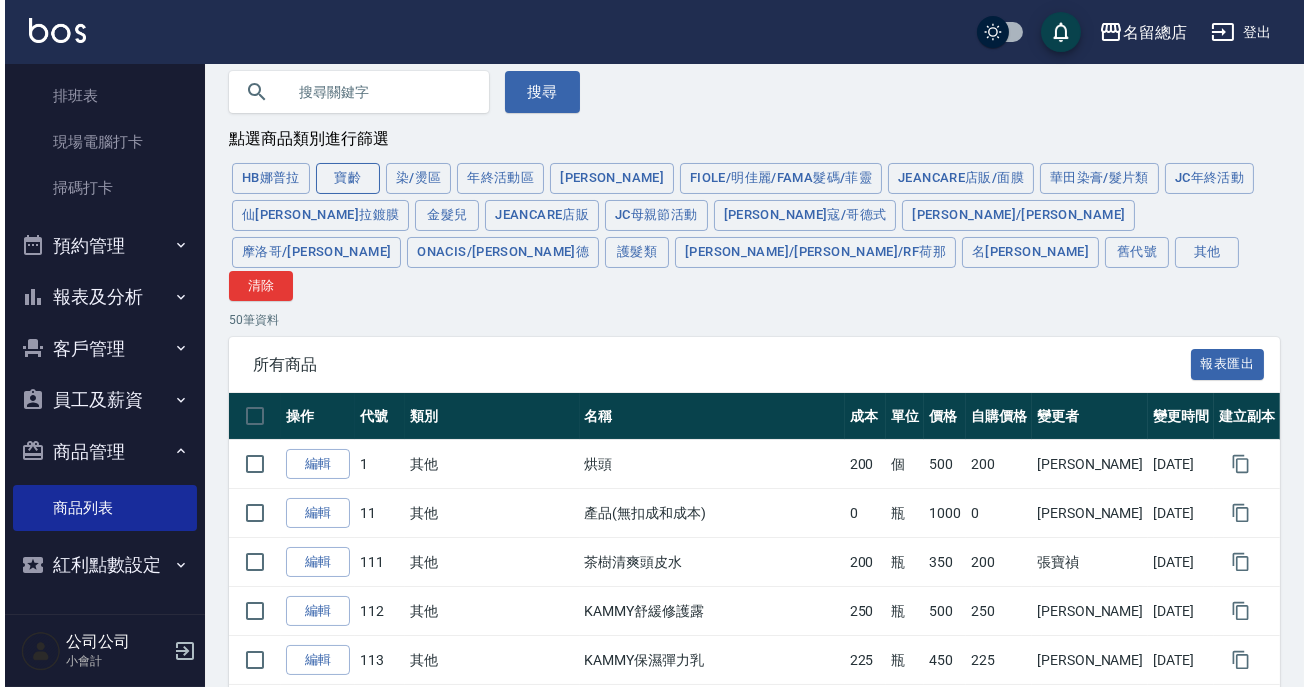 scroll, scrollTop: 0, scrollLeft: 0, axis: both 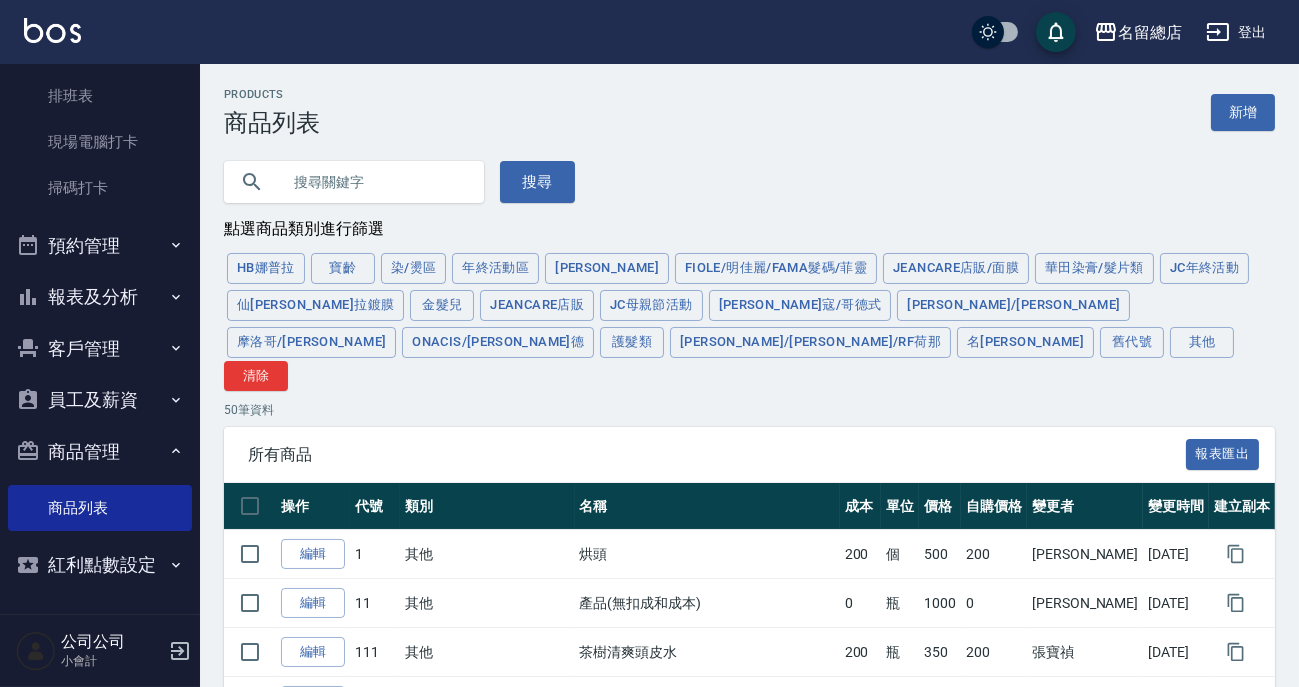 click on "點選商品類別進行篩選" at bounding box center (749, 229) 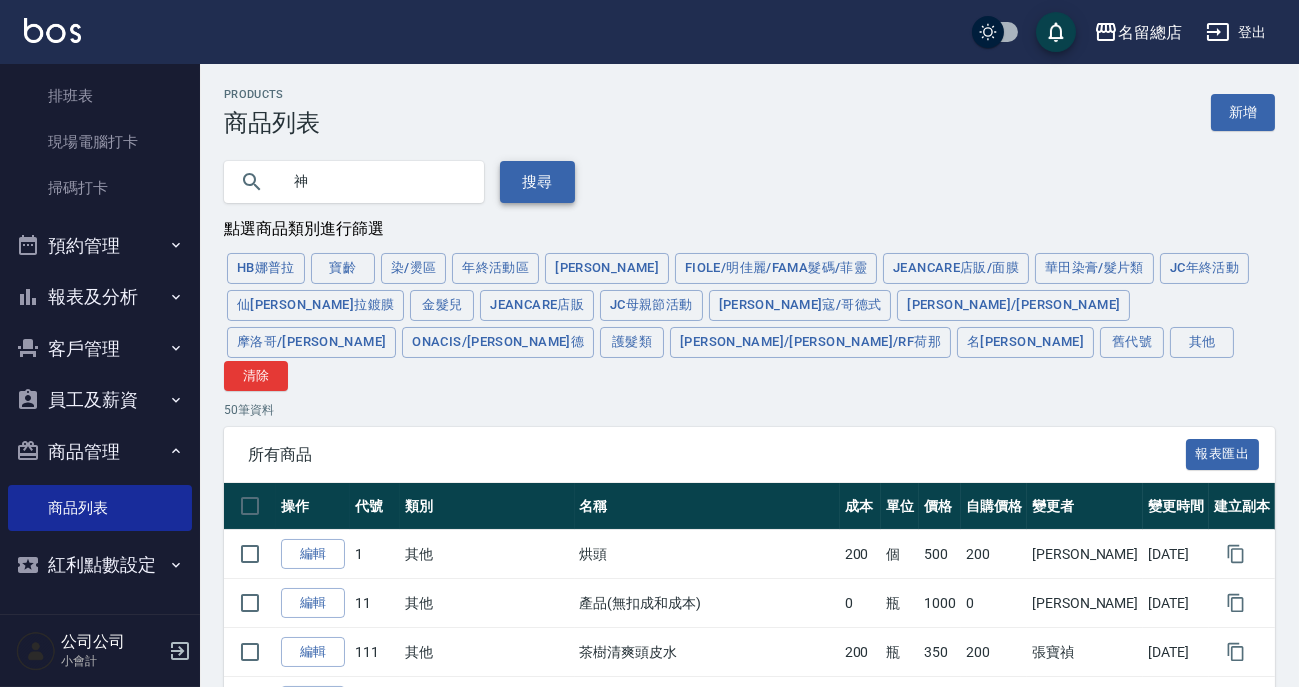 type on "神" 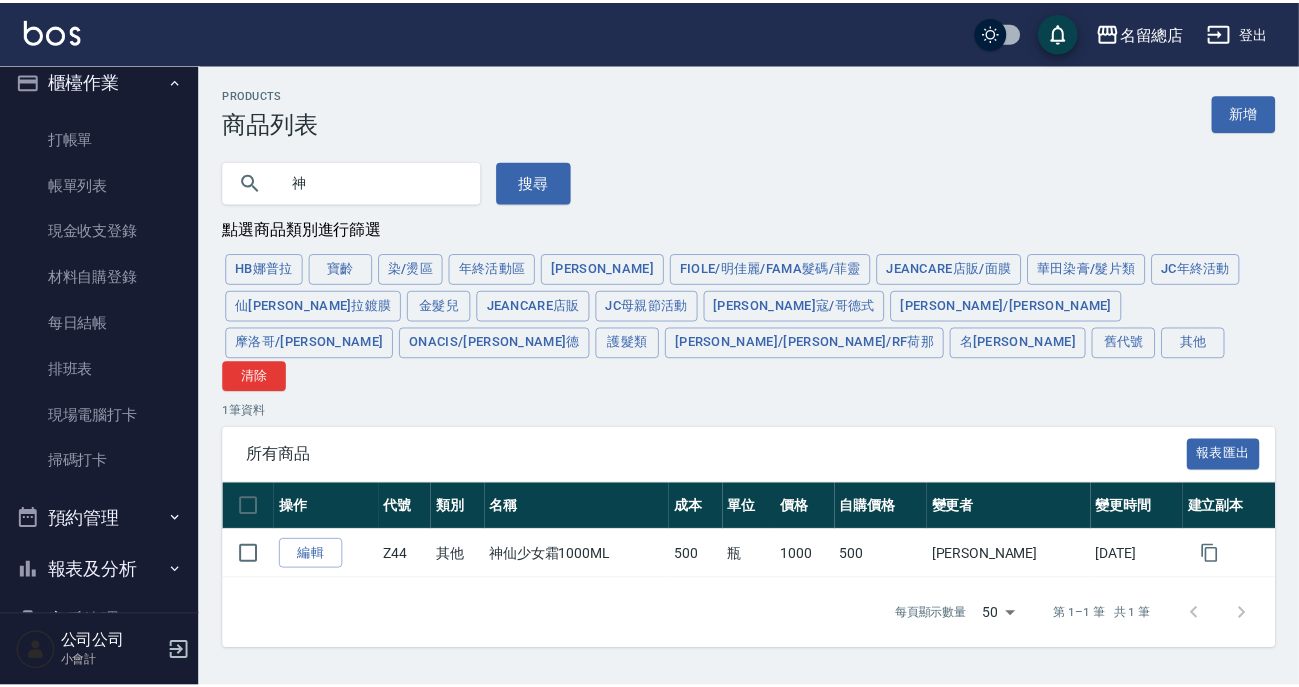 scroll, scrollTop: 0, scrollLeft: 0, axis: both 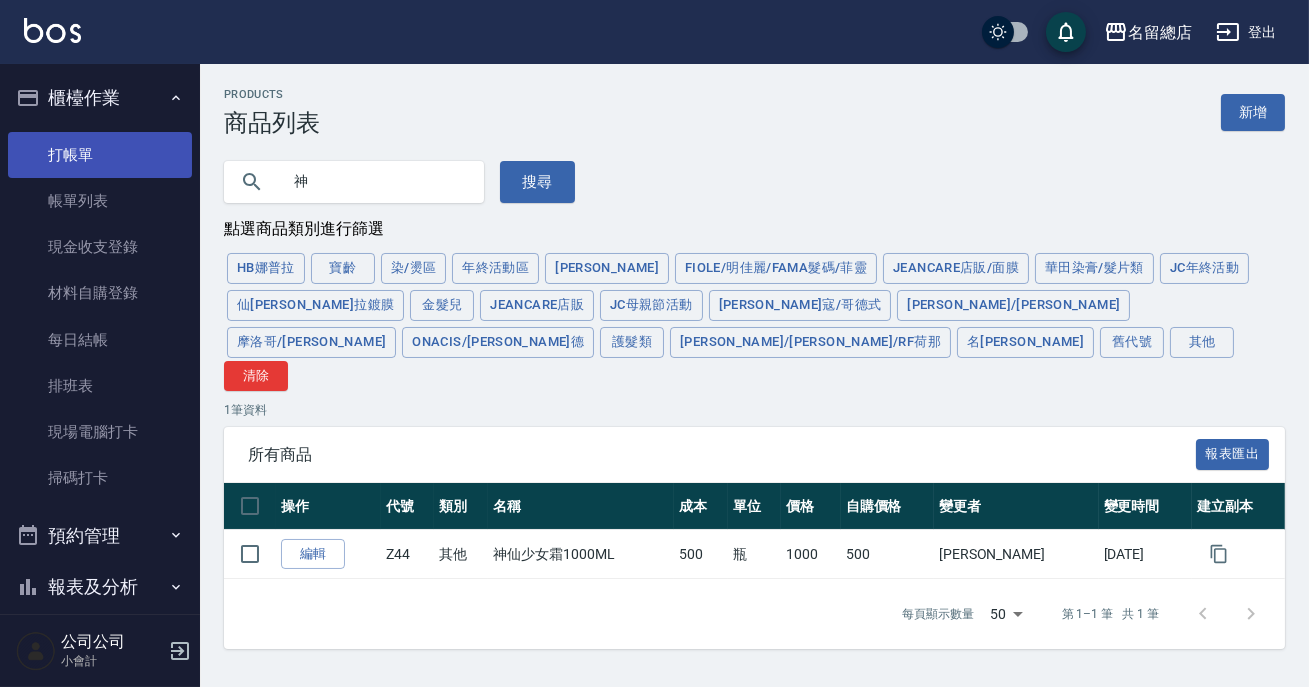 click on "打帳單" at bounding box center [100, 155] 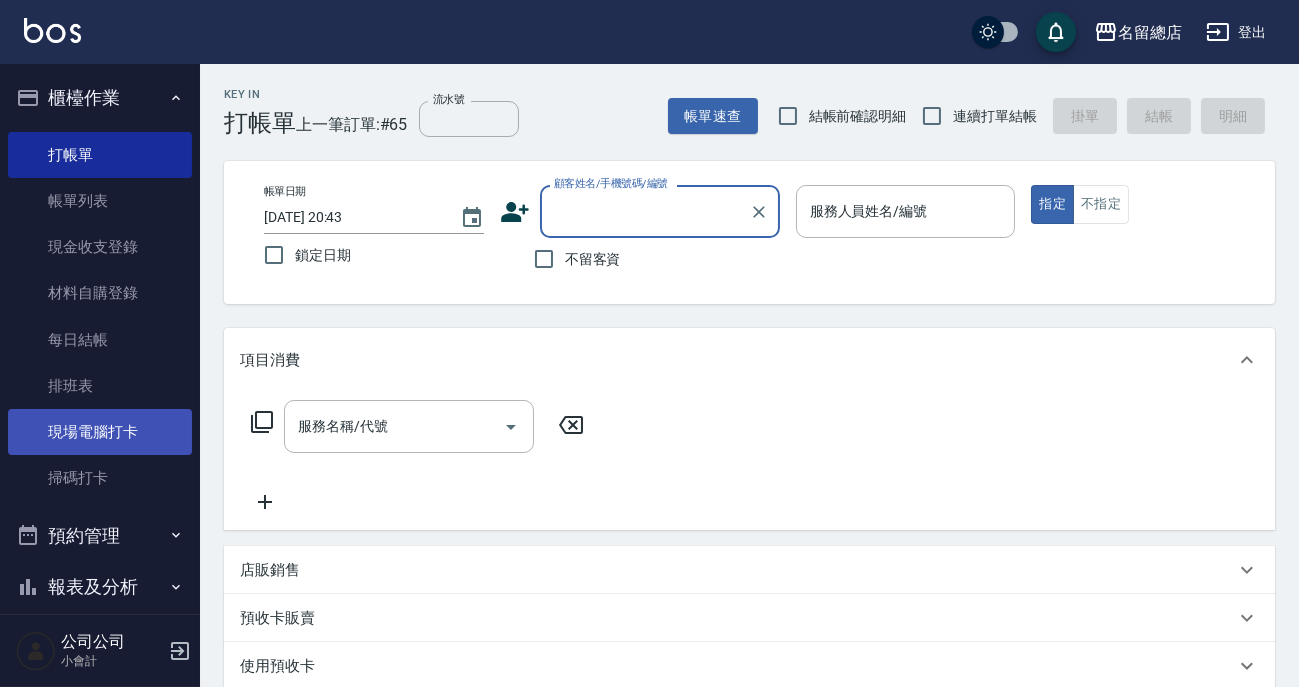 scroll, scrollTop: 90, scrollLeft: 0, axis: vertical 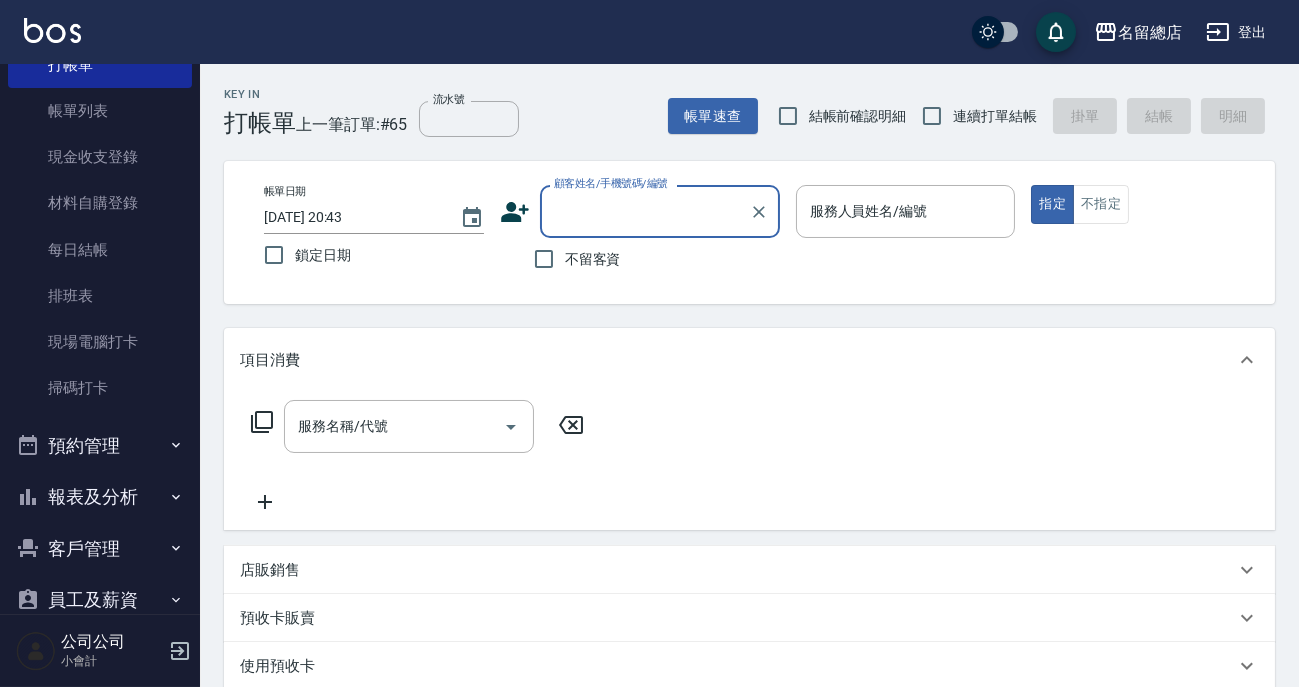 click on "報表及分析" at bounding box center [100, 497] 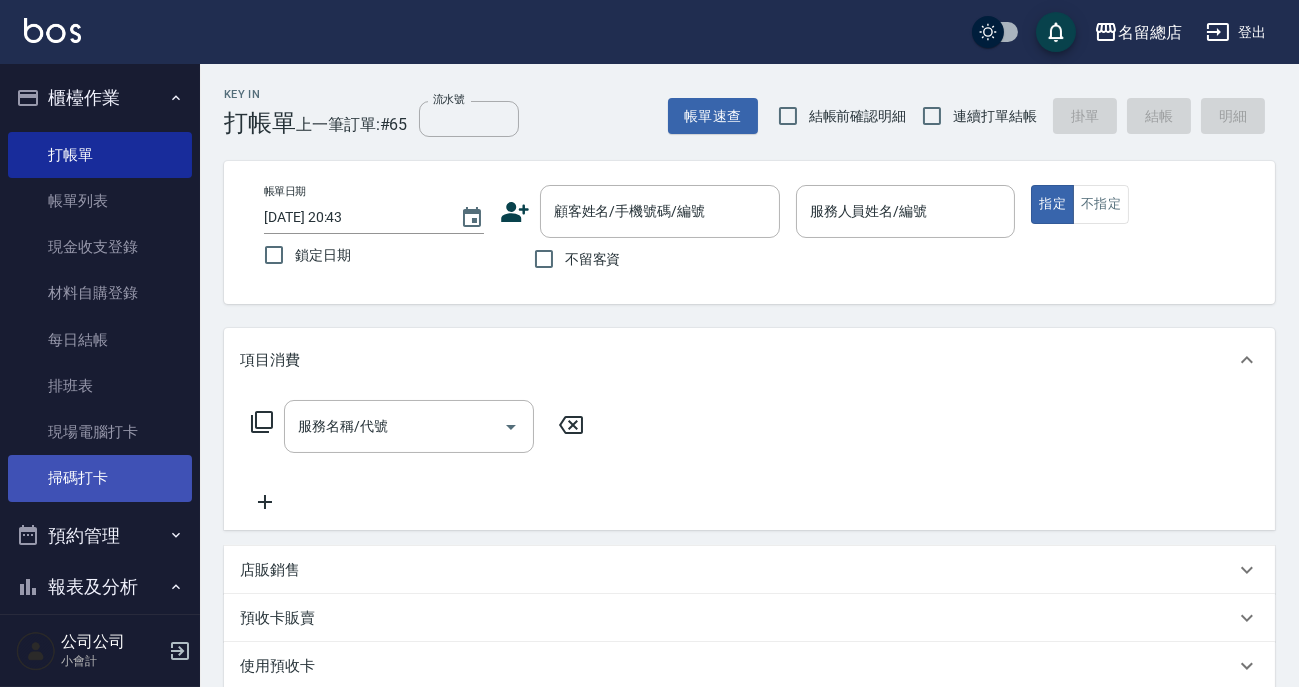 scroll, scrollTop: 363, scrollLeft: 0, axis: vertical 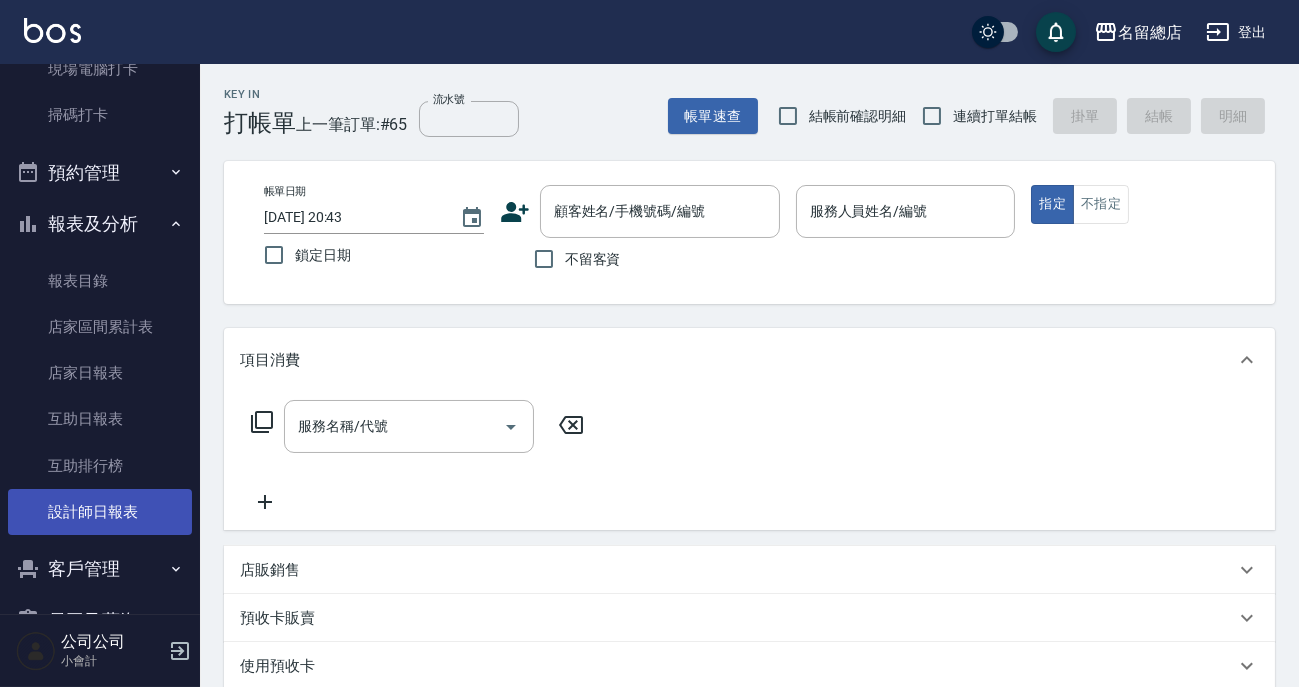 click on "設計師日報表" at bounding box center (100, 512) 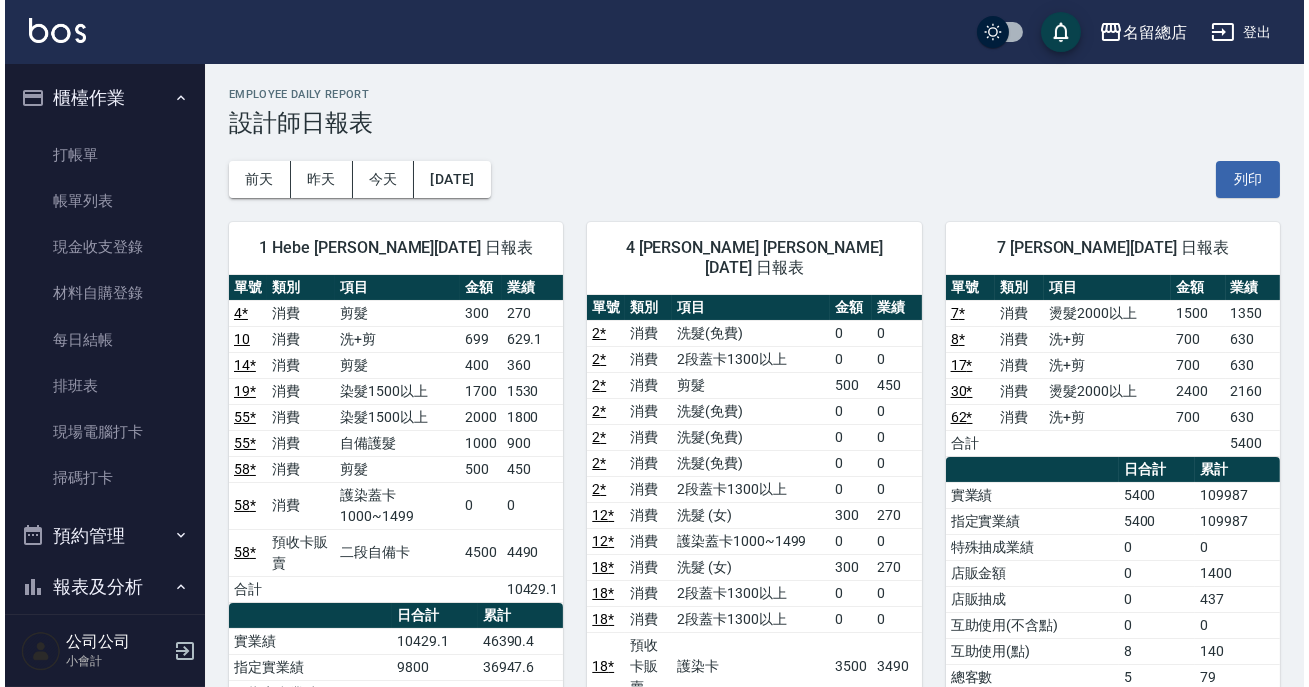 scroll, scrollTop: 181, scrollLeft: 0, axis: vertical 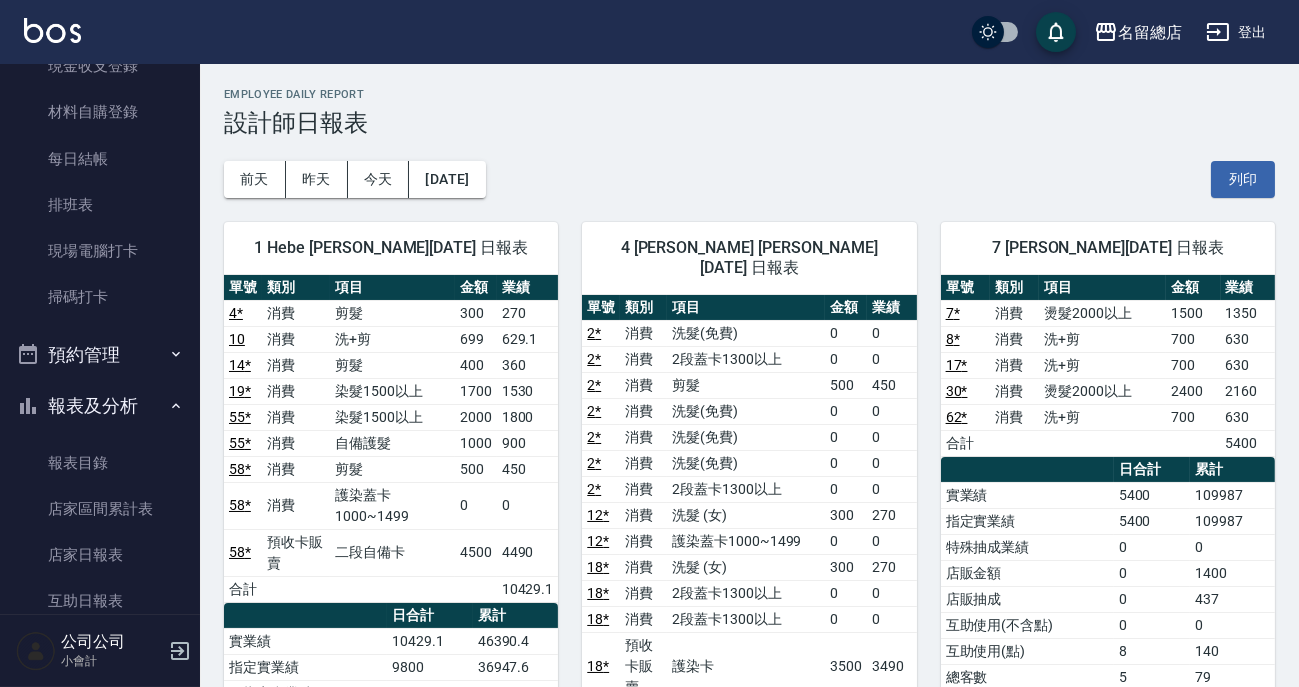 click on "報表及分析" at bounding box center (100, 406) 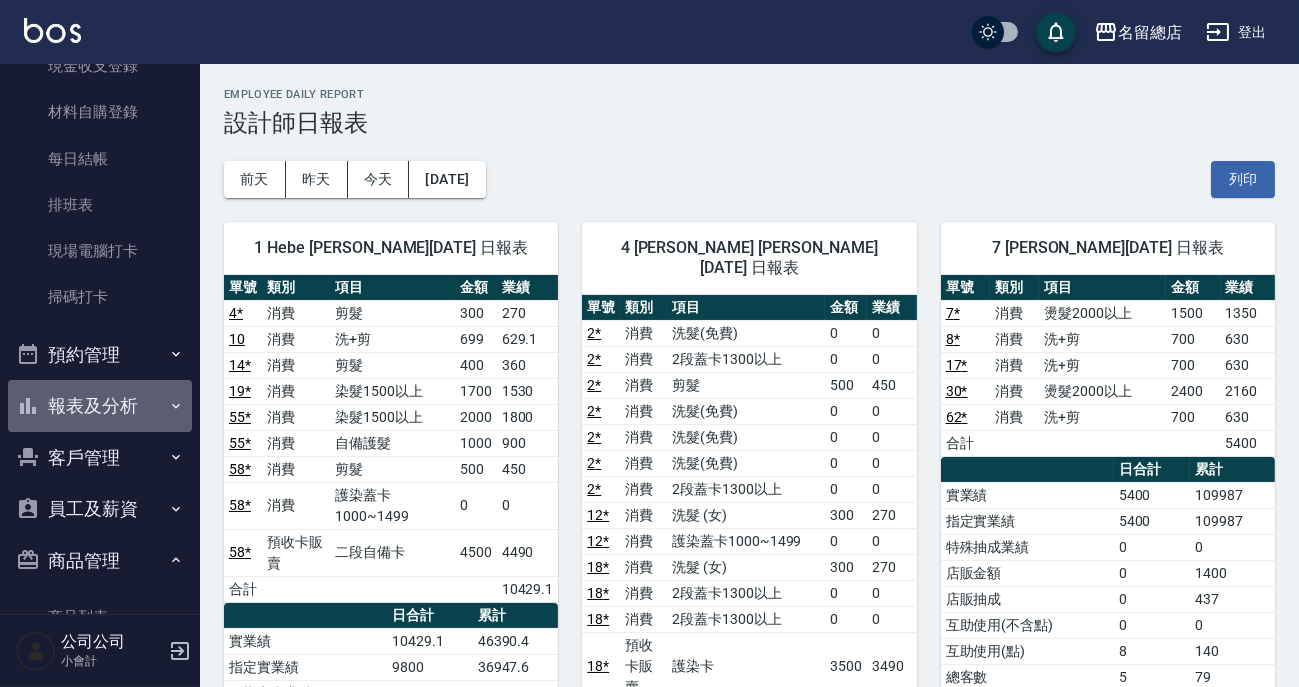 click on "報表及分析" at bounding box center [100, 406] 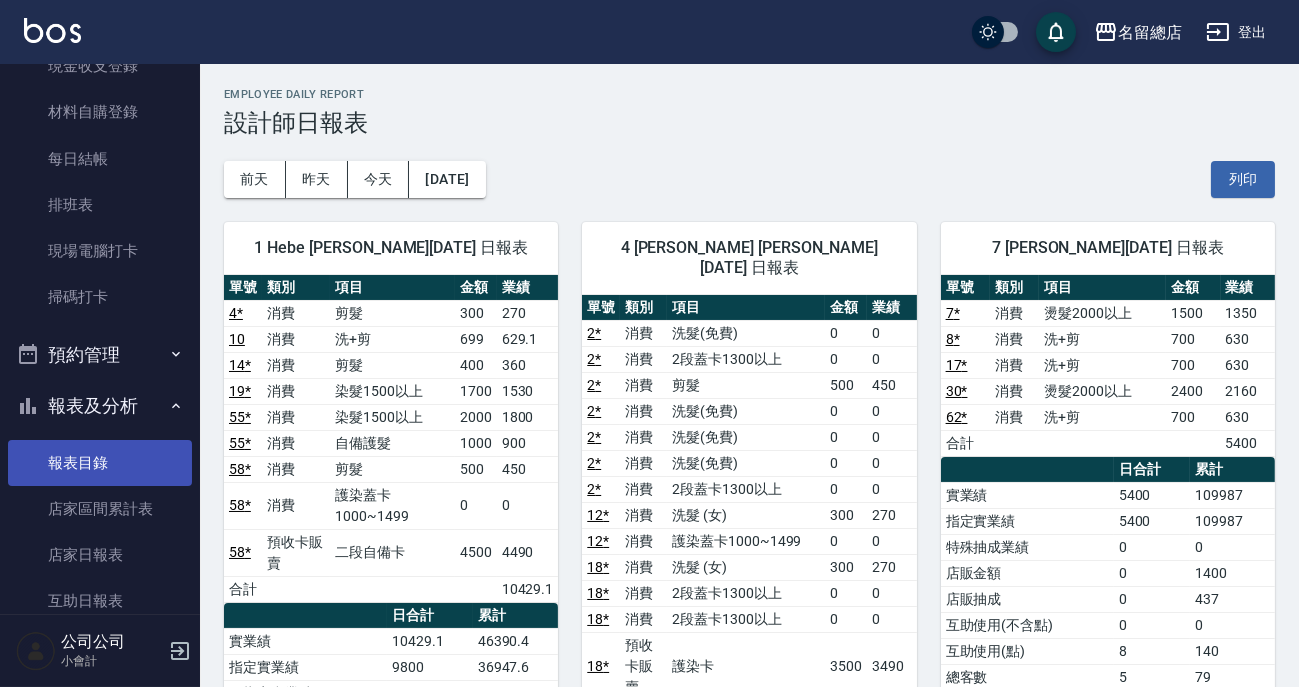 click on "報表目錄" at bounding box center (100, 463) 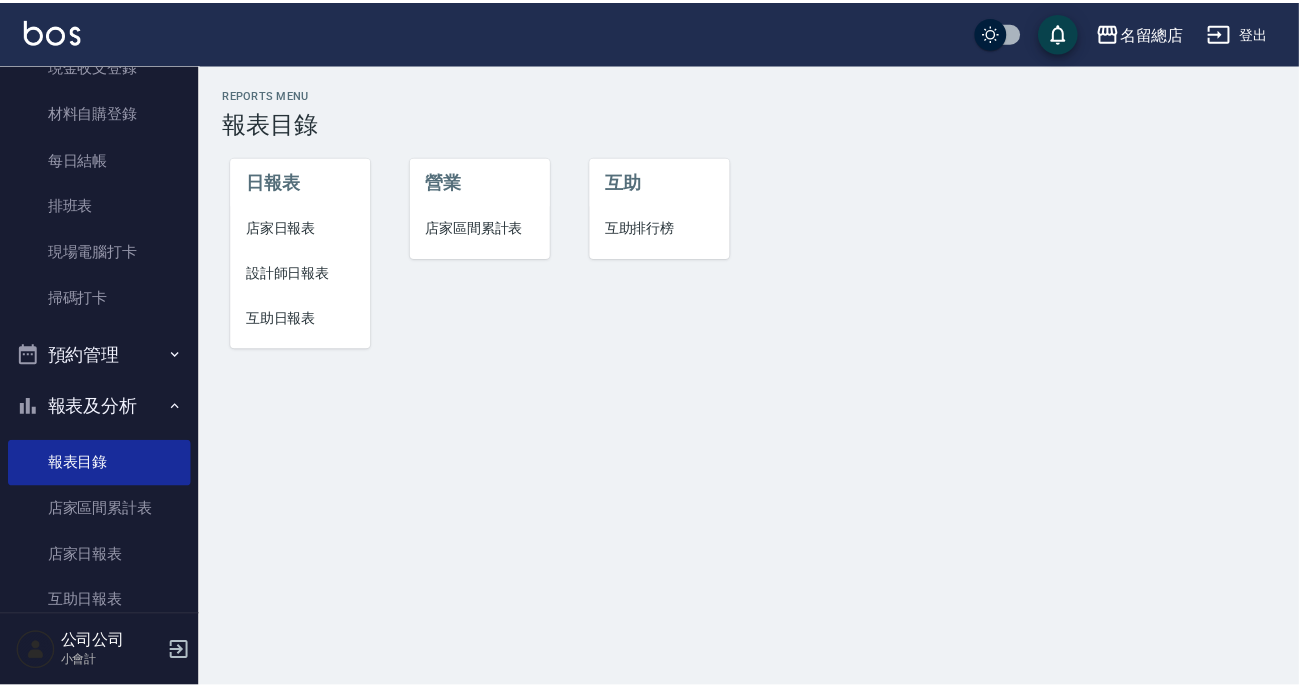 scroll, scrollTop: 272, scrollLeft: 0, axis: vertical 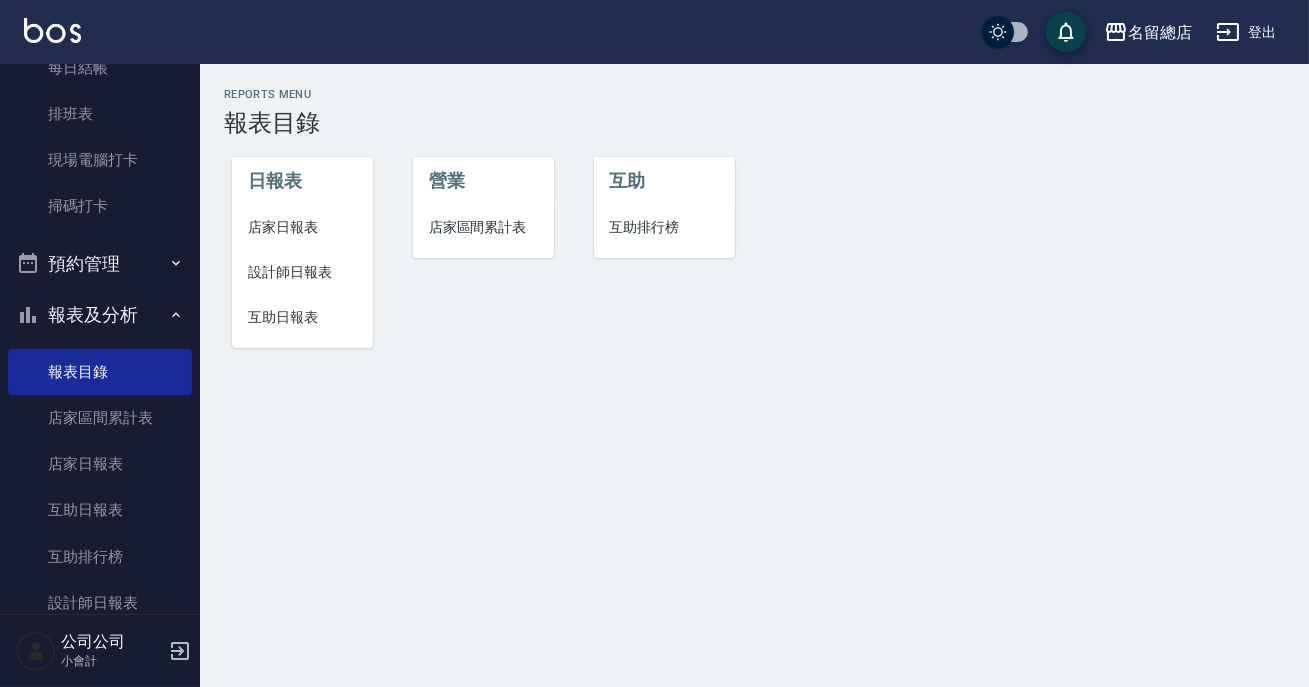 click on "設計師日報表" at bounding box center (302, 272) 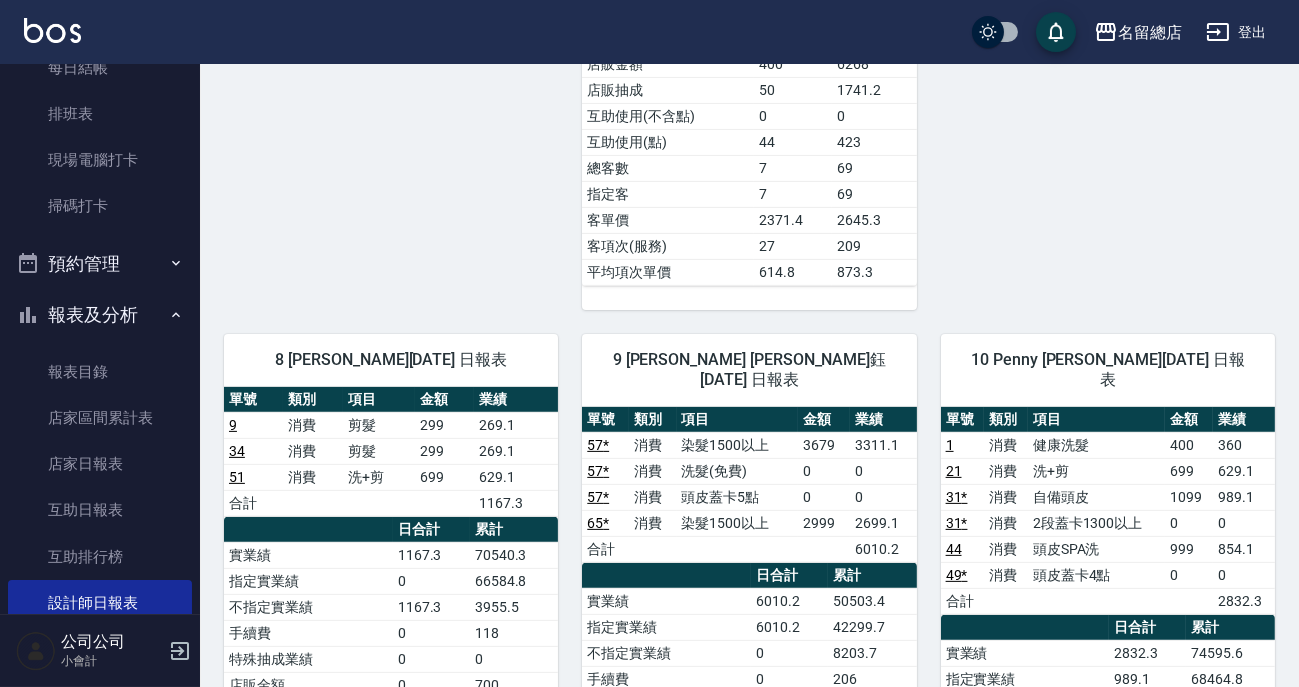 scroll, scrollTop: 1454, scrollLeft: 0, axis: vertical 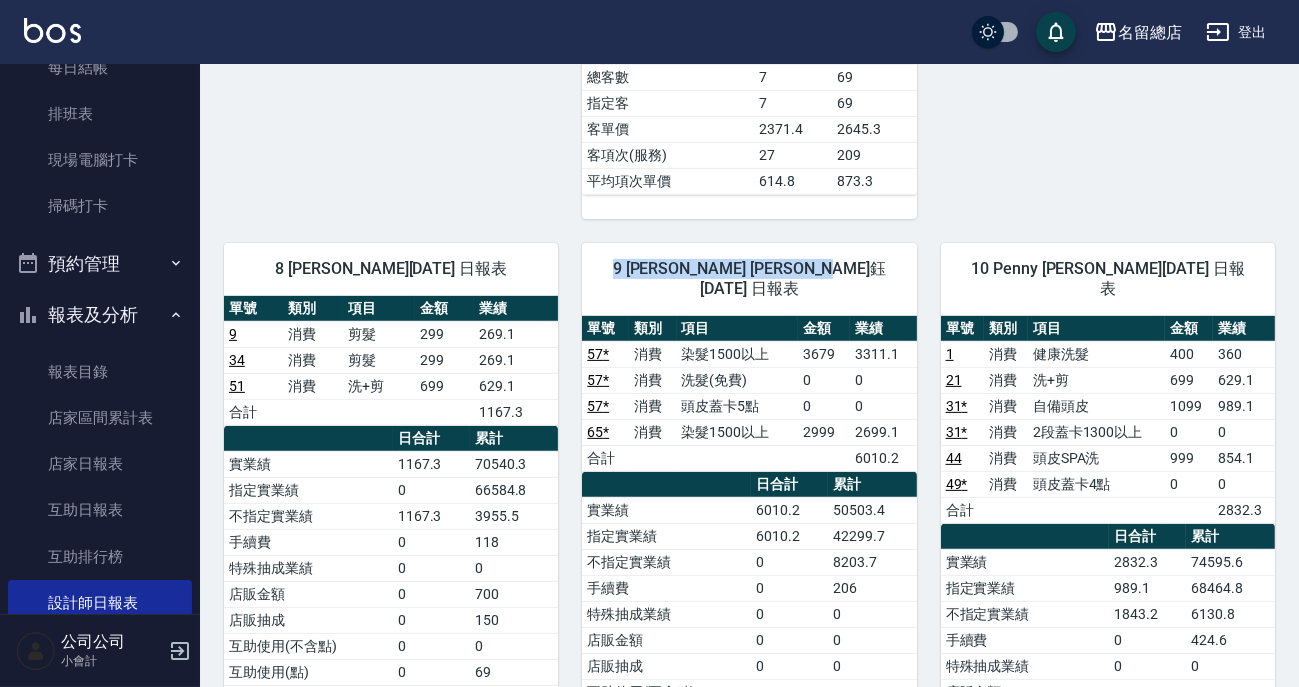 drag, startPoint x: 659, startPoint y: 154, endPoint x: 888, endPoint y: 140, distance: 229.42755 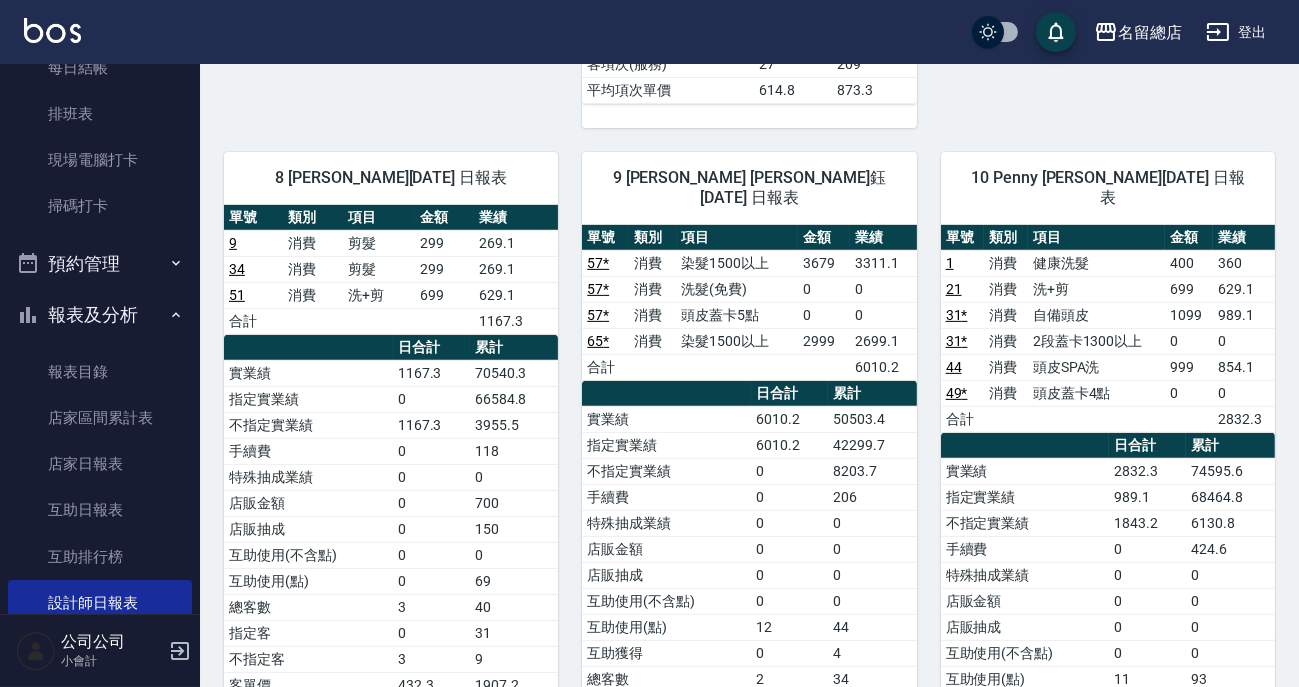 scroll, scrollTop: 1454, scrollLeft: 0, axis: vertical 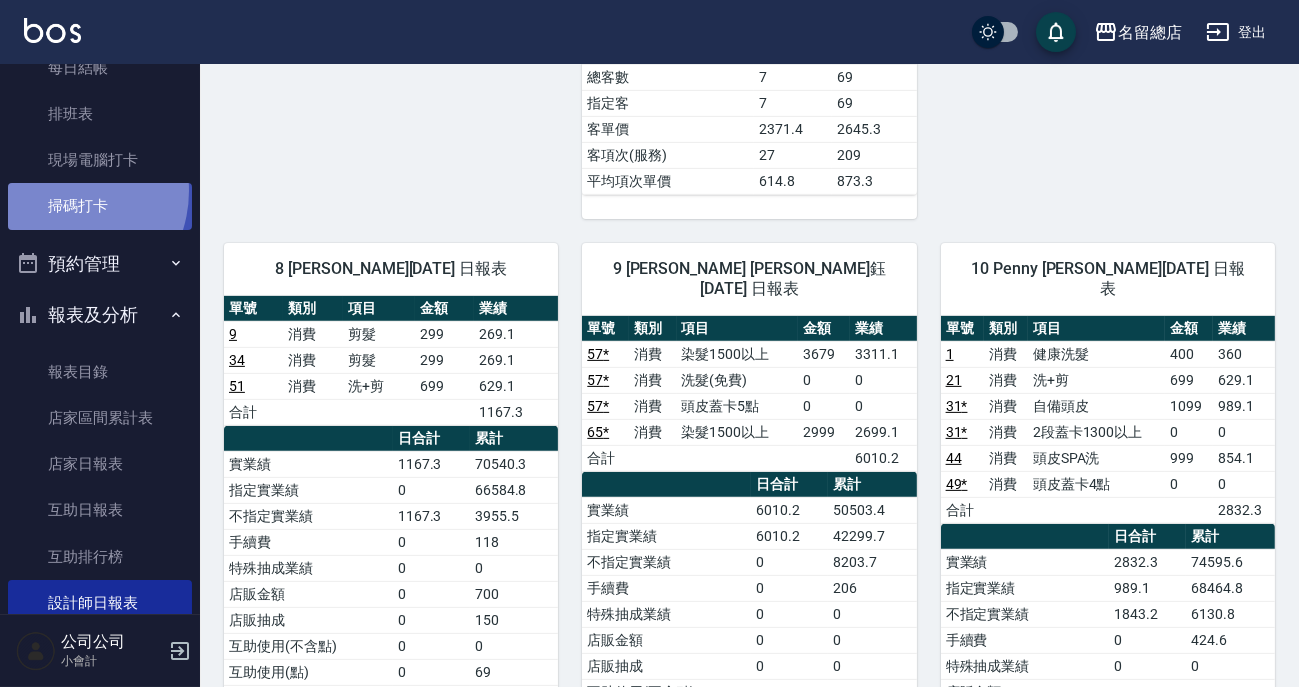 click on "掃碼打卡" at bounding box center [100, 206] 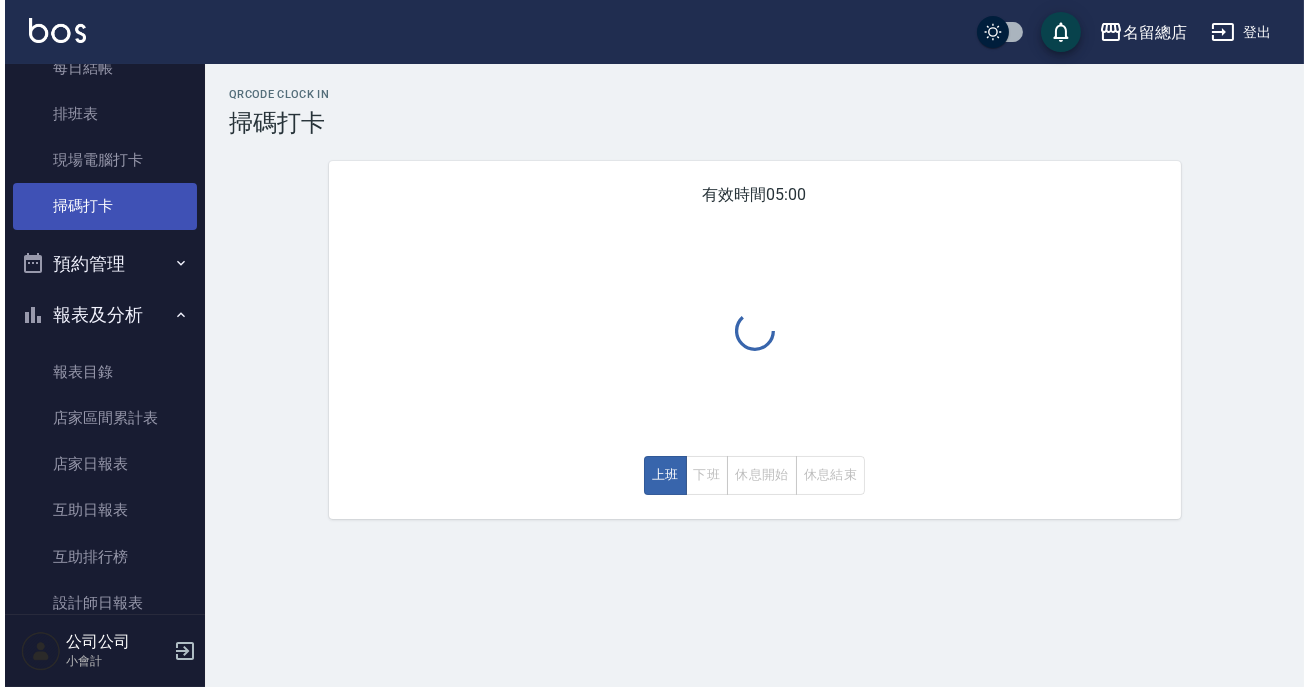 scroll, scrollTop: 0, scrollLeft: 0, axis: both 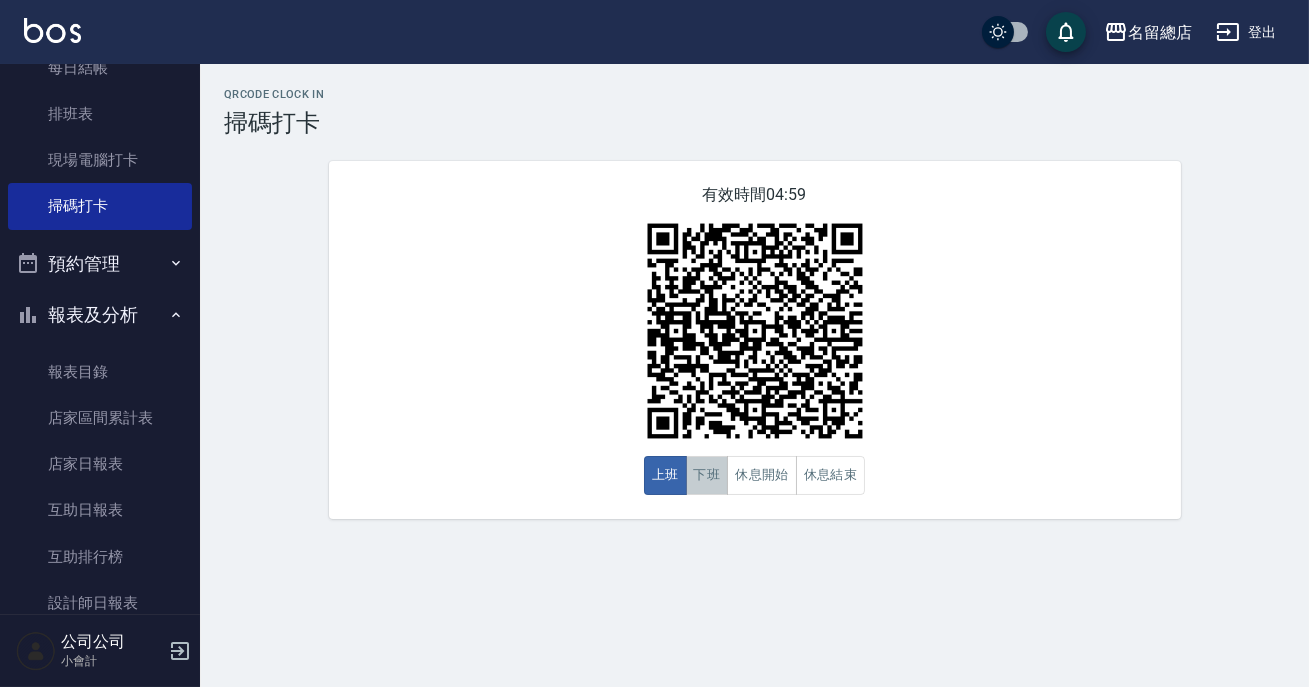 click on "下班" at bounding box center [707, 475] 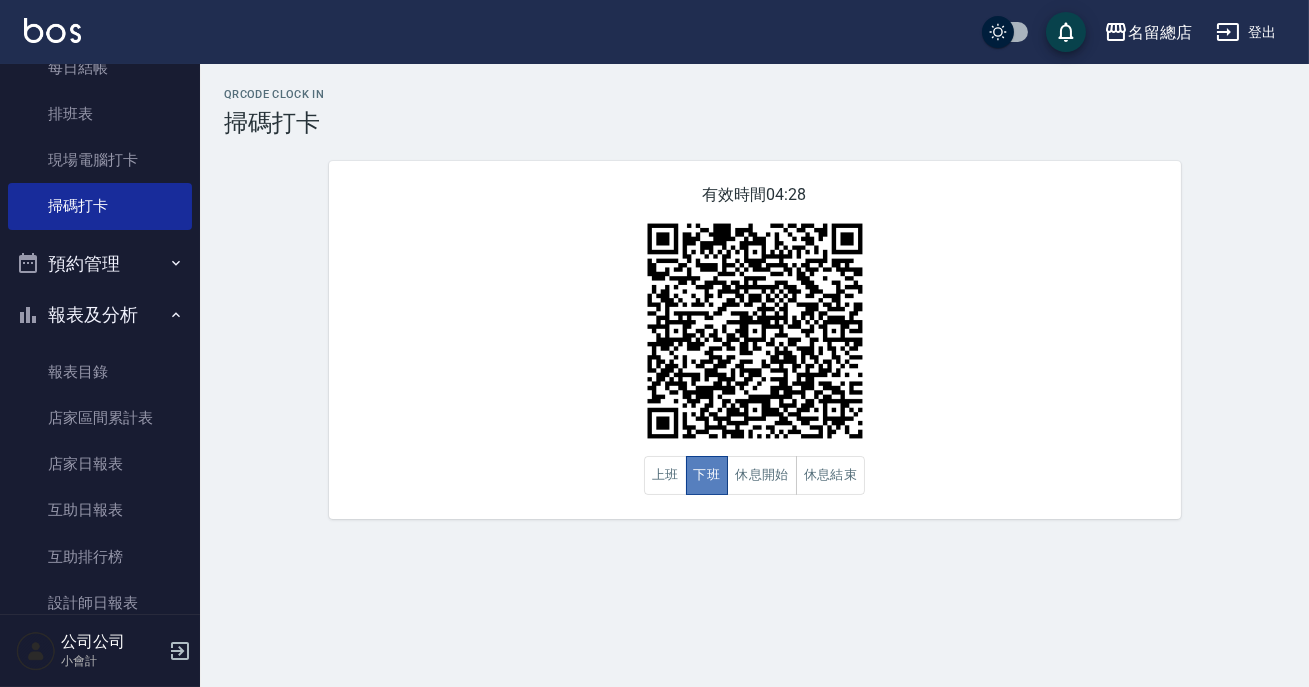 click on "下班" at bounding box center [707, 475] 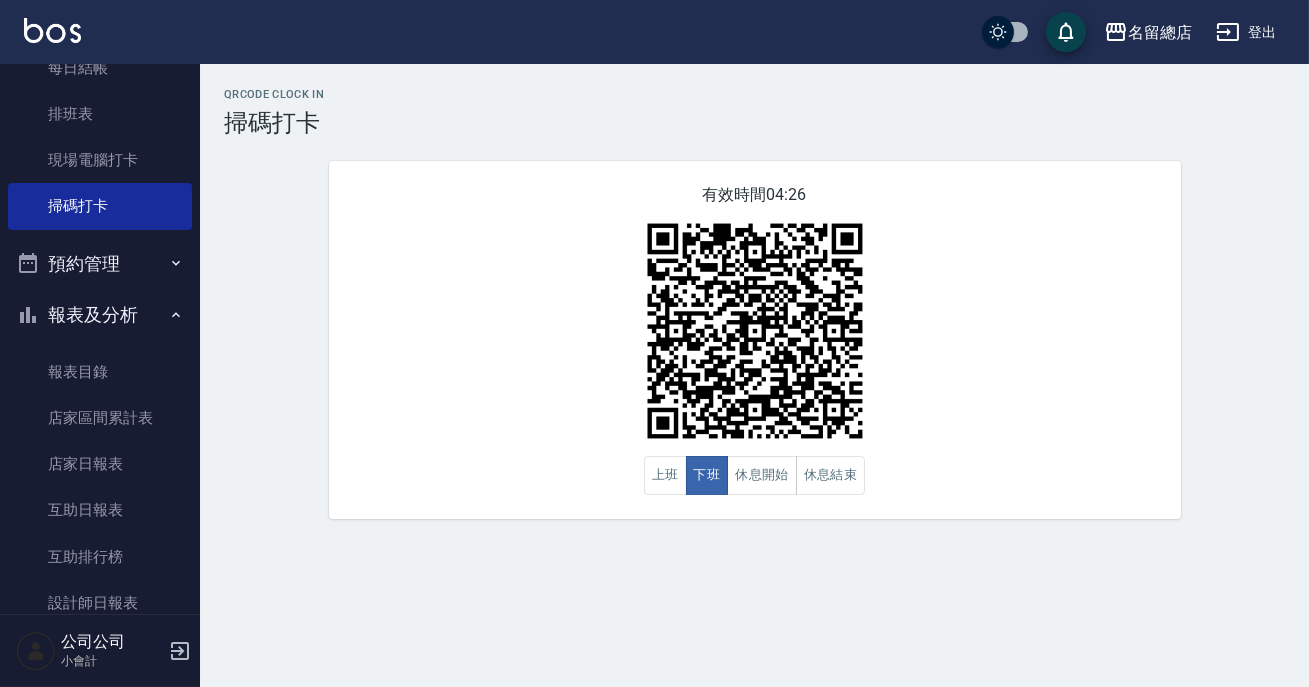 click on "報表及分析" at bounding box center [100, 315] 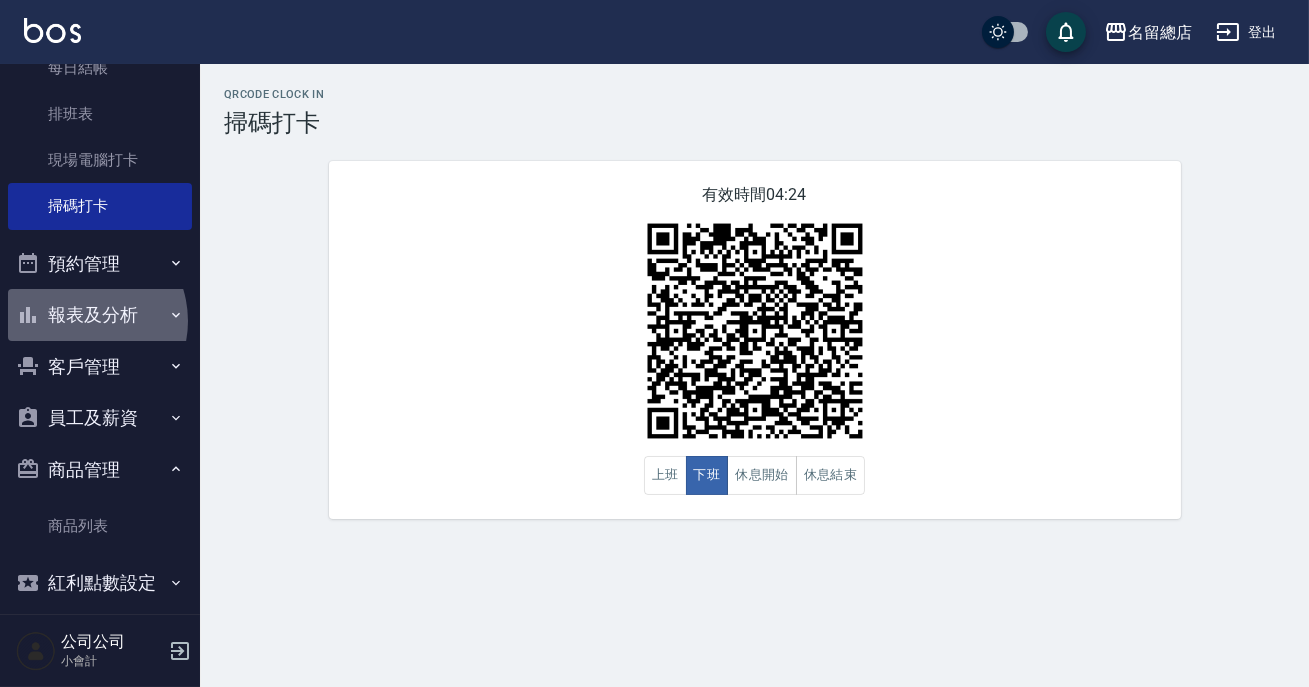 click on "報表及分析" at bounding box center [100, 315] 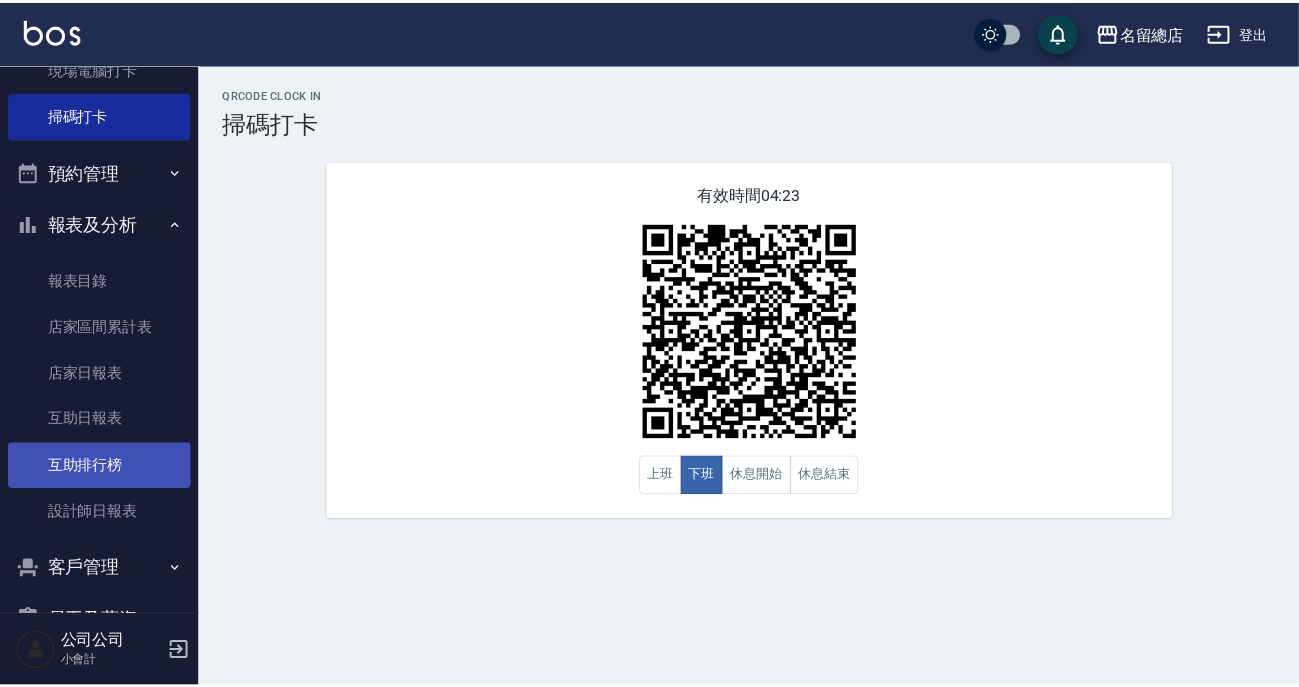 scroll, scrollTop: 454, scrollLeft: 0, axis: vertical 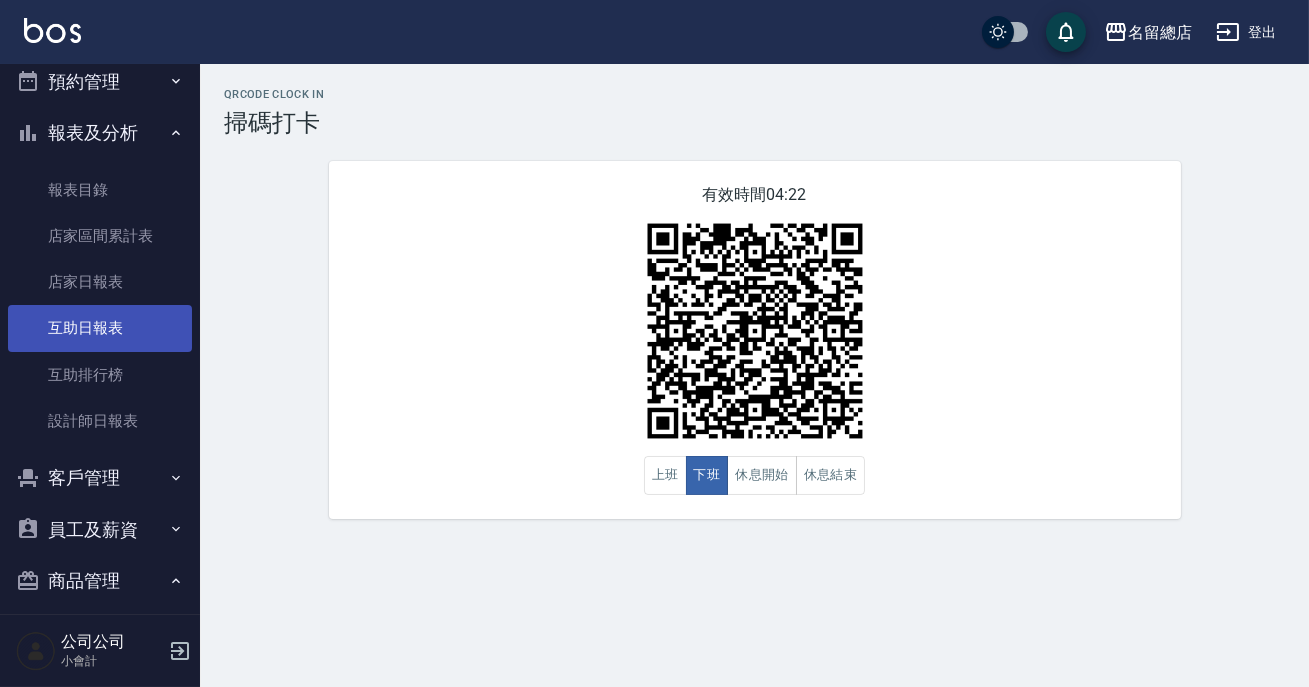 click on "互助日報表" at bounding box center (100, 328) 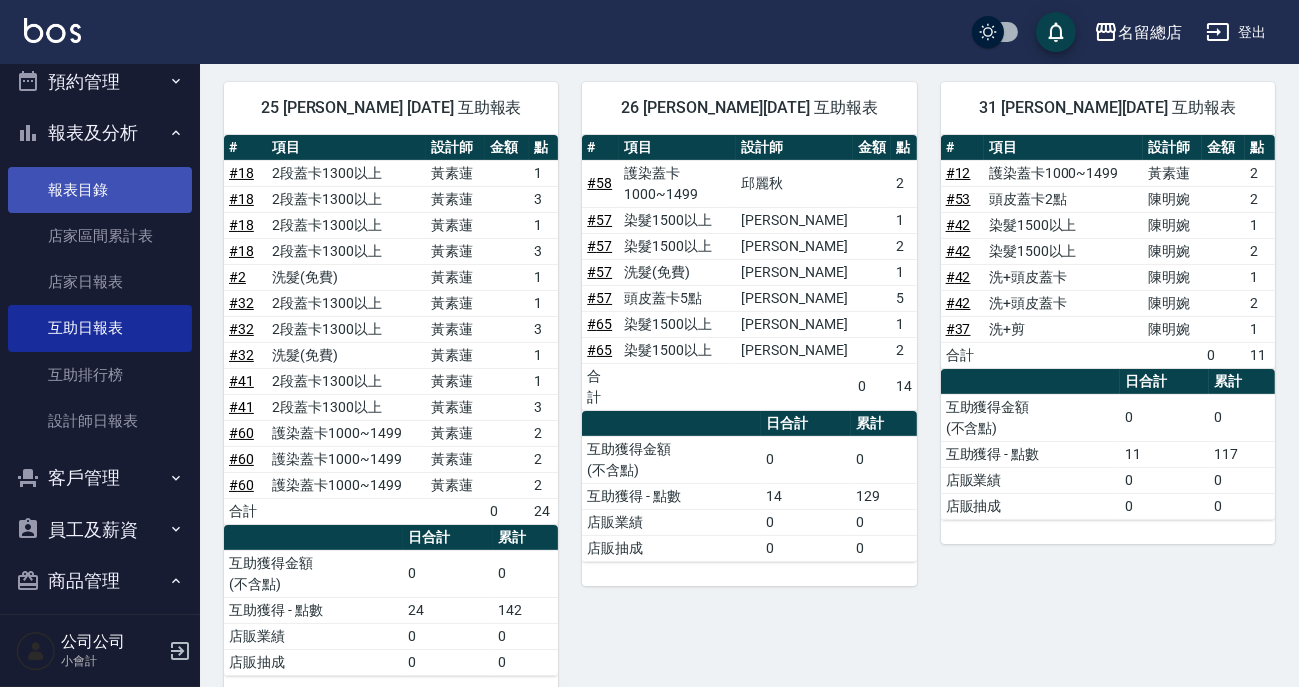 scroll, scrollTop: 879, scrollLeft: 0, axis: vertical 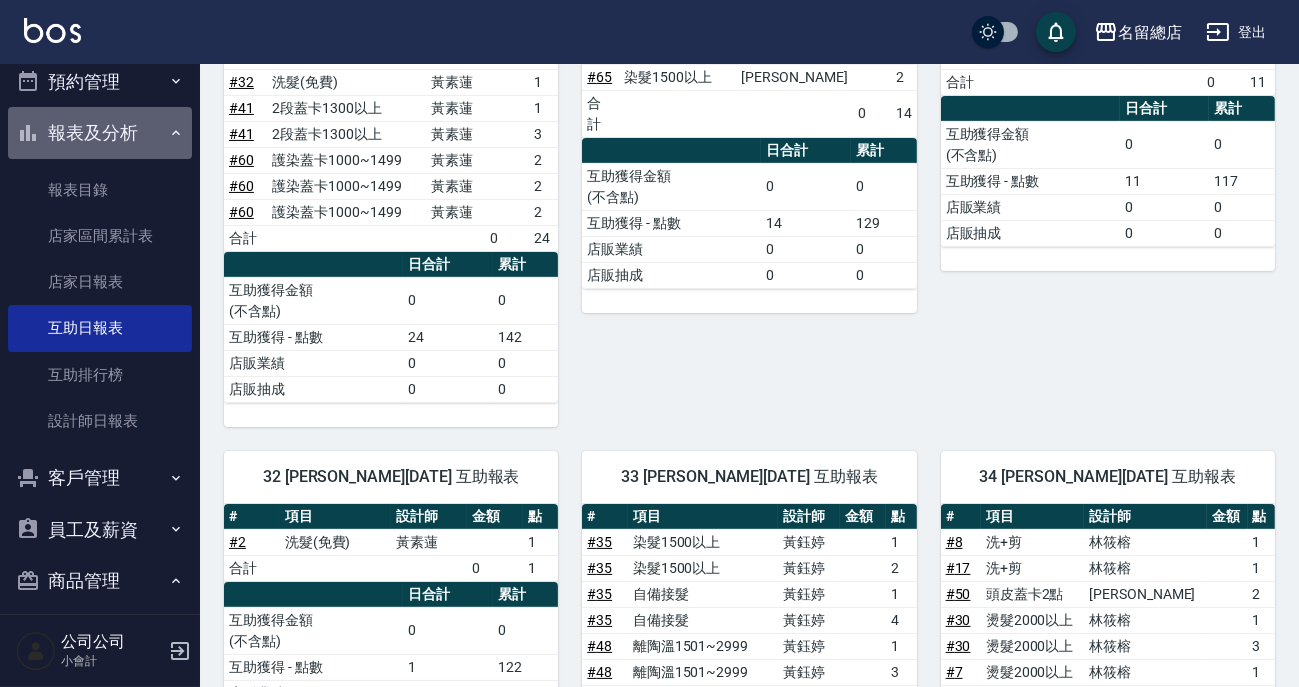 click on "報表及分析" at bounding box center [100, 133] 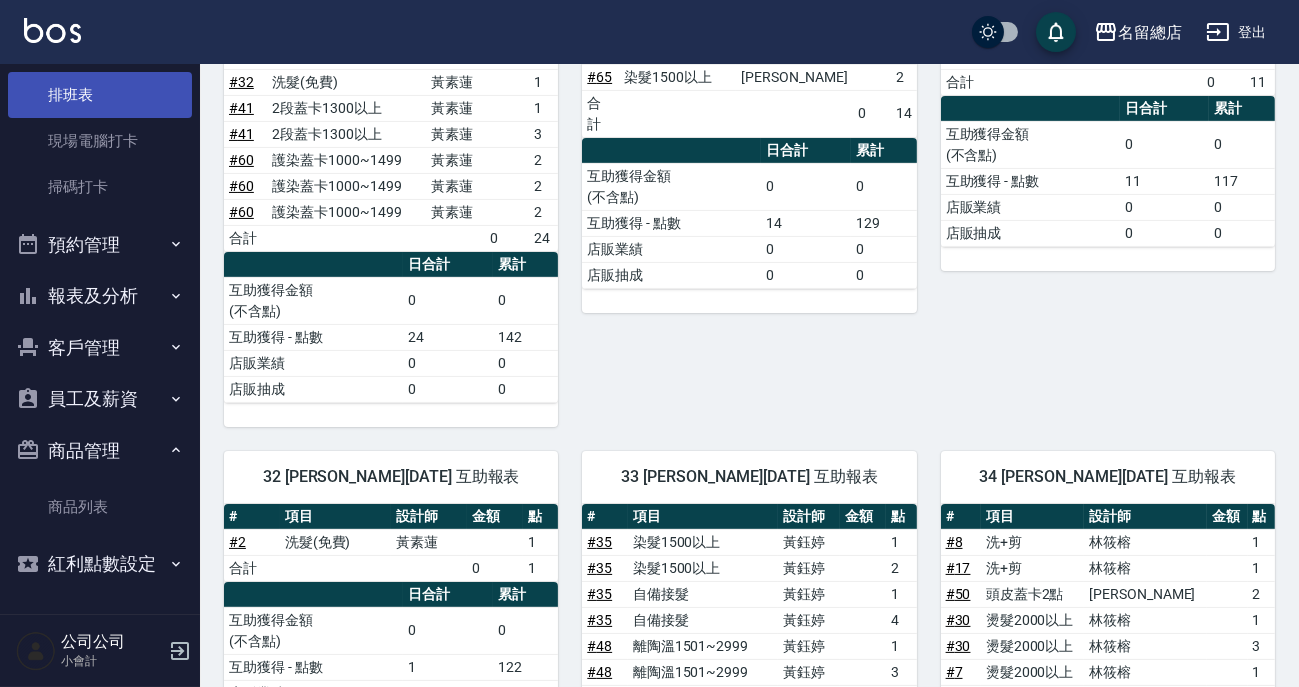 scroll, scrollTop: 290, scrollLeft: 0, axis: vertical 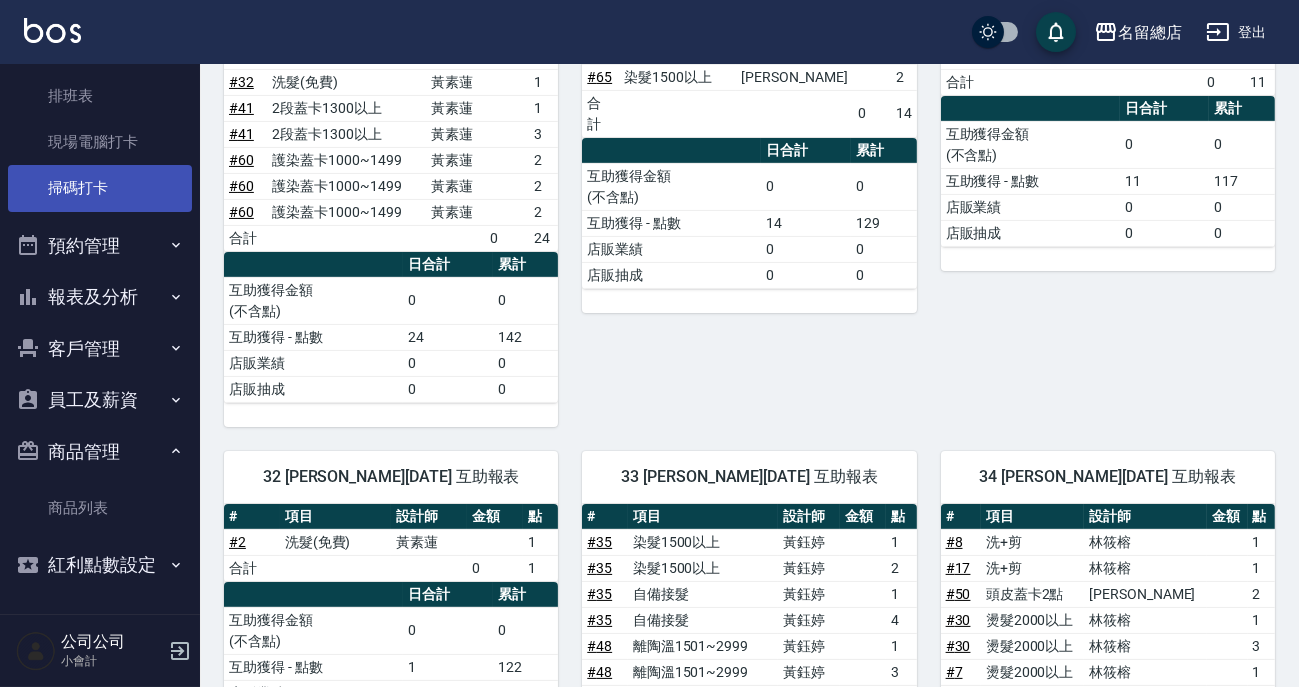 click on "掃碼打卡" at bounding box center (100, 188) 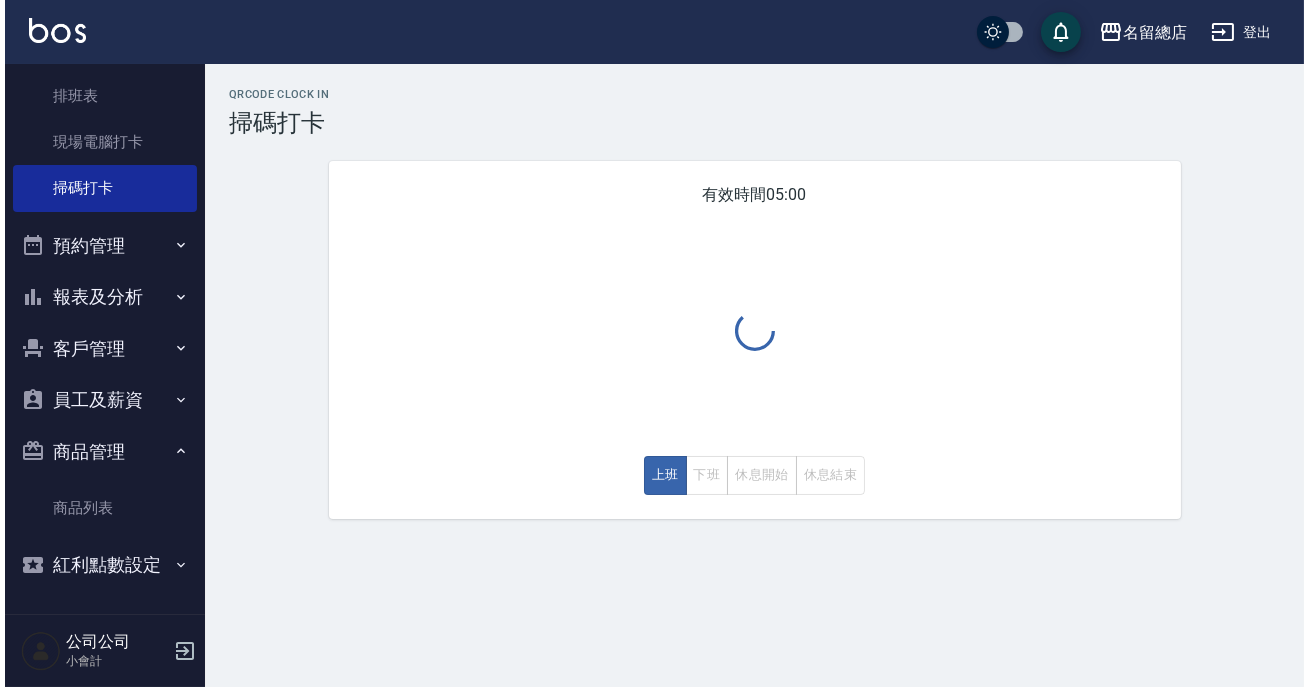 scroll, scrollTop: 0, scrollLeft: 0, axis: both 